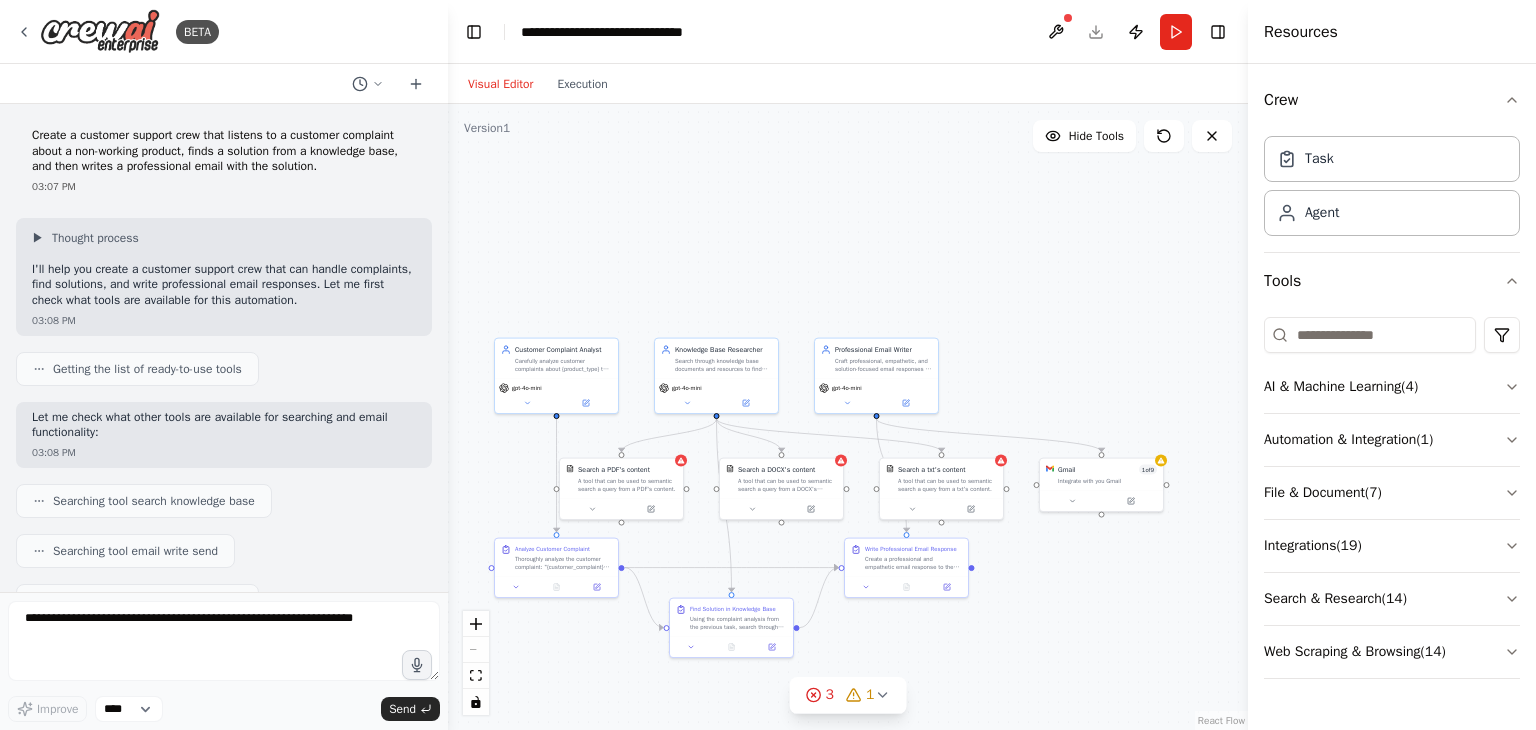scroll, scrollTop: 0, scrollLeft: 0, axis: both 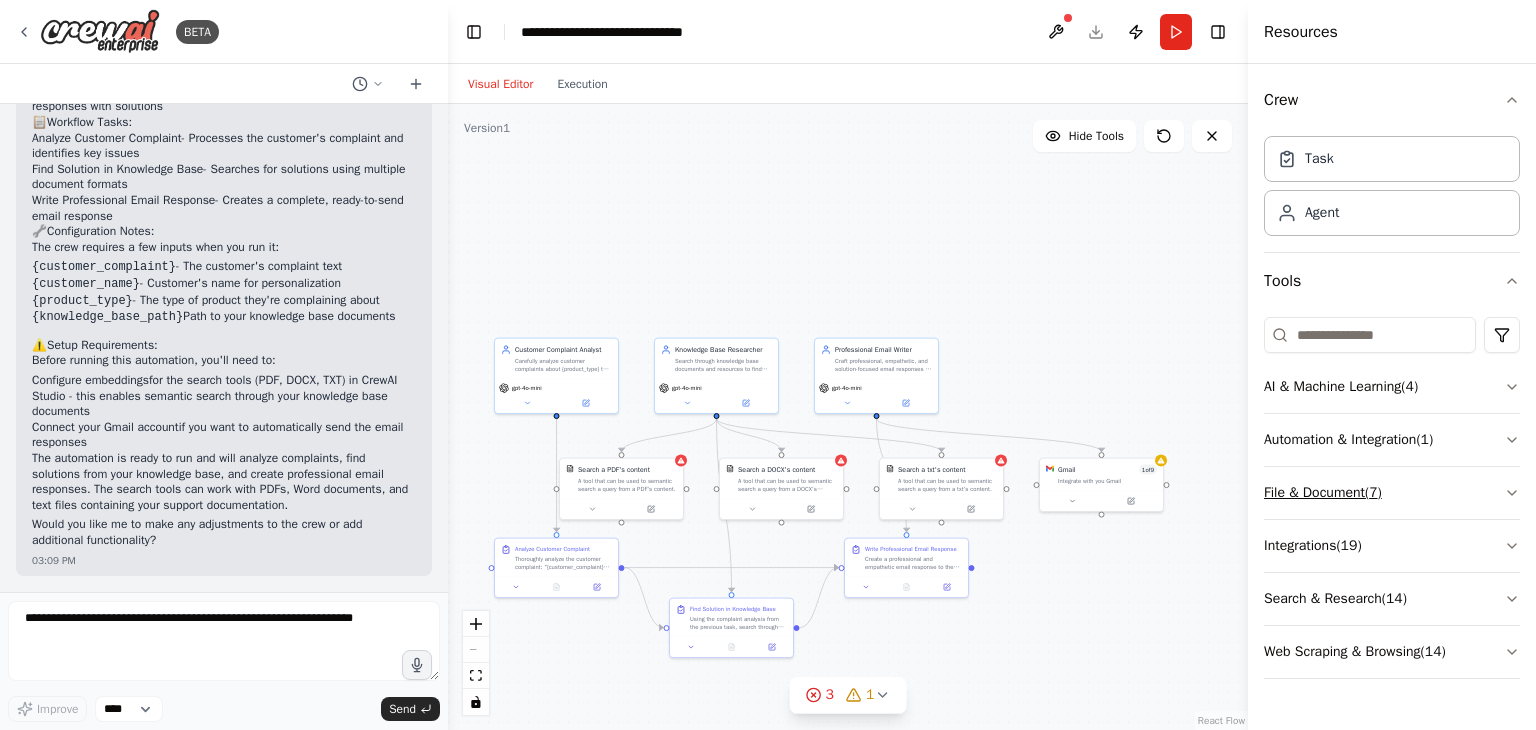 click on "File & Document  ( 7 )" at bounding box center (1392, 493) 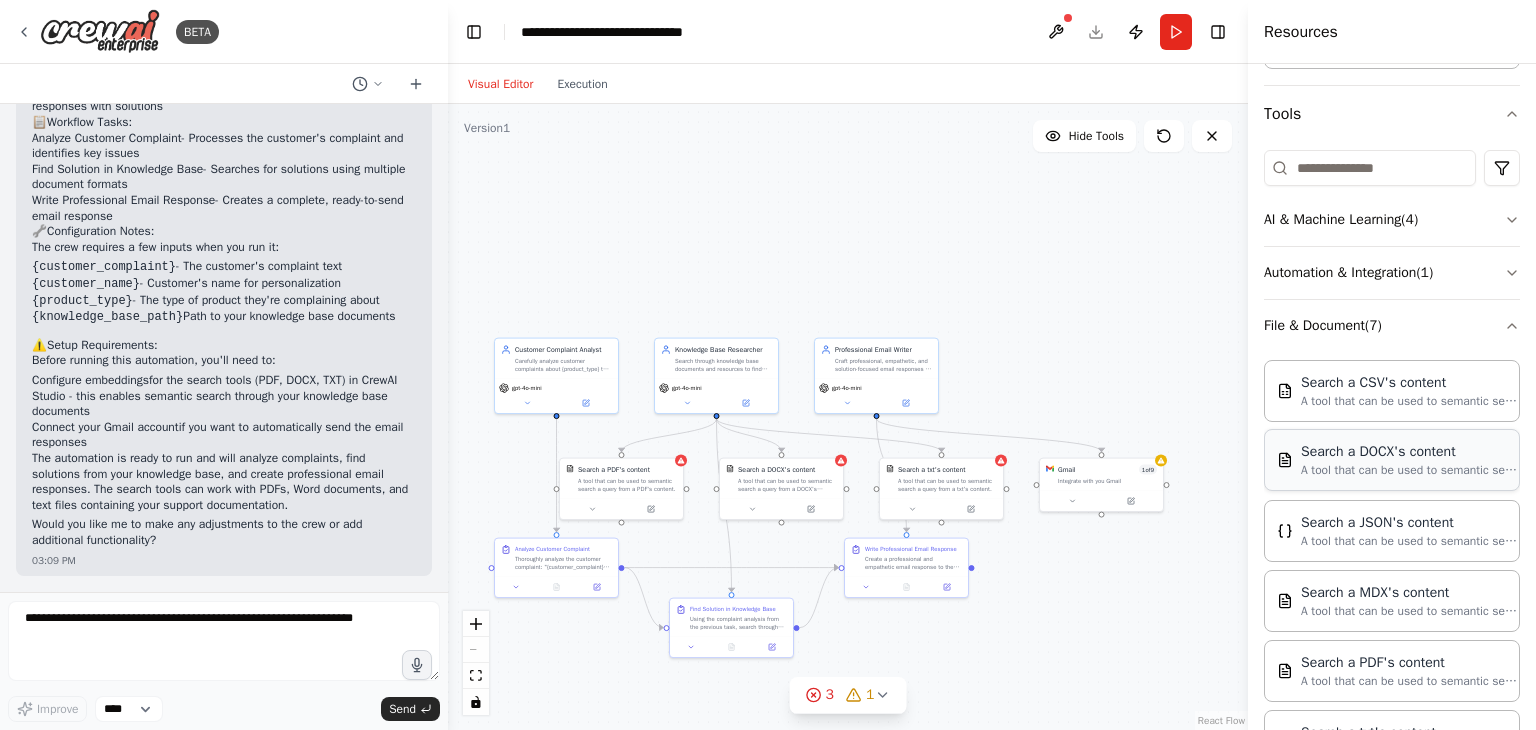 scroll, scrollTop: 208, scrollLeft: 0, axis: vertical 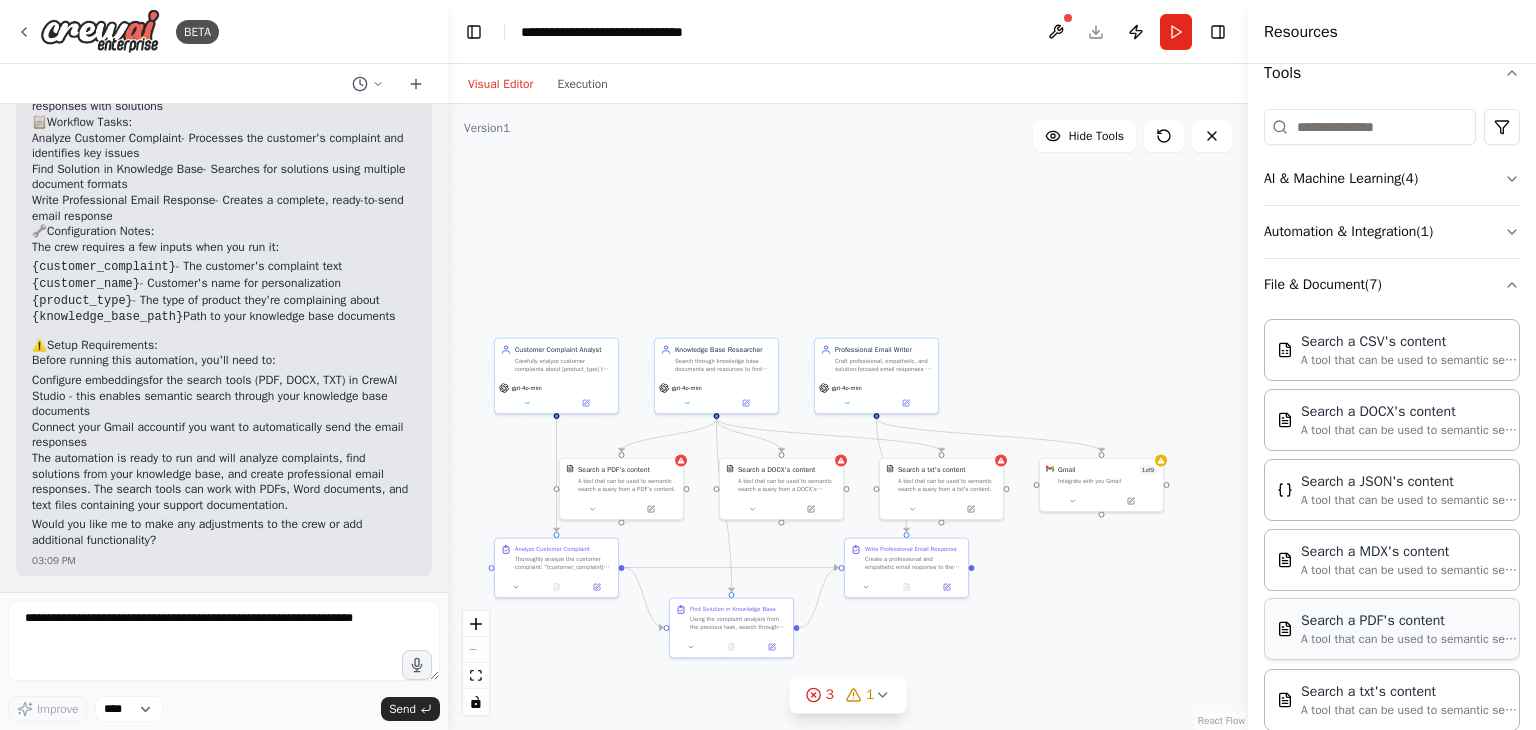 click on "Search a PDF's content" at bounding box center [1411, 621] 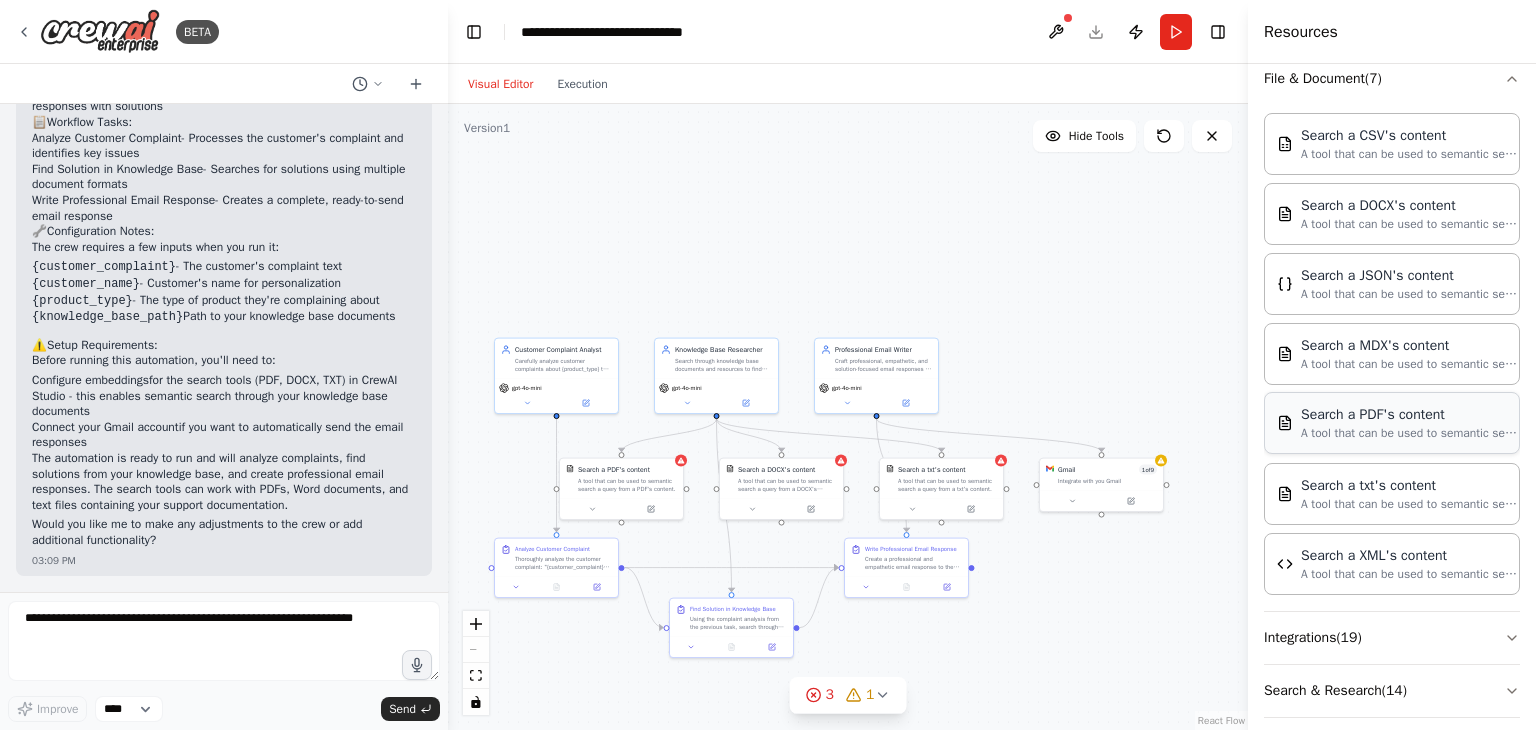 scroll, scrollTop: 434, scrollLeft: 0, axis: vertical 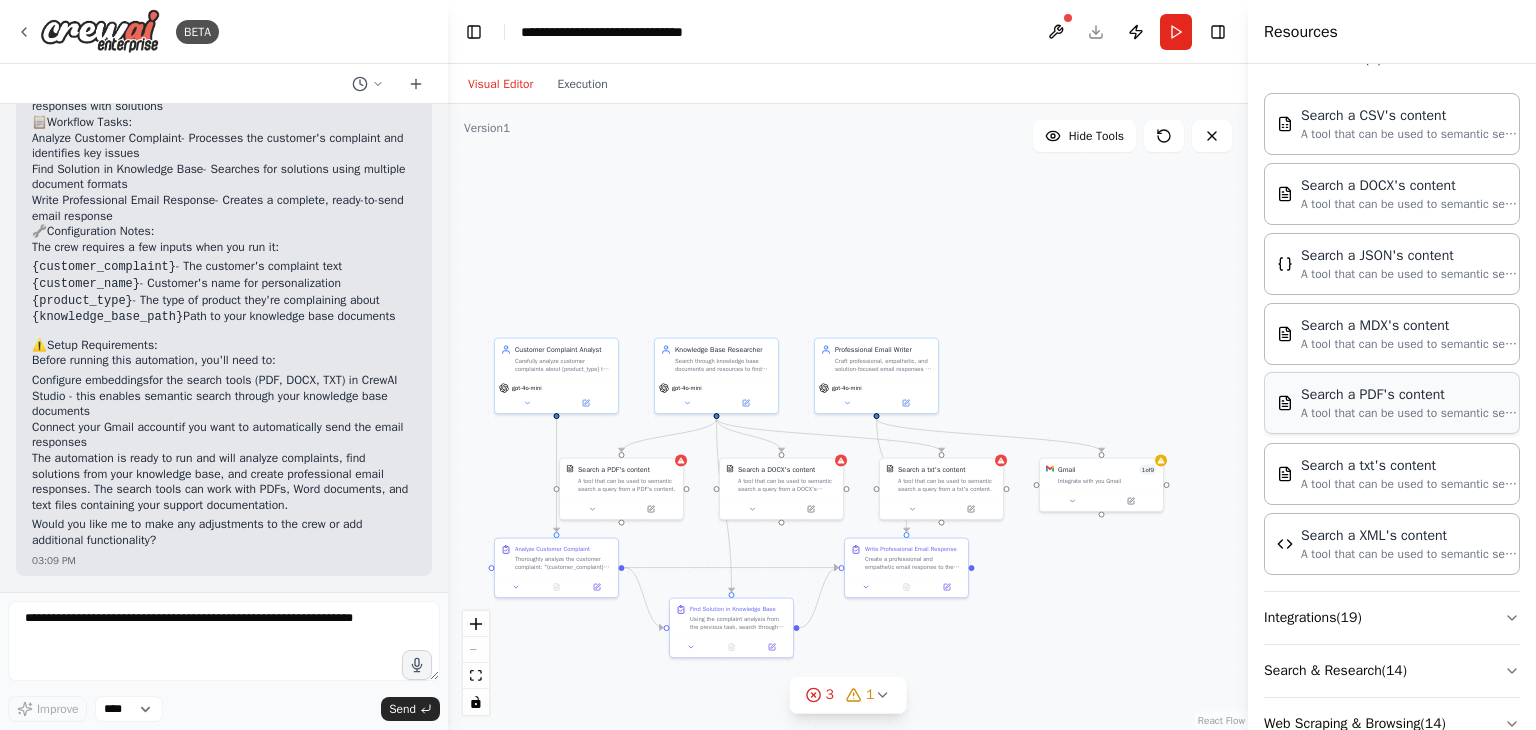 click on "Search a PDF's content" at bounding box center [1411, 395] 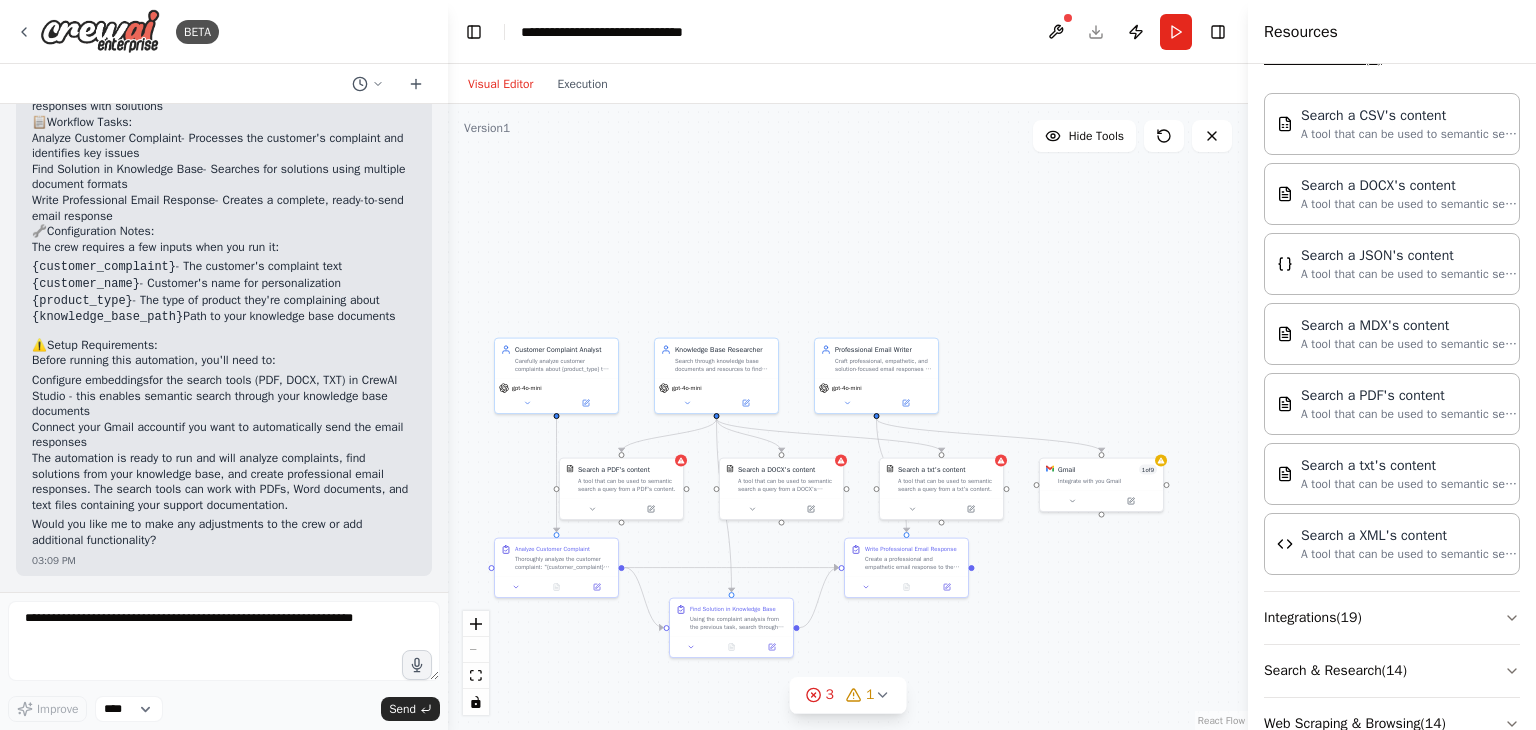 click on "File & Document  ( 7 )" at bounding box center (1392, 59) 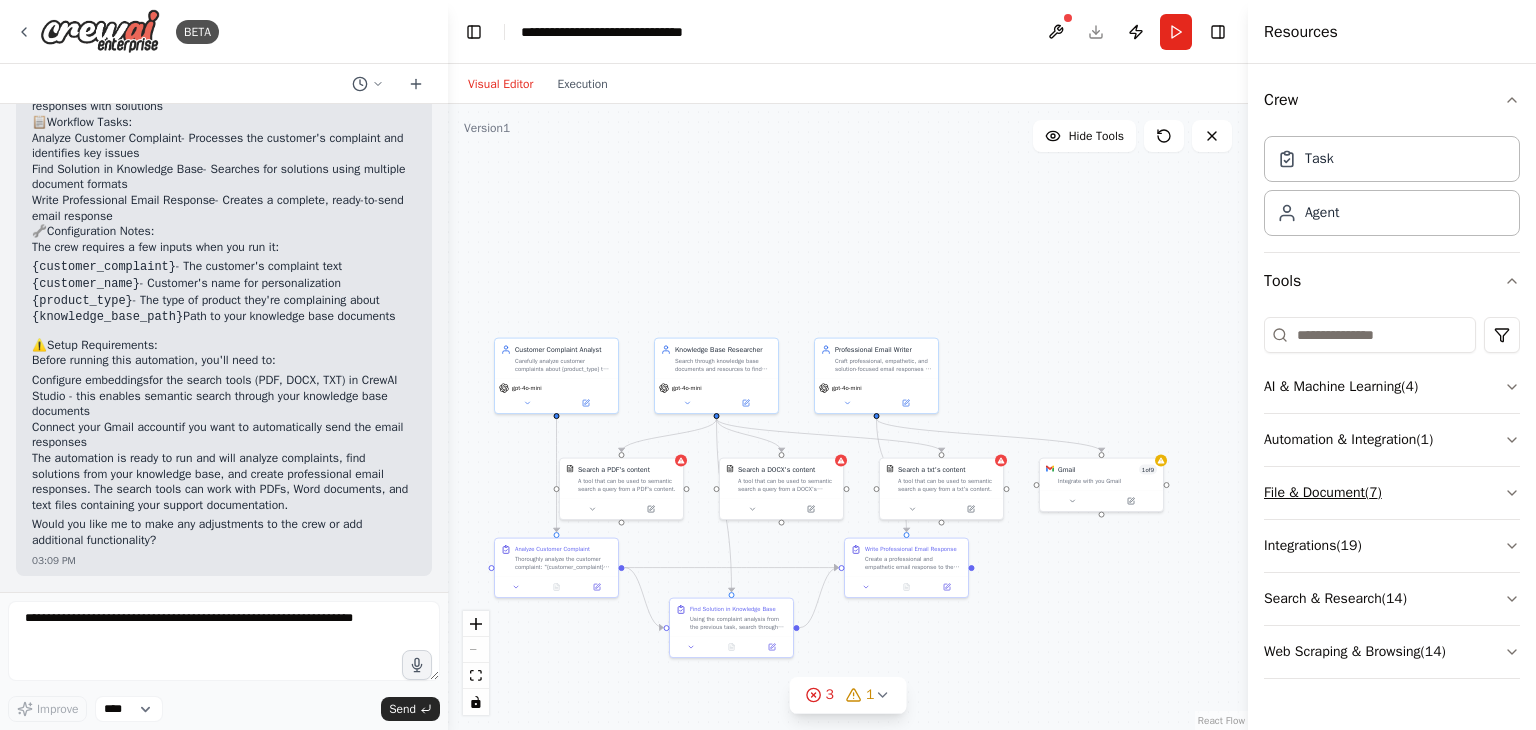 scroll, scrollTop: 0, scrollLeft: 0, axis: both 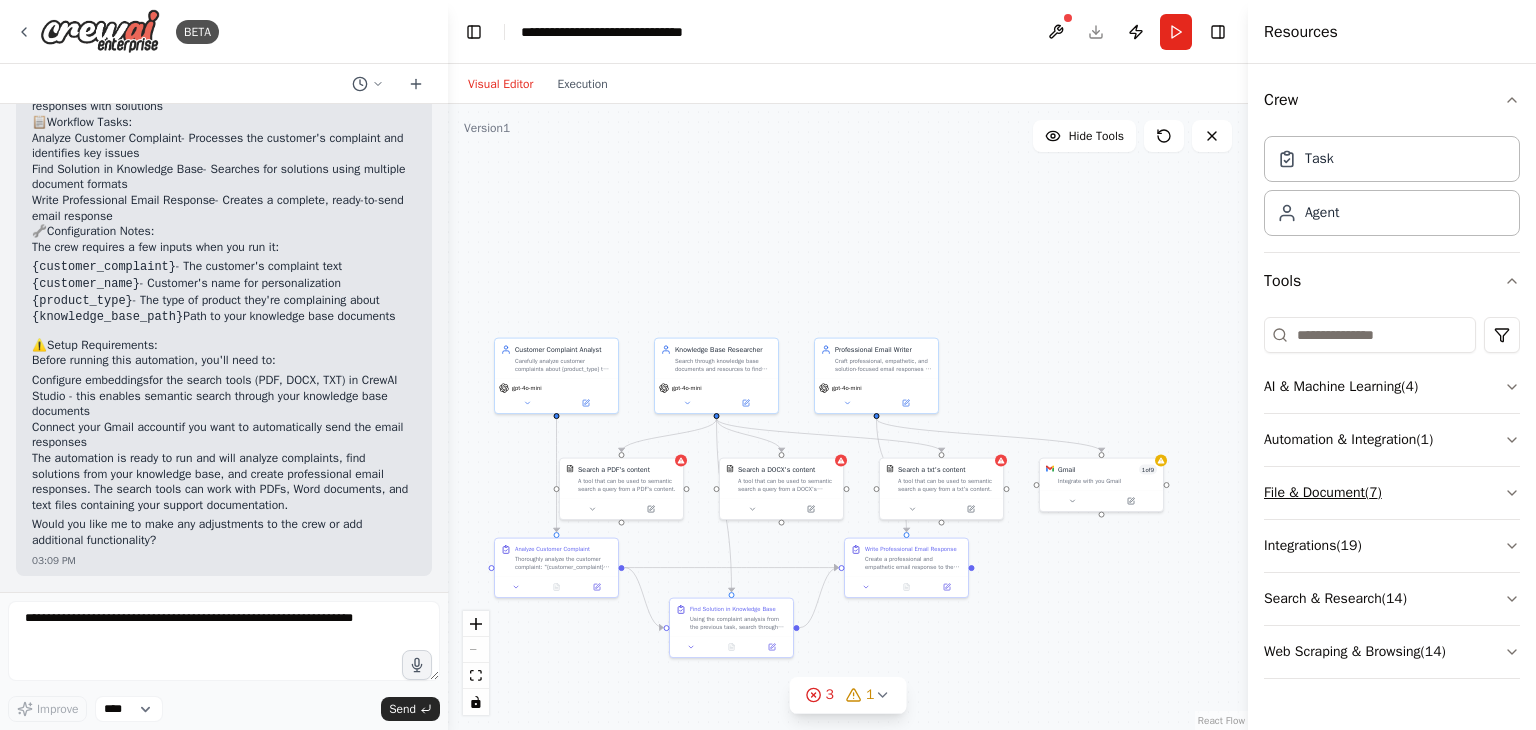 click on "File & Document  ( 7 )" at bounding box center (1392, 493) 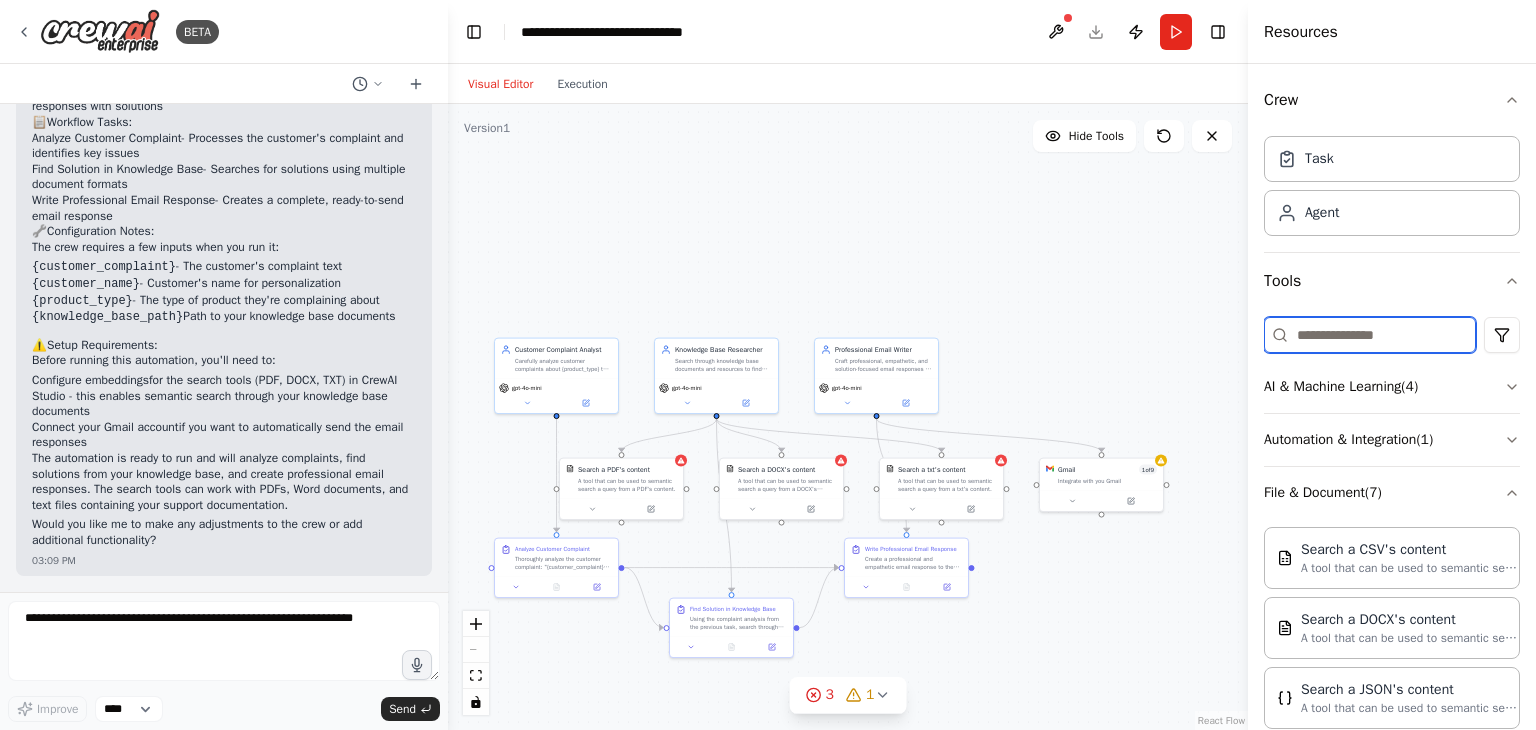 click at bounding box center (1370, 335) 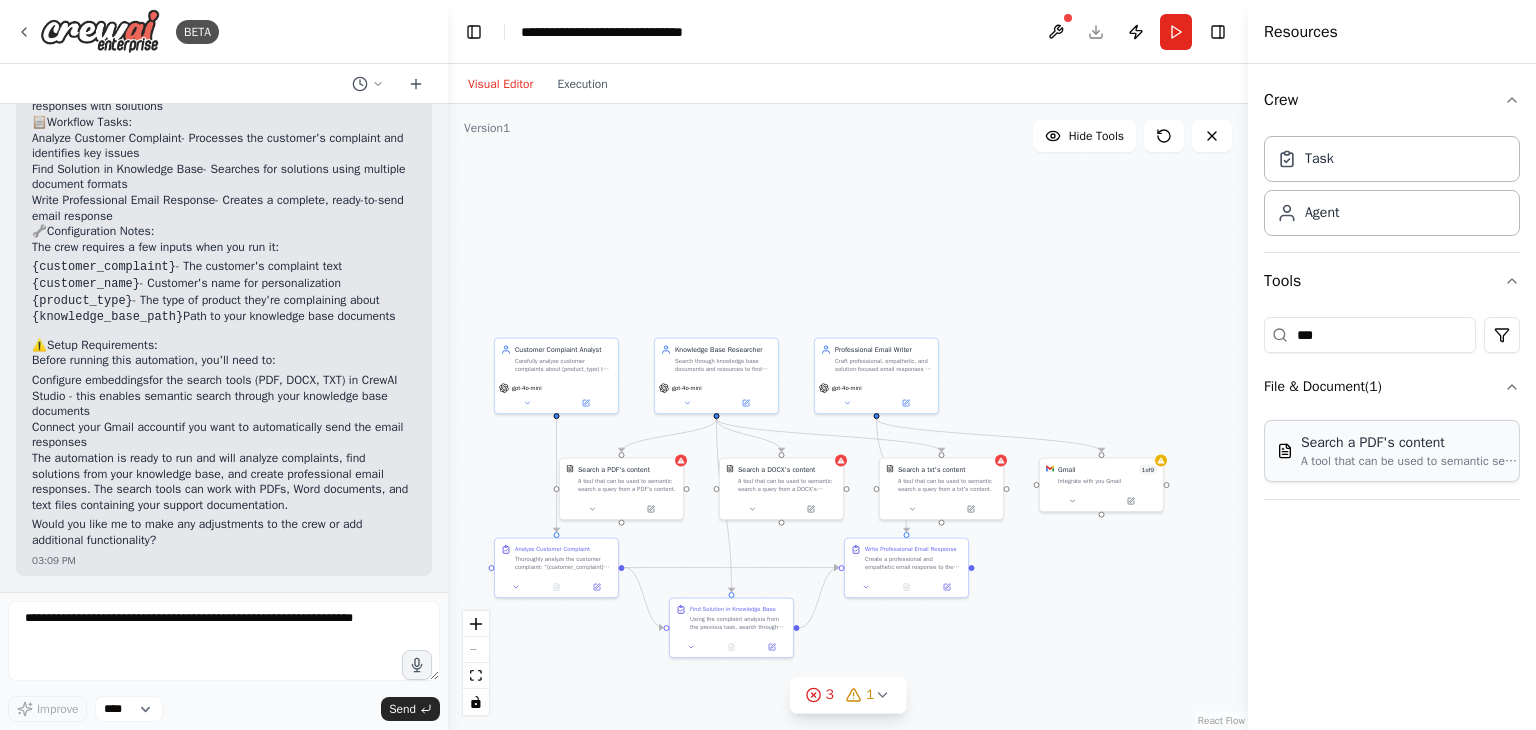 click on "Search a PDF's content" at bounding box center (1411, 443) 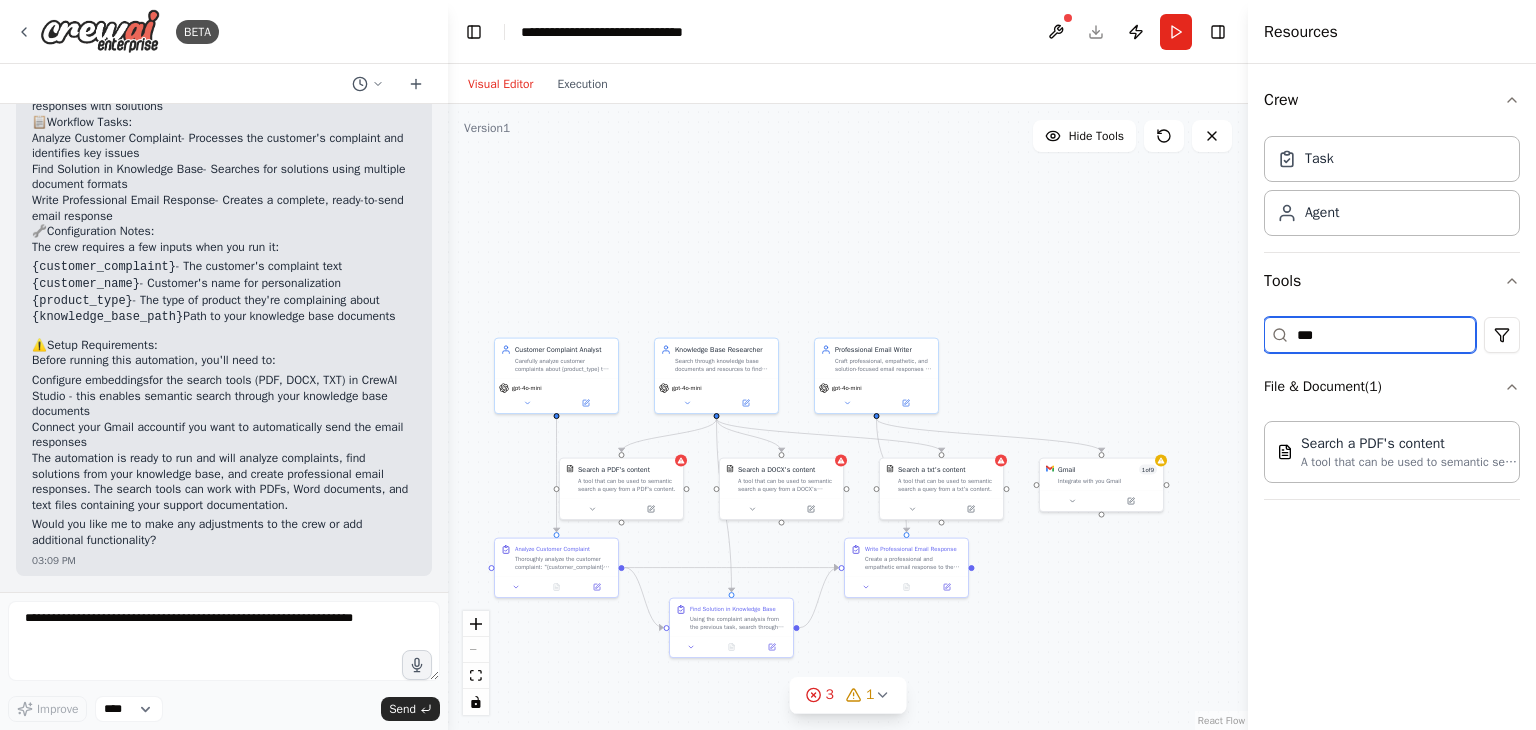 click on "***" at bounding box center (1370, 335) 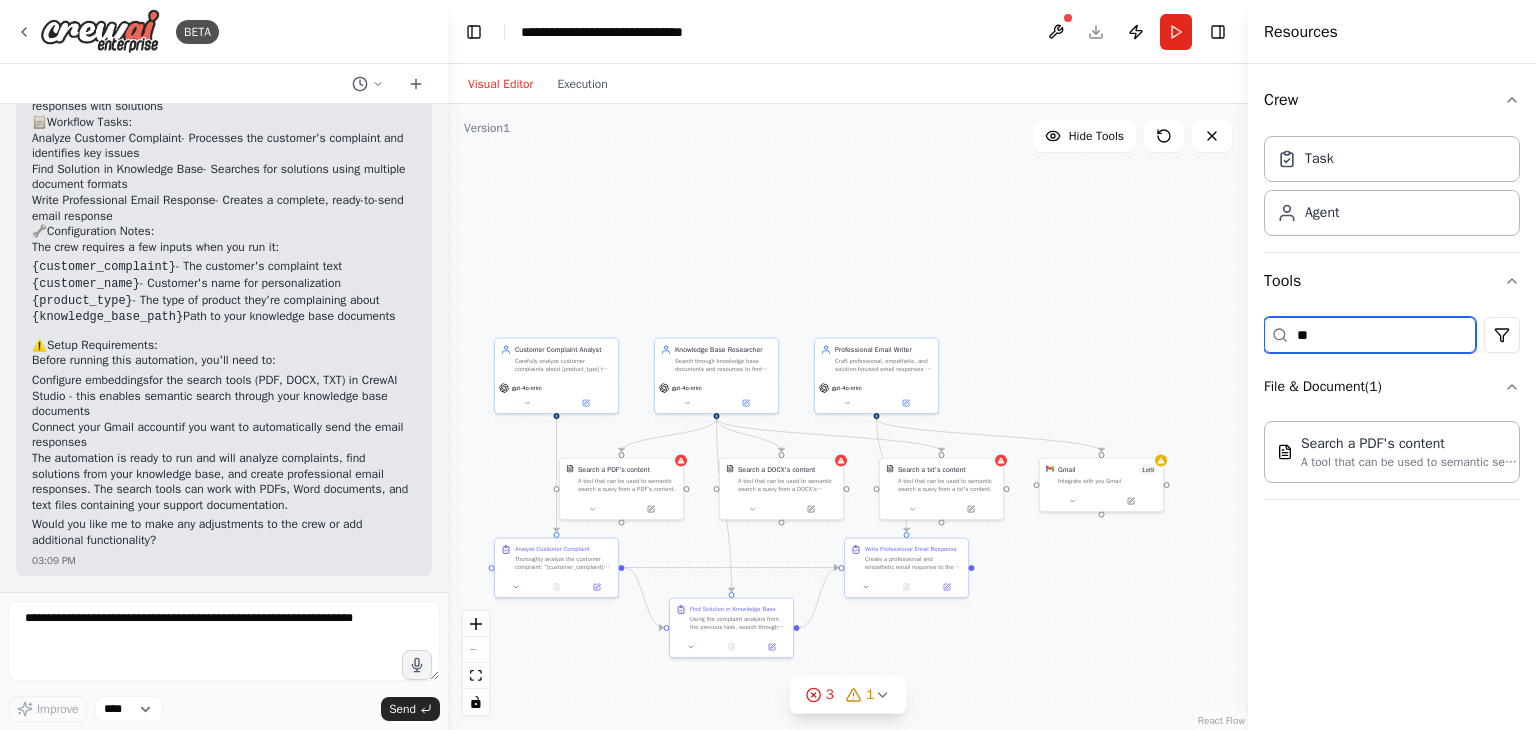 type on "*" 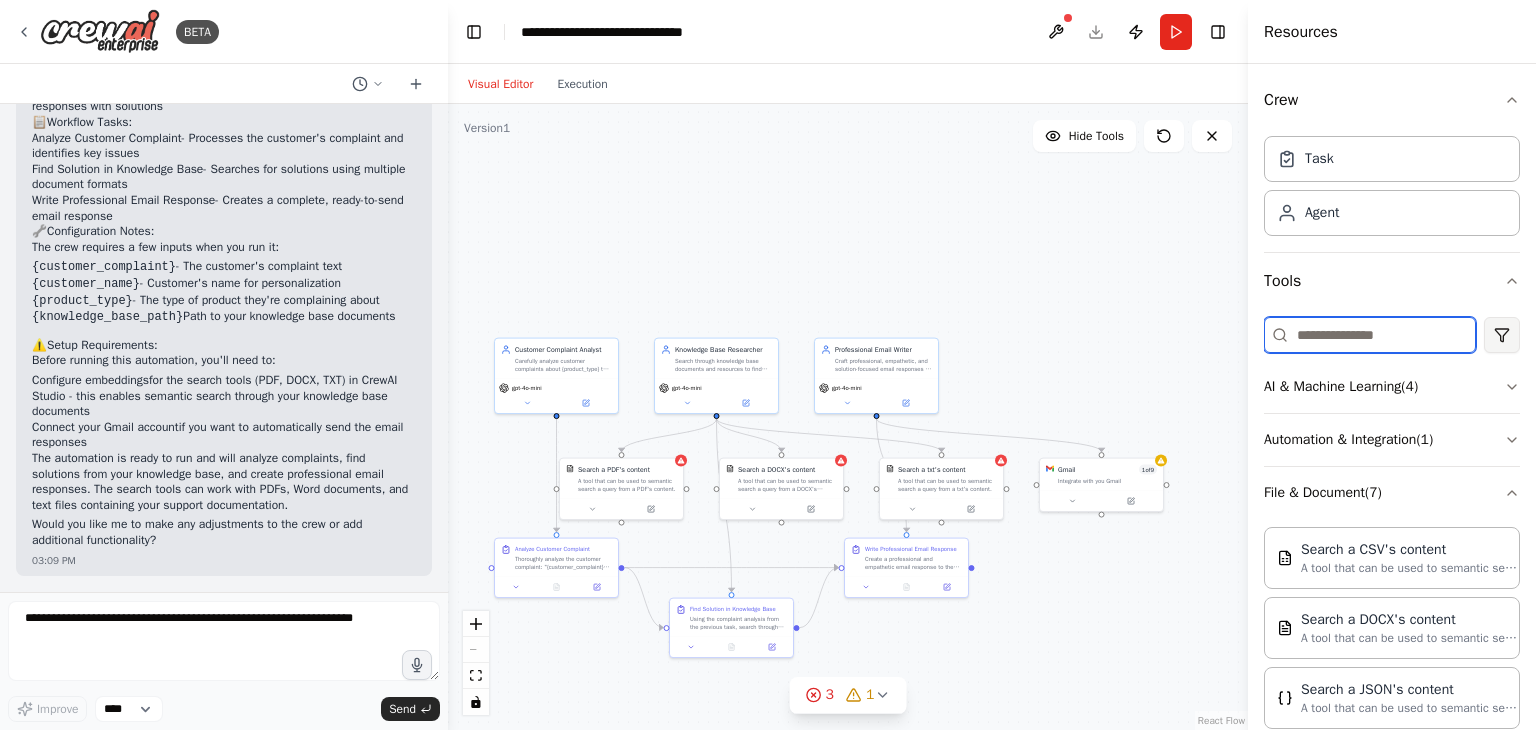 type 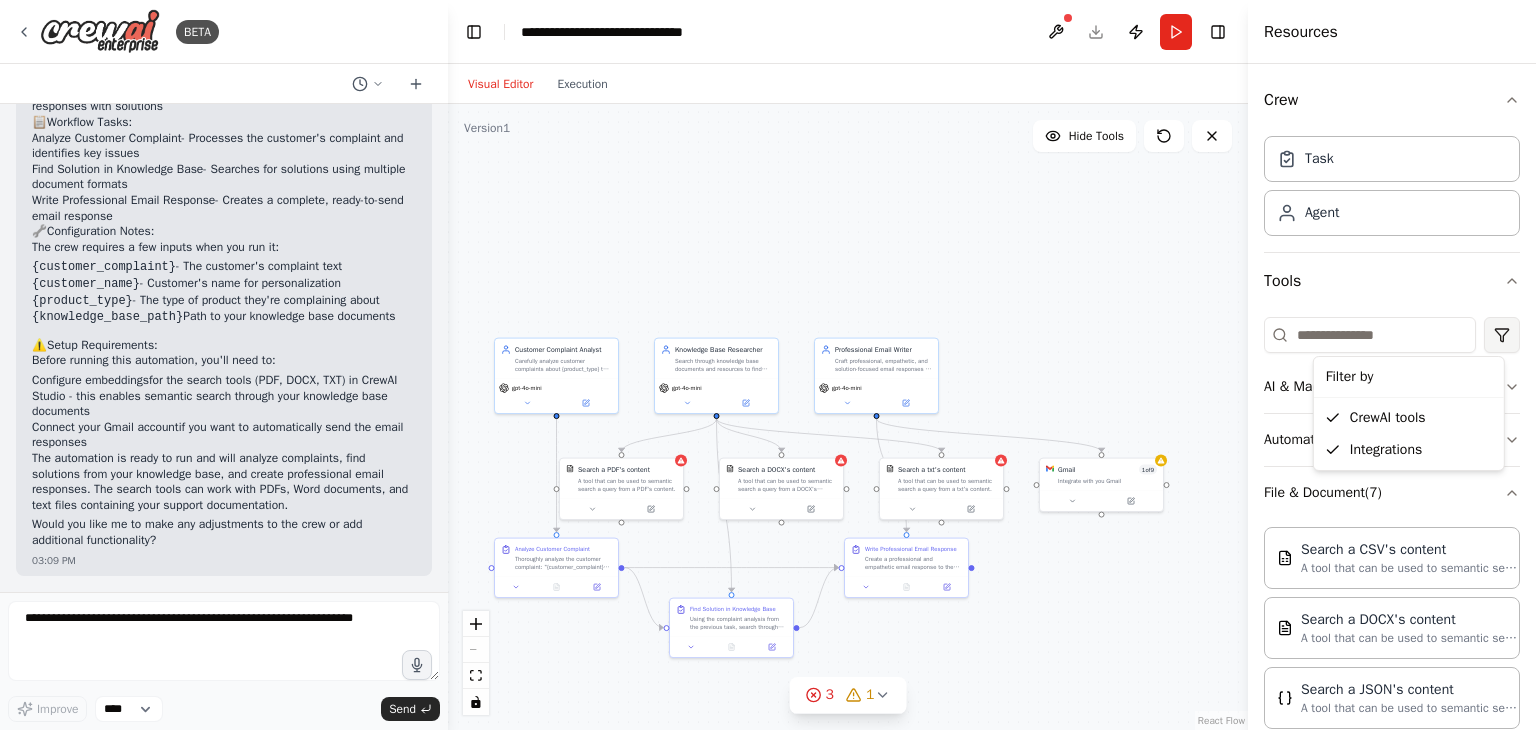 click on "BETA Create a customer support crew that listens to a customer complaint about a non-working product, finds a solution from a knowledge base, and then writes a professional email with the solution. 03:07 PM ▶ Thought process I'll help you create a customer support crew that can handle complaints, find solutions, and write professional email responses. Let me first check what tools are available for this automation. 03:08 PM Getting the list of ready-to-use tools Let me check what other tools are available for searching and email functionality: 03:08 PM Searching tool search knowledge base Searching tool email write send Searching tool file search document Perfect! Now I'll create a comprehensive customer support crew with three specialized agents. Let me start by creating the agents: 03:08 PM Creating Customer Complaint Analyst agent Creating Knowledge Base Researcher agent with the following tools: Search a PDF's content, Search a DOCX's content, Search a txt's content 03:08 PM 03:08 PM 03:09 PM" at bounding box center (768, 365) 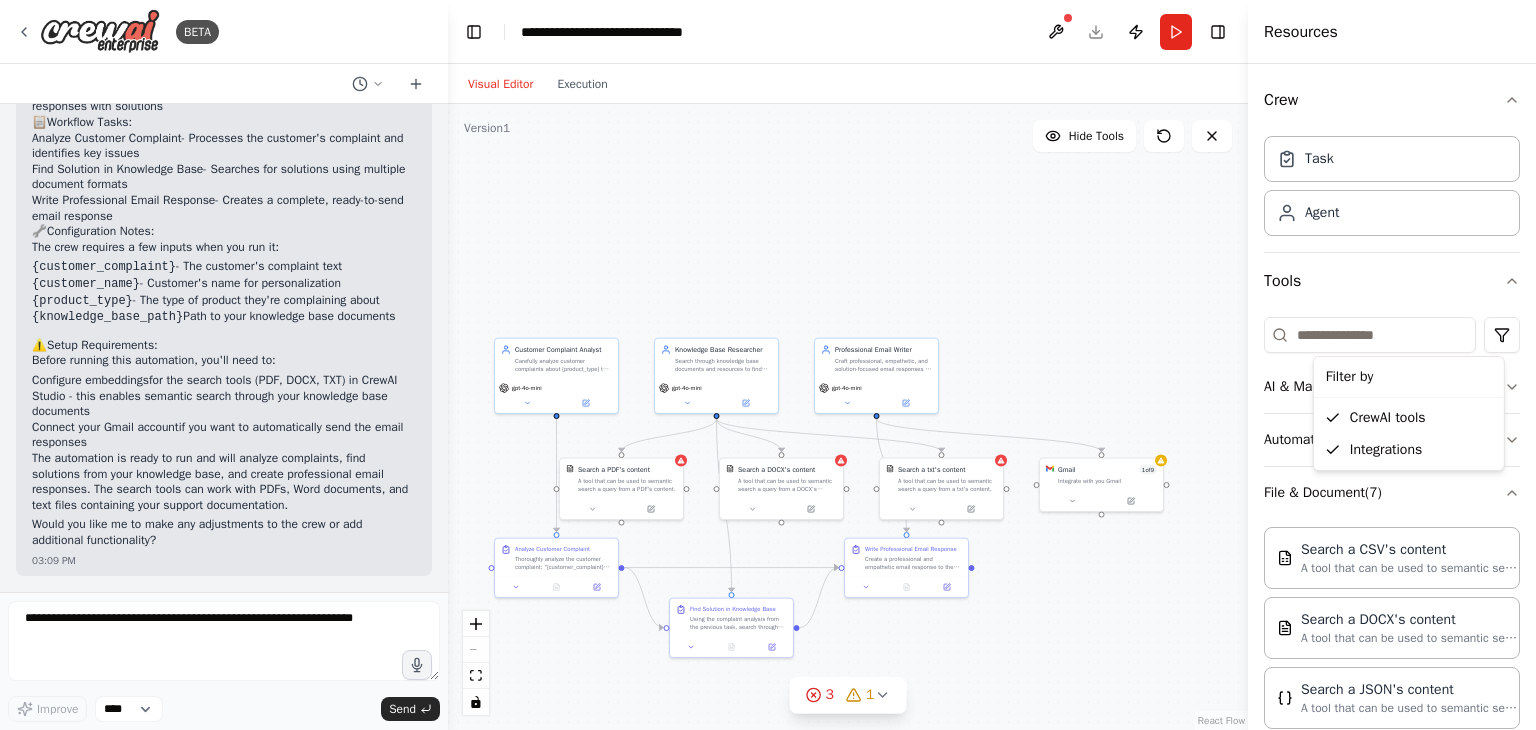 click on "BETA Create a customer support crew that listens to a customer complaint about a non-working product, finds a solution from a knowledge base, and then writes a professional email with the solution. 03:07 PM ▶ Thought process I'll help you create a customer support crew that can handle complaints, find solutions, and write professional email responses. Let me first check what tools are available for this automation. 03:08 PM Getting the list of ready-to-use tools Let me check what other tools are available for searching and email functionality: 03:08 PM Searching tool search knowledge base Searching tool email write send Searching tool file search document Perfect! Now I'll create a comprehensive customer support crew with three specialized agents. Let me start by creating the agents: 03:08 PM Creating Customer Complaint Analyst agent Creating Knowledge Base Researcher agent with the following tools: Search a PDF's content, Search a DOCX's content, Search a txt's content 03:08 PM 03:08 PM 03:09 PM" at bounding box center (768, 365) 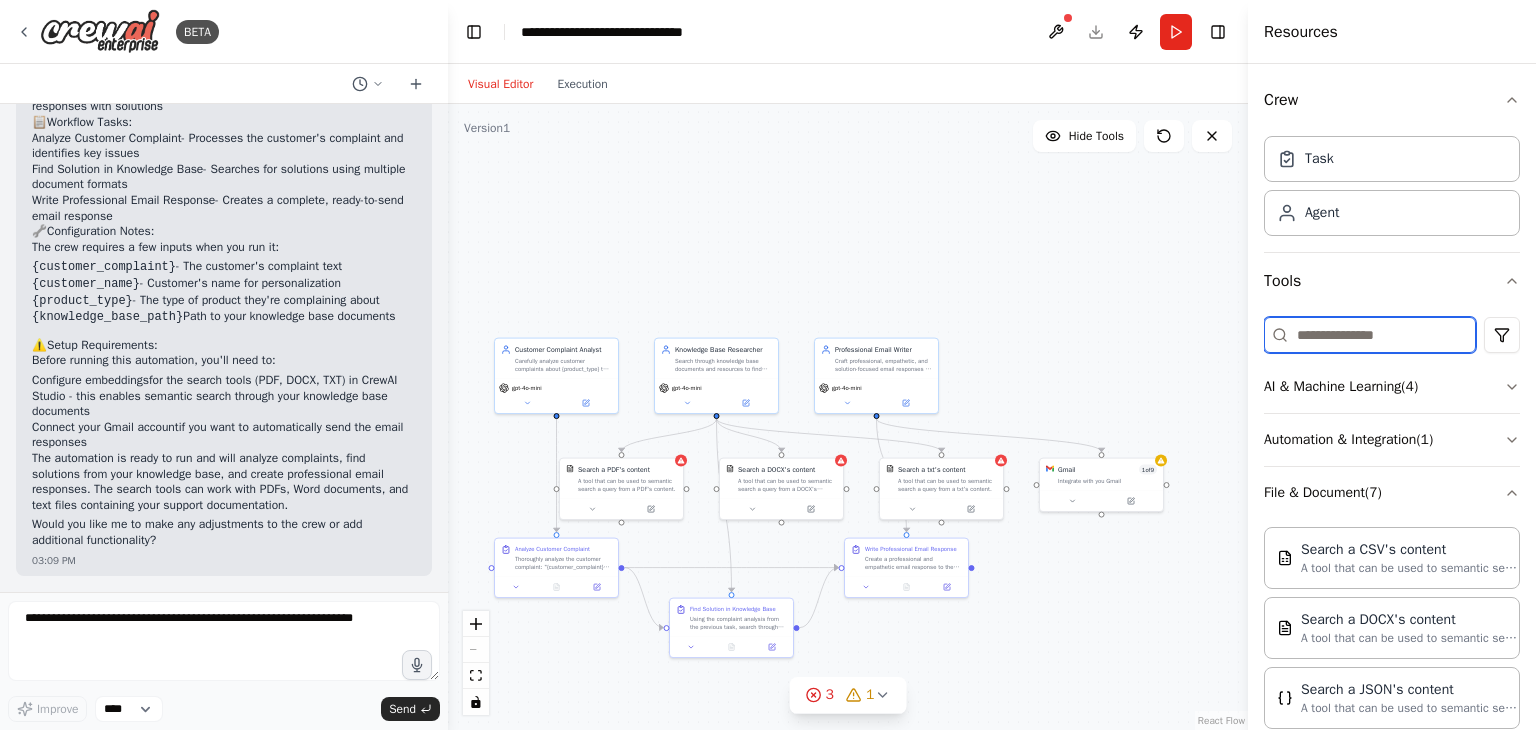 click at bounding box center [1370, 335] 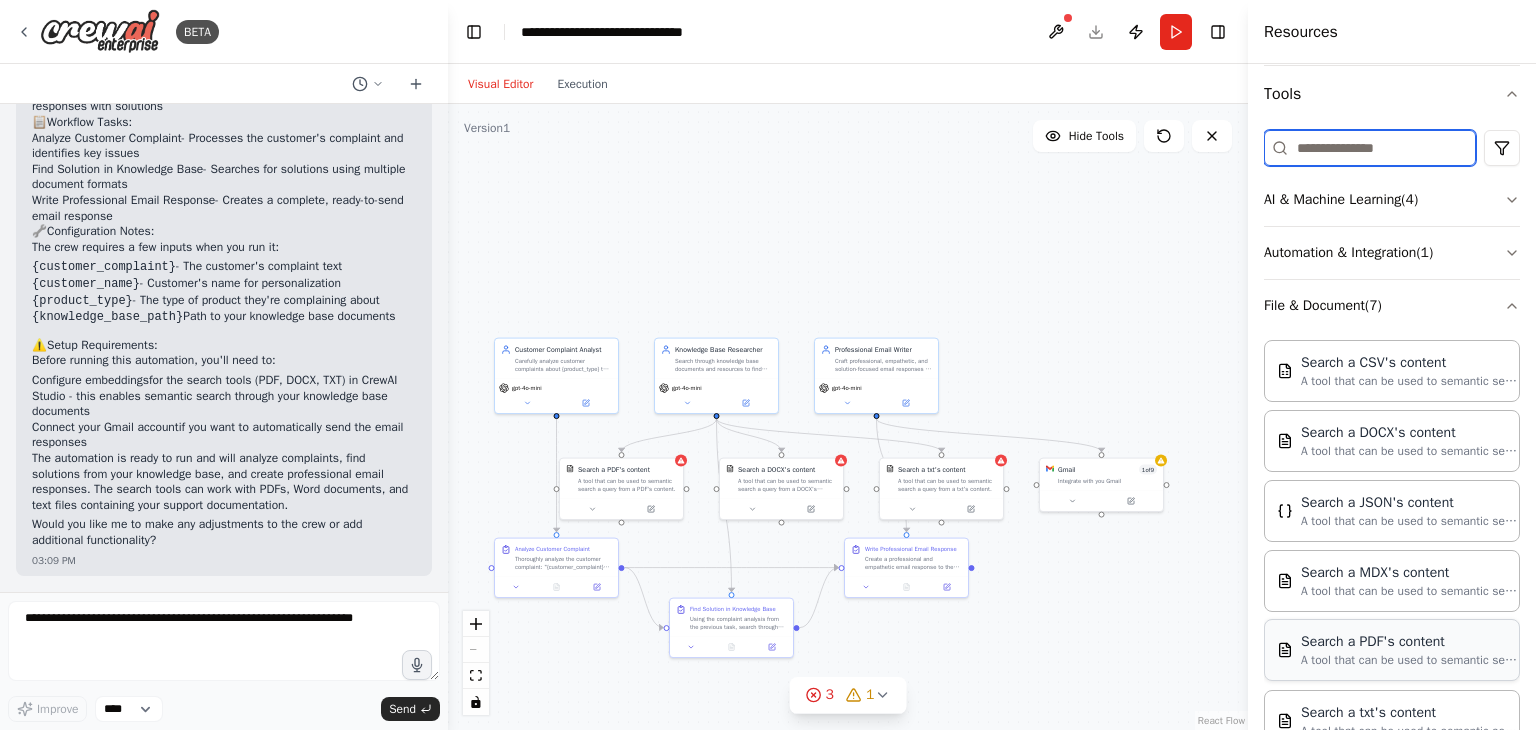 scroll, scrollTop: 284, scrollLeft: 0, axis: vertical 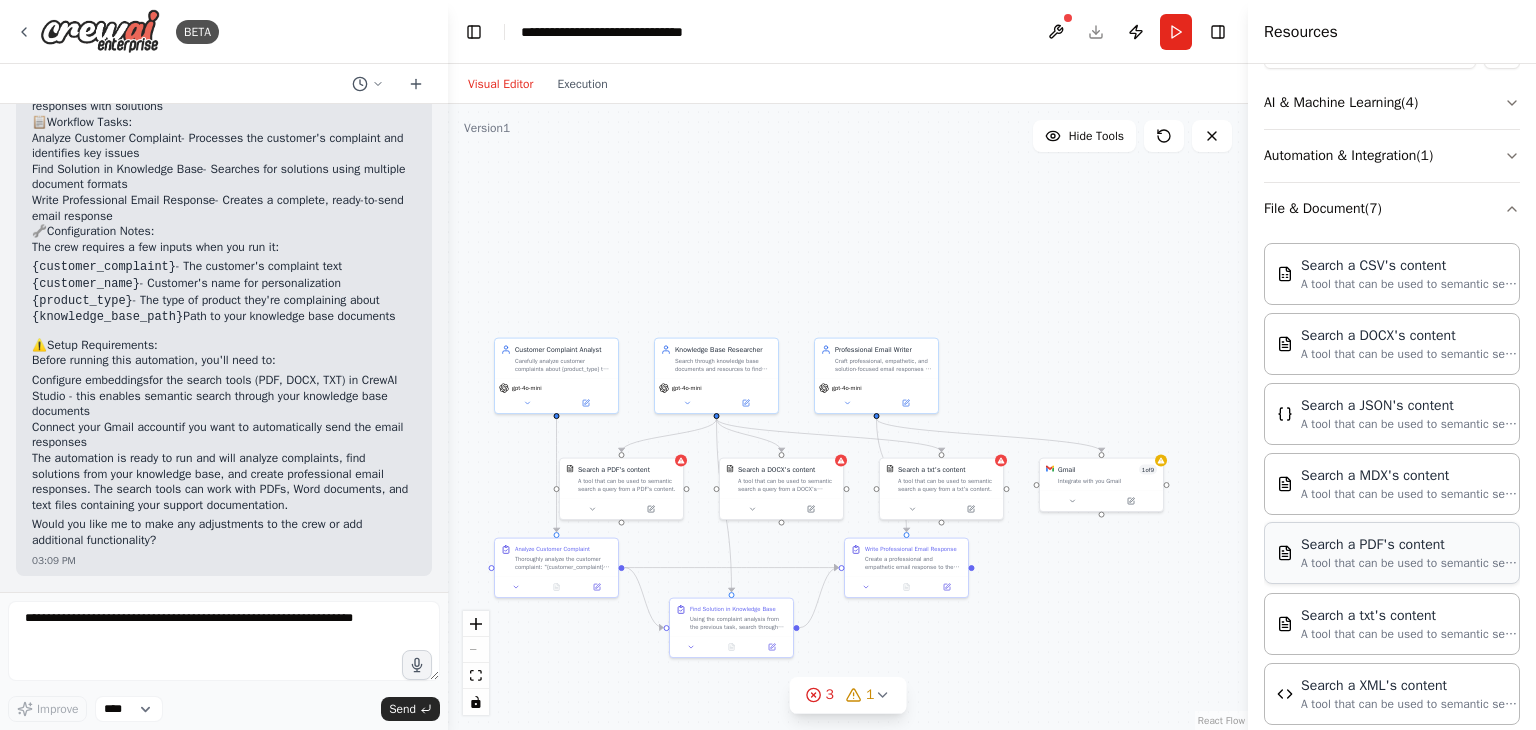click on "A tool that can be used to semantic search a query from a PDF's content." at bounding box center (1411, 563) 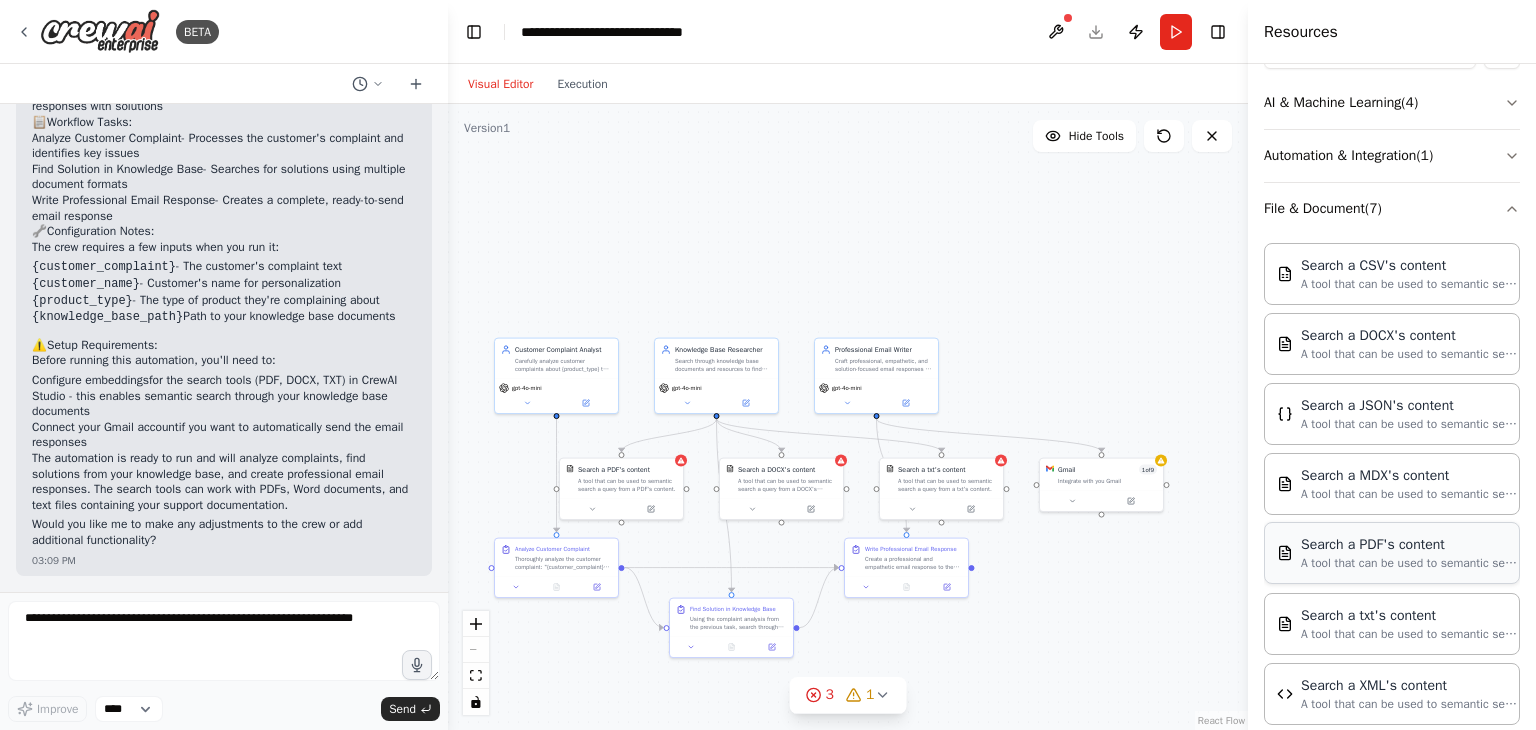 click on "A tool that can be used to semantic search a query from a PDF's content." at bounding box center (1411, 563) 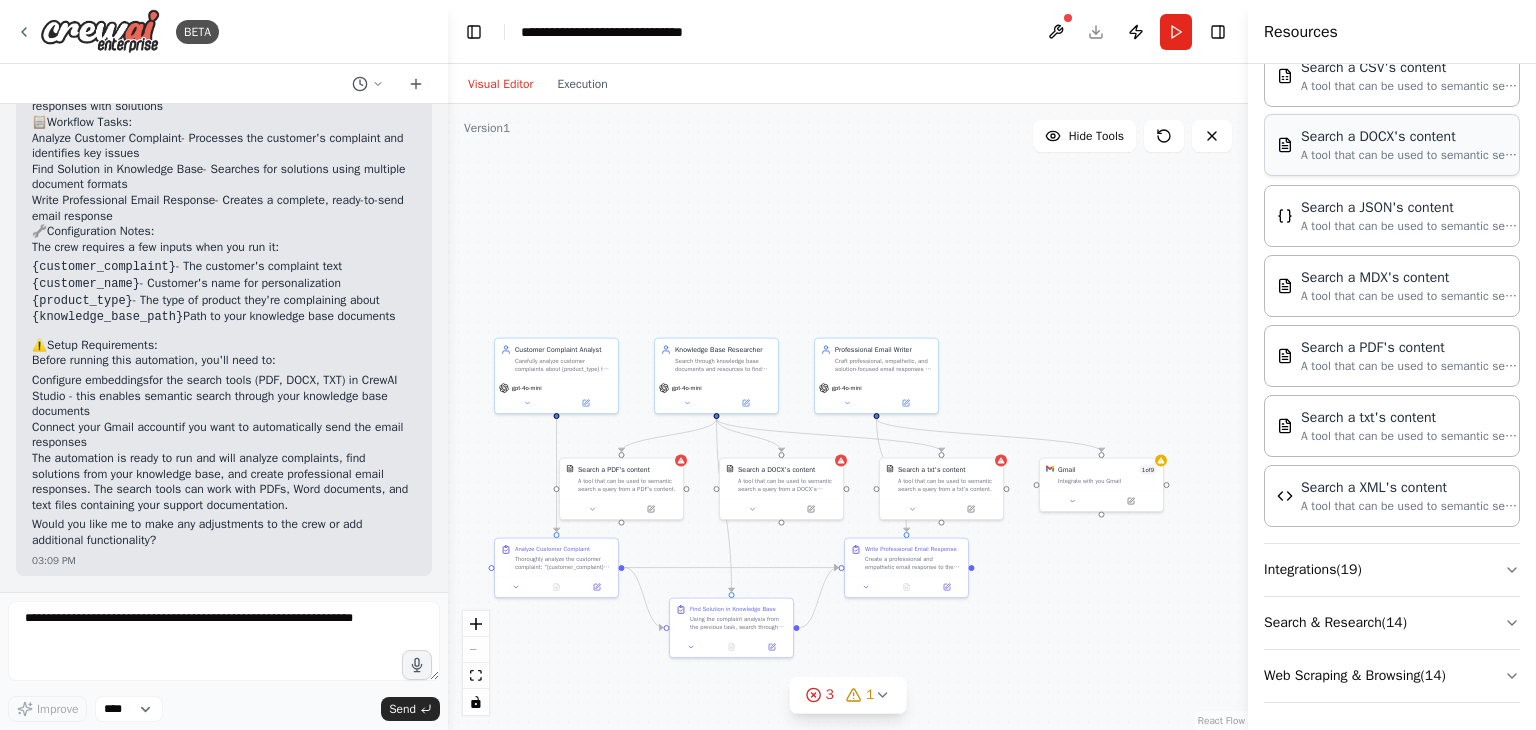 scroll, scrollTop: 0, scrollLeft: 0, axis: both 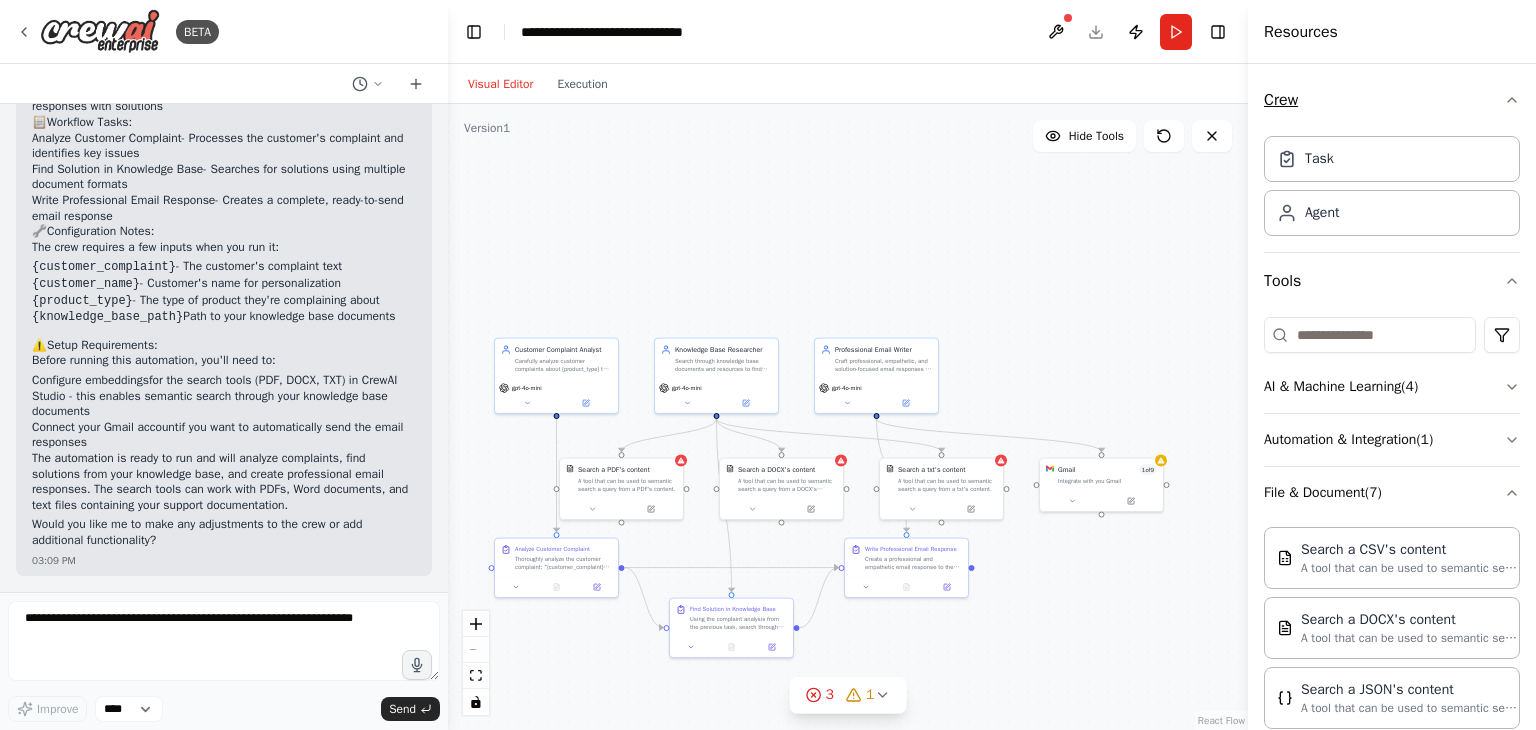 click 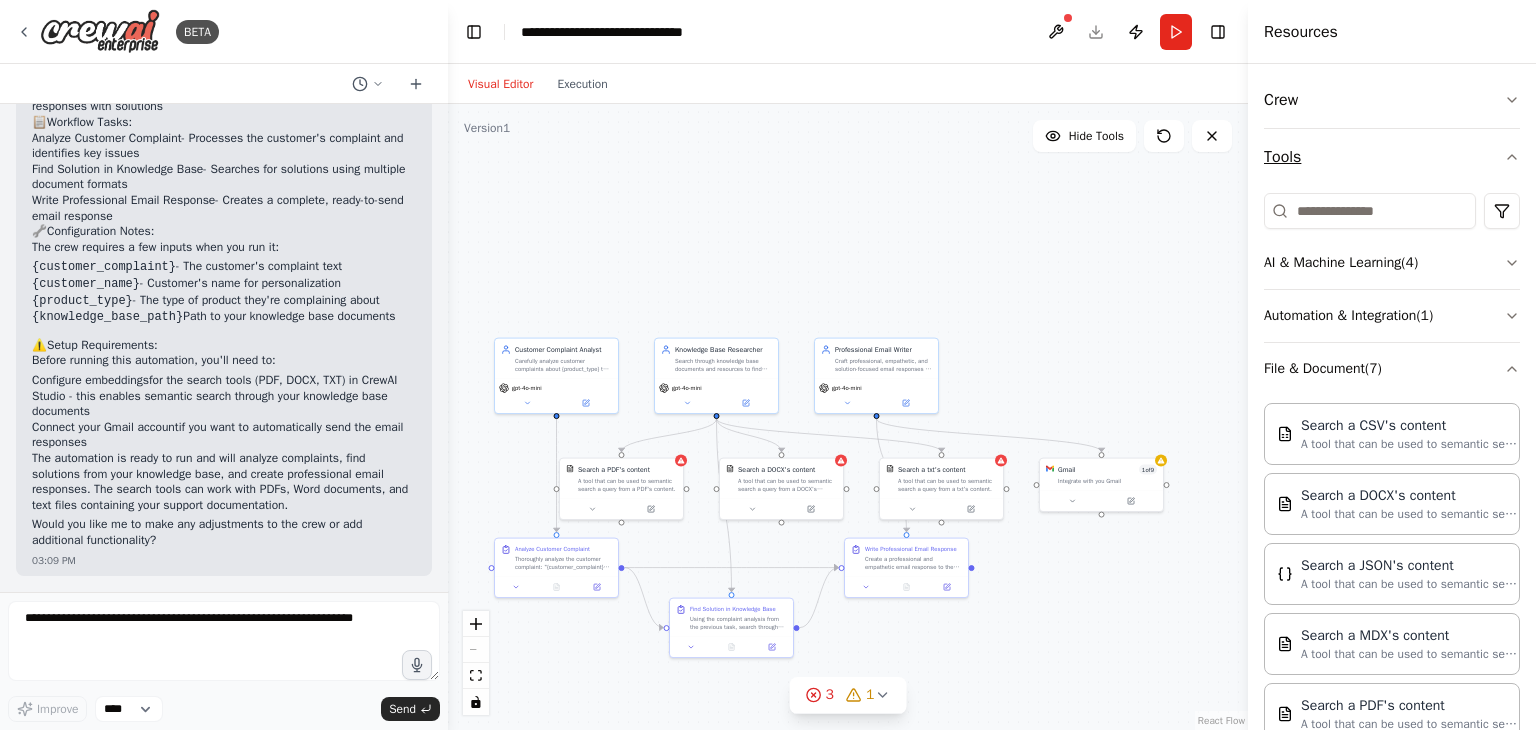 click 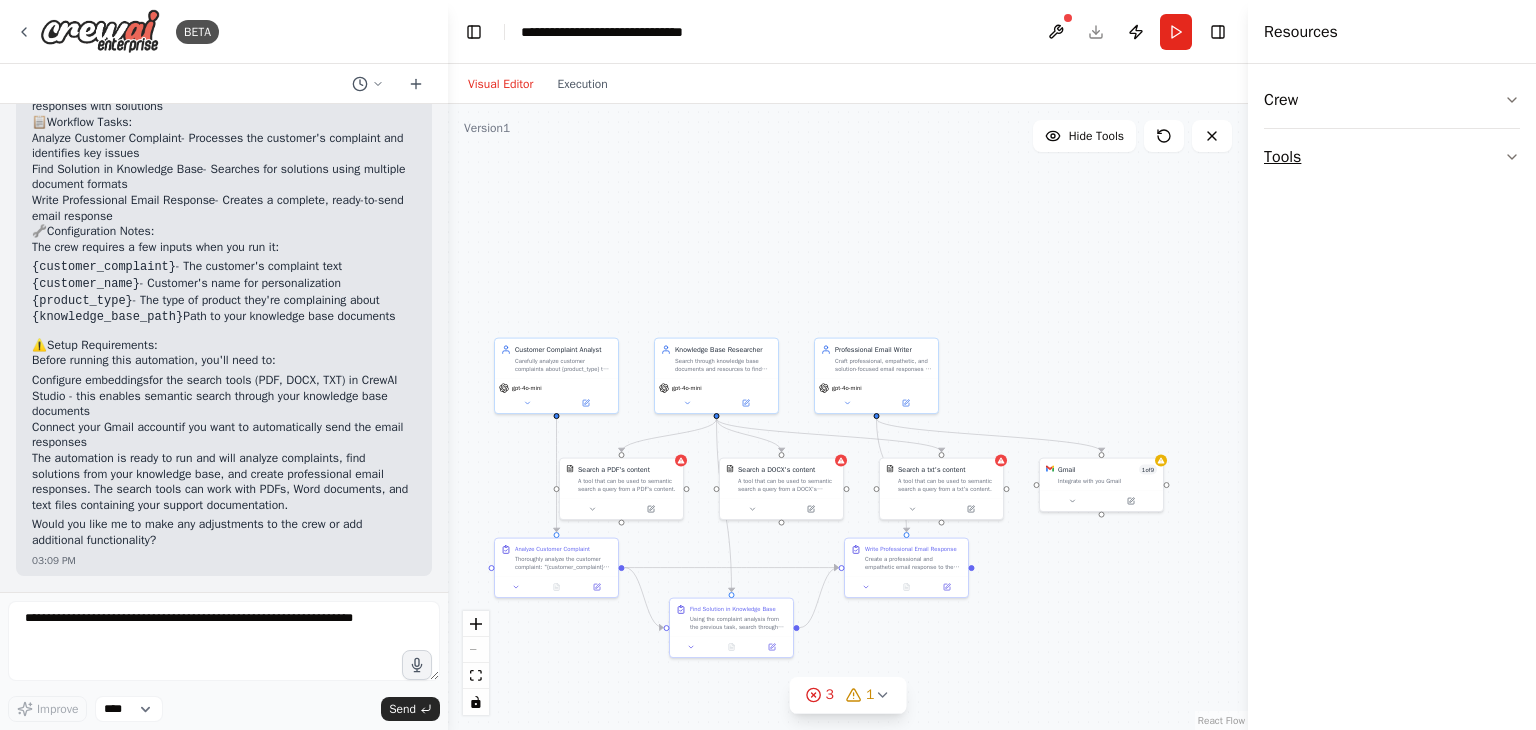 click 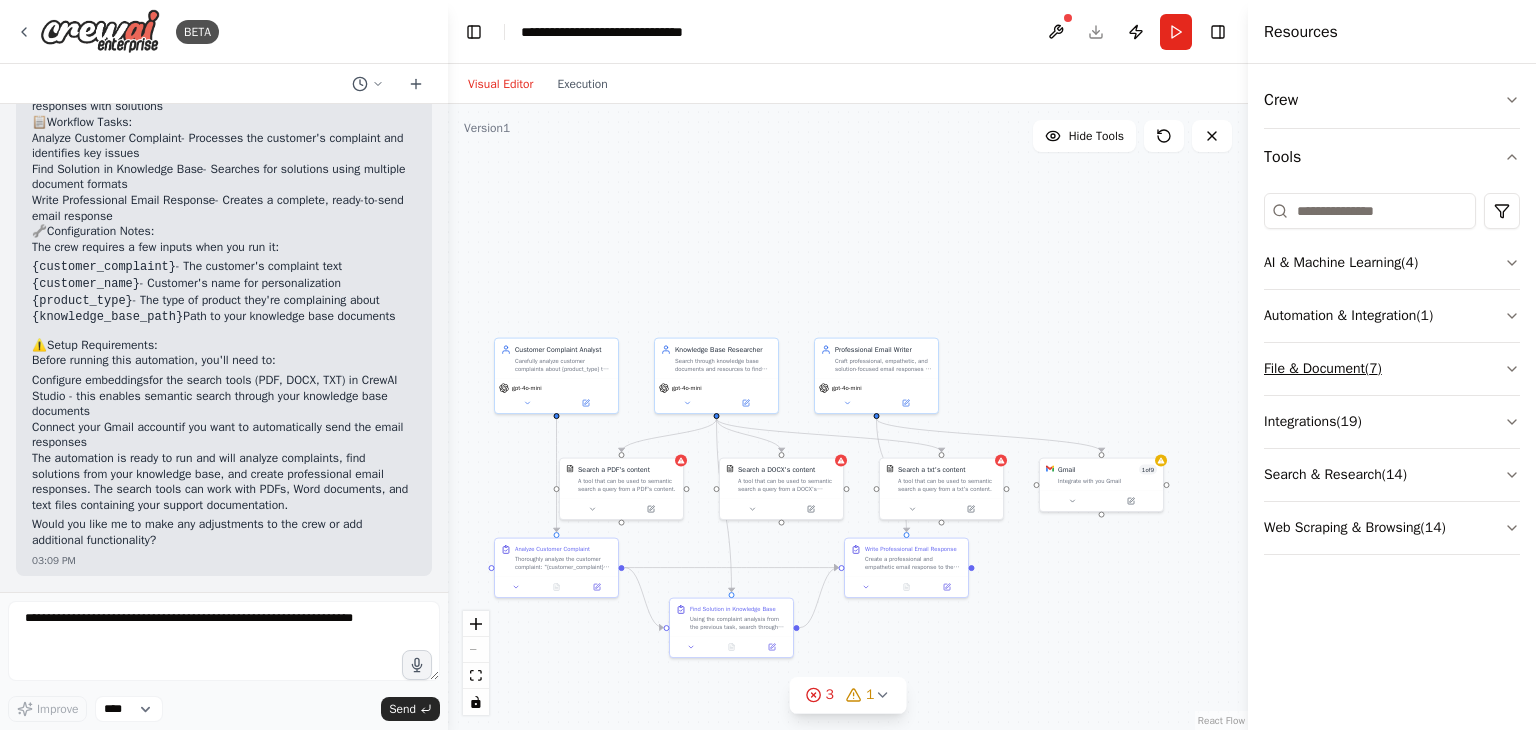 click on "File & Document  ( 7 )" at bounding box center (1392, 369) 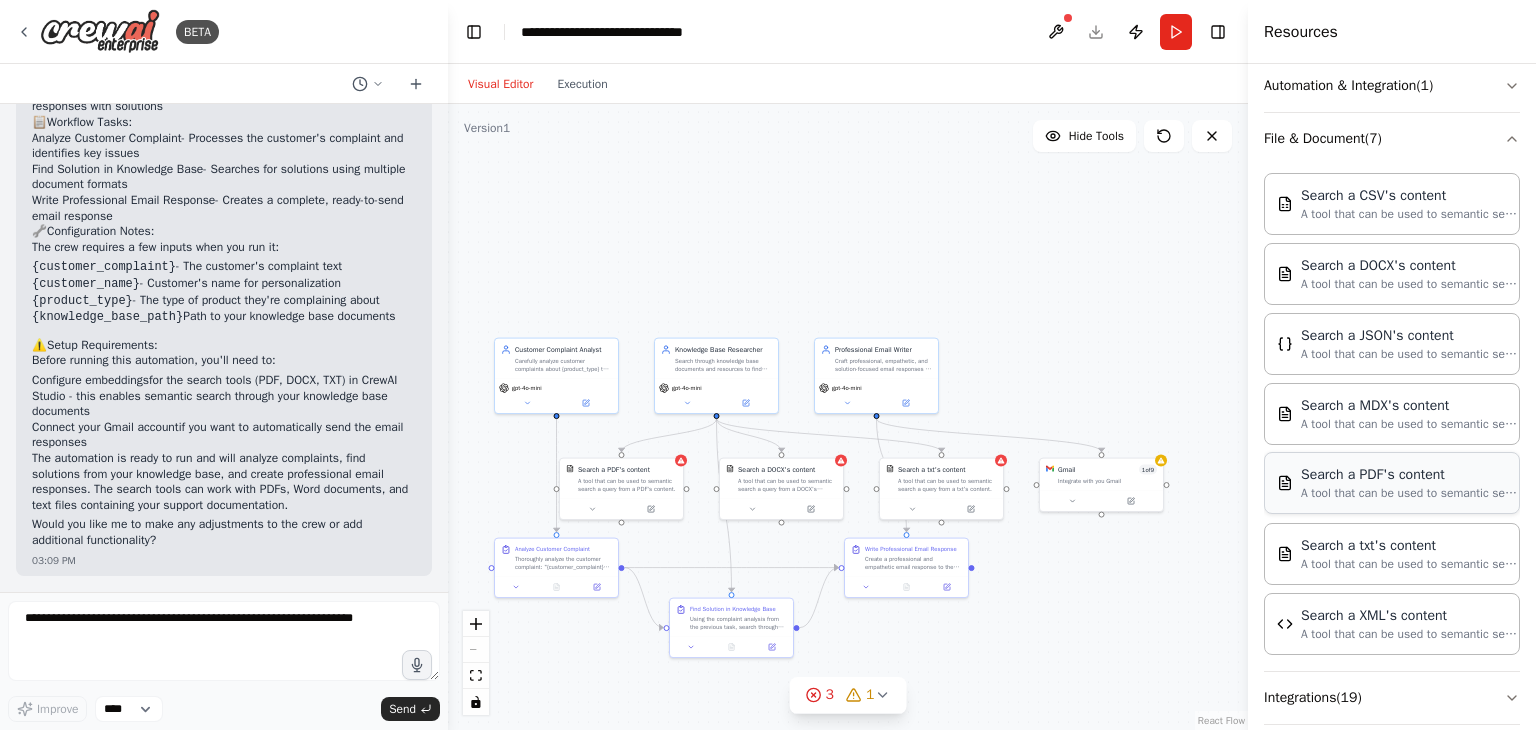 scroll, scrollTop: 238, scrollLeft: 0, axis: vertical 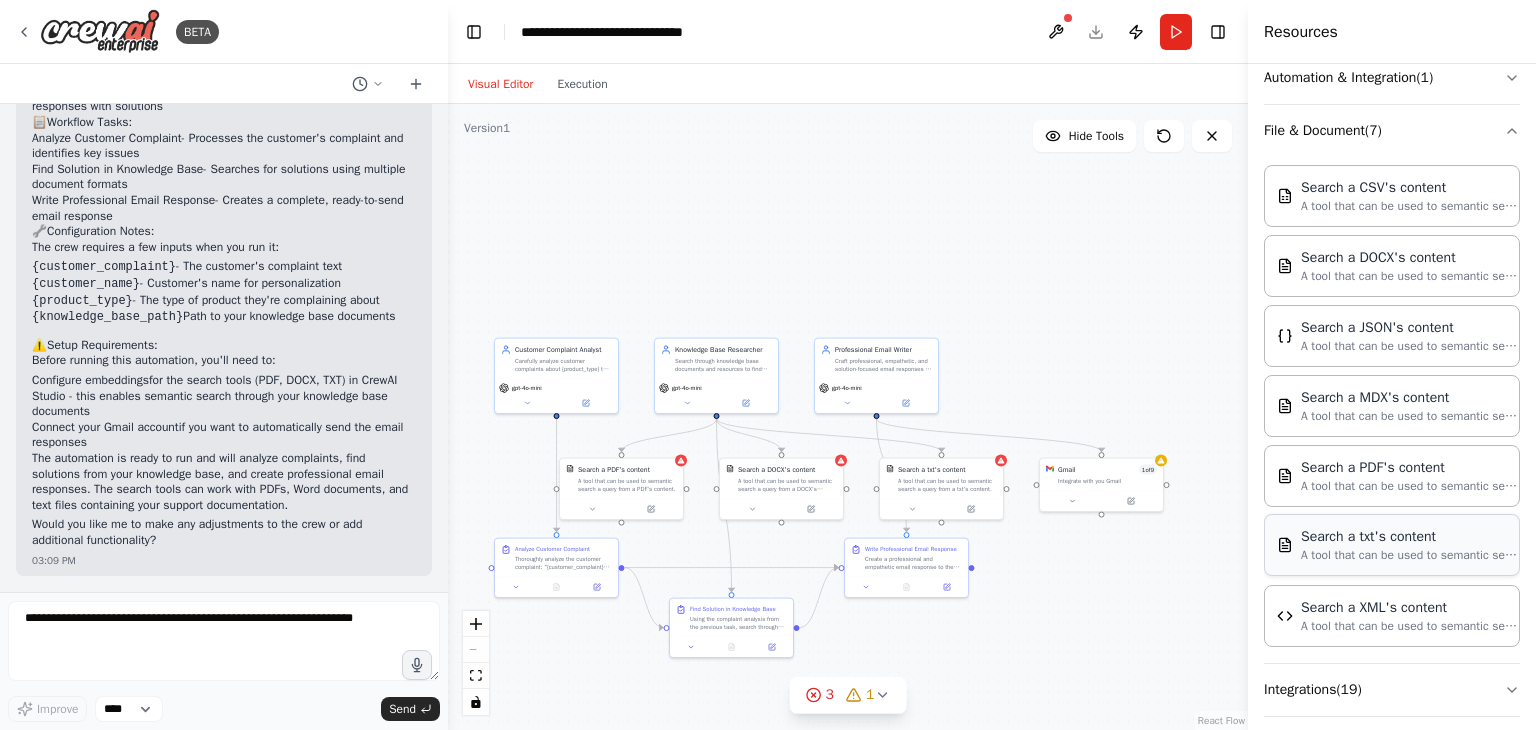 click on "A tool that can be used to semantic search a query from a txt's content." at bounding box center [1411, 555] 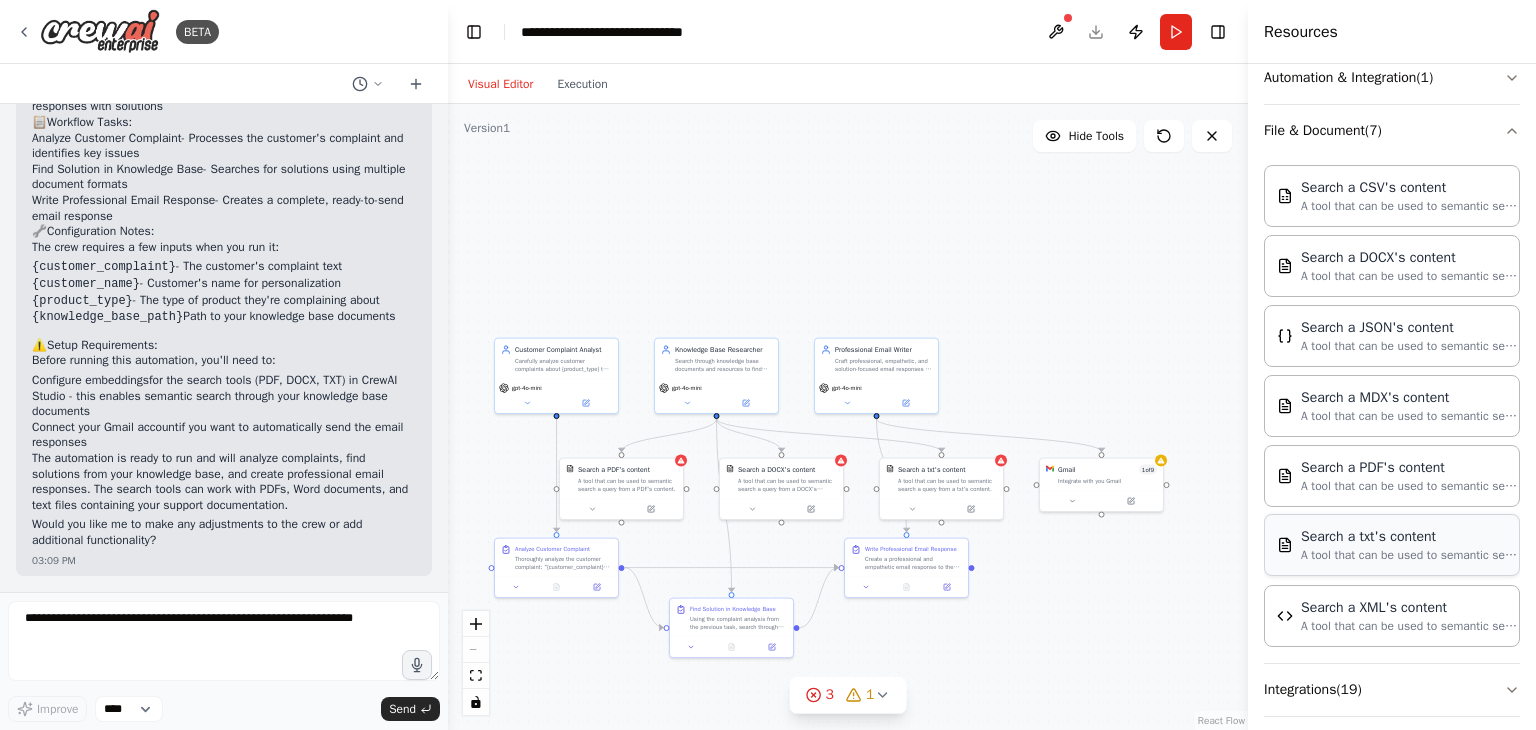 click on "A tool that can be used to semantic search a query from a txt's content." at bounding box center (1411, 555) 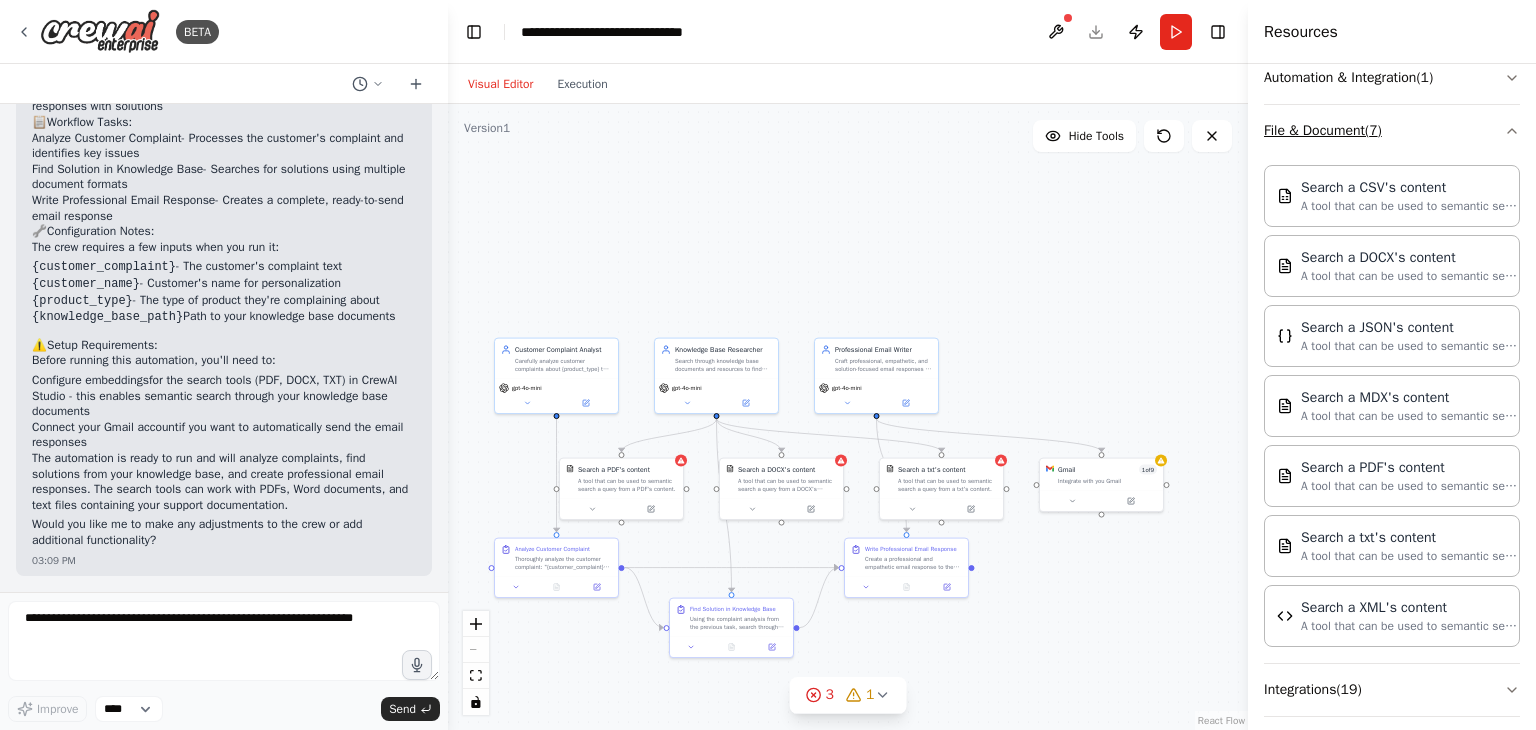 click 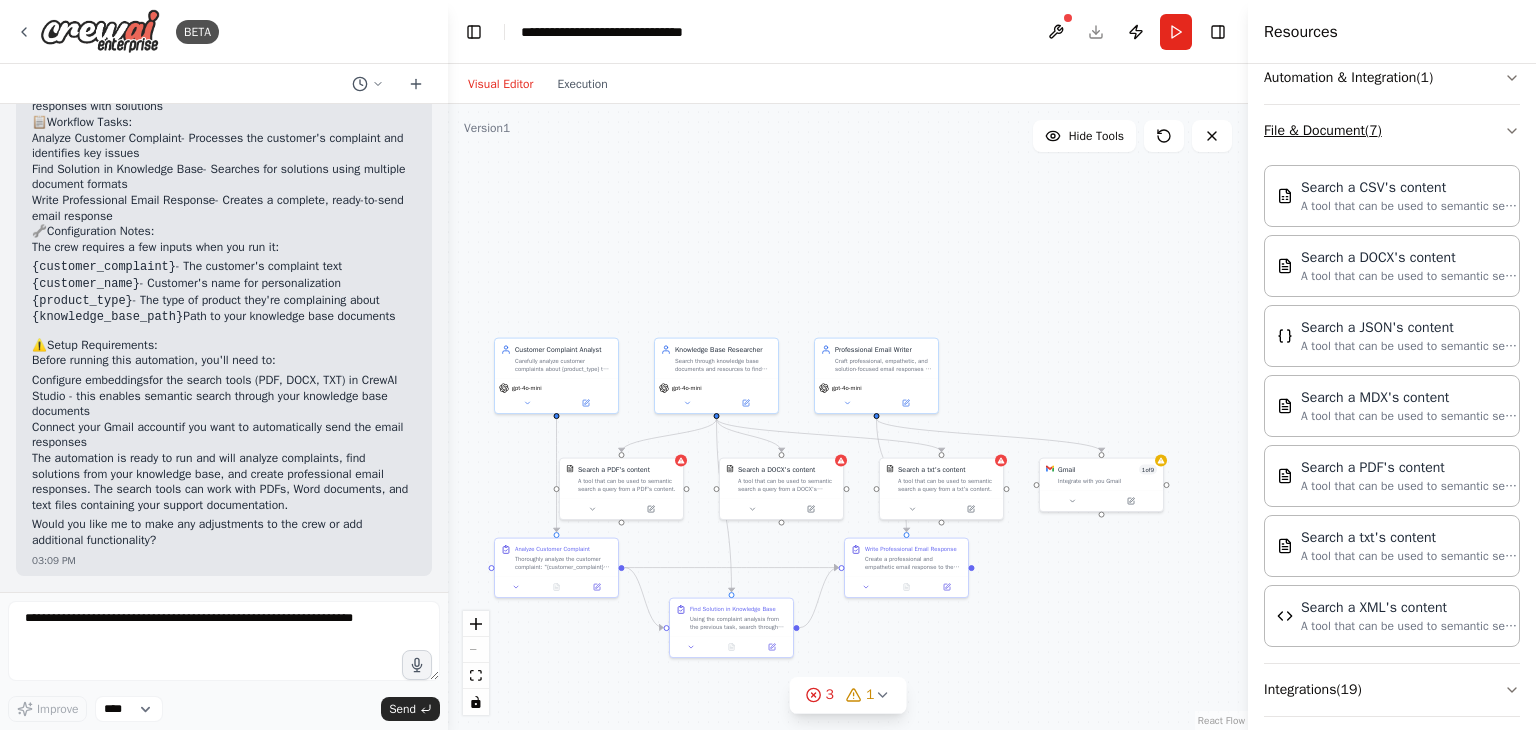 scroll, scrollTop: 0, scrollLeft: 0, axis: both 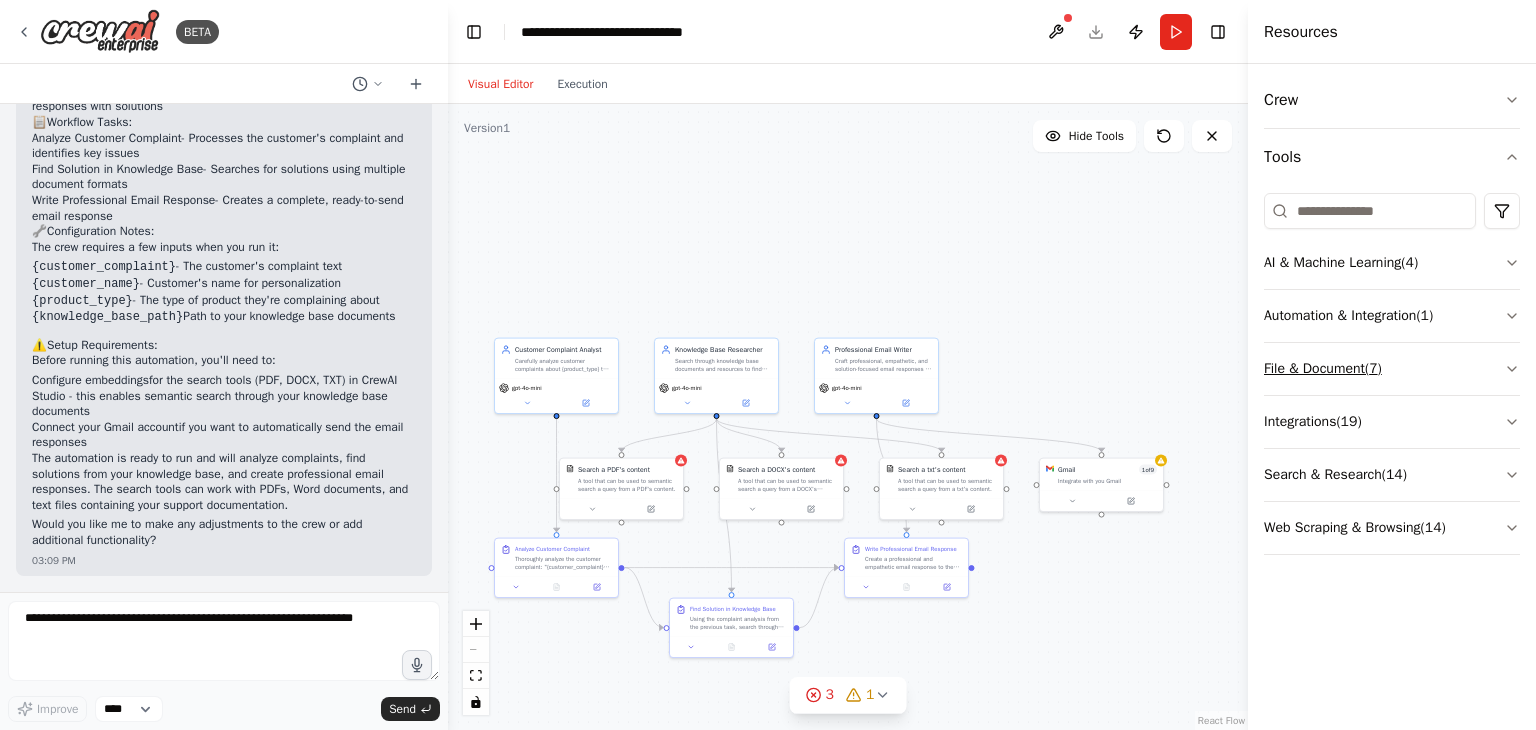 click on "File & Document  ( 7 )" at bounding box center [1392, 369] 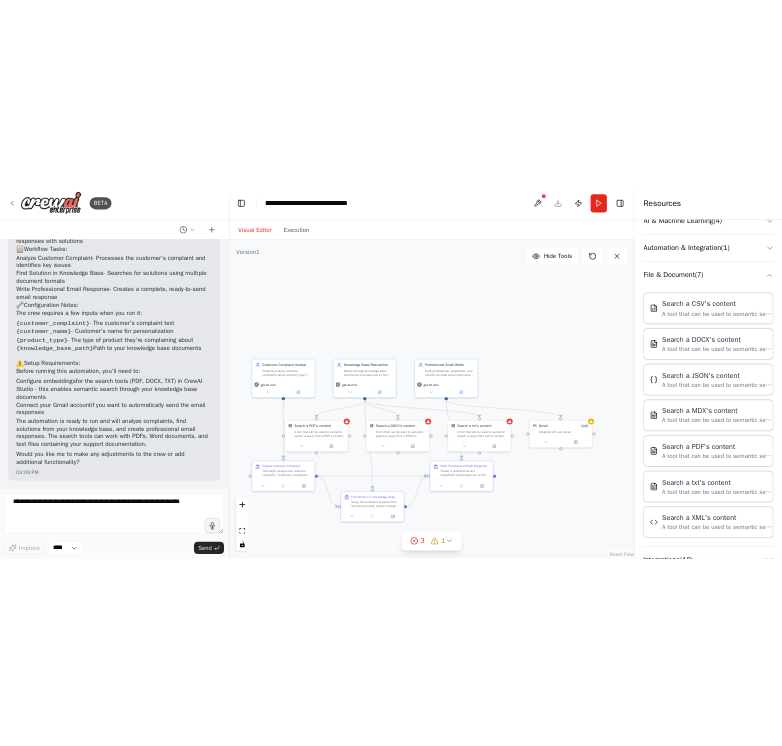 scroll, scrollTop: 256, scrollLeft: 0, axis: vertical 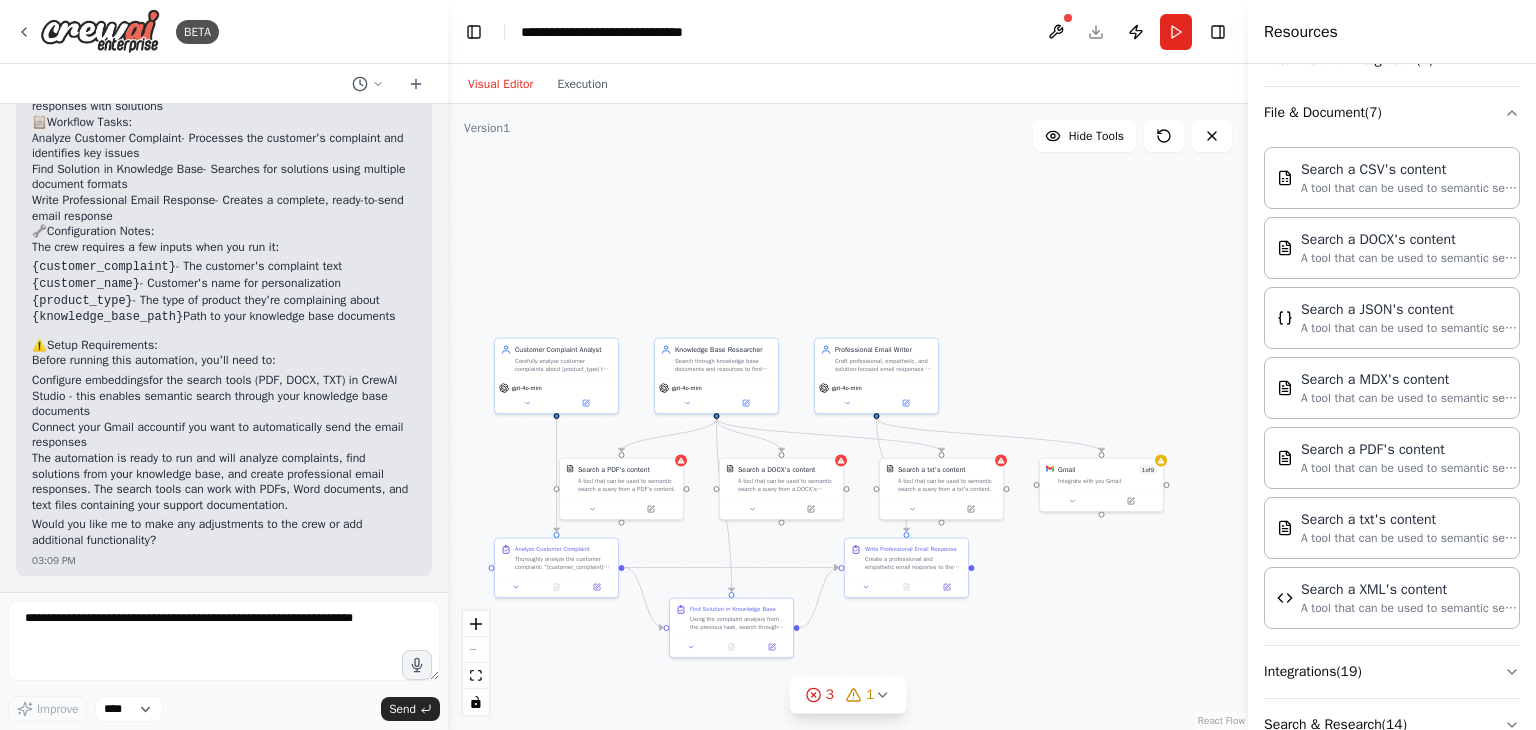 click on "Search a CSV's content A tool that can be used to semantic search a query from a CSV's content. Search a DOCX's content A tool that can be used to semantic search a query from a DOCX's content. Search a JSON's content A tool that can be used to semantic search a query from a JSON's content. Search a MDX's content A tool that can be used to semantic search a query from a MDX's content. Search a PDF's content A tool that can be used to semantic search a query from a PDF's content. Search a txt's content A tool that can be used to semantic search a query from a txt's content. Search a XML's content A tool that can be used to semantic search a query from a XML's content." at bounding box center [1392, 384] 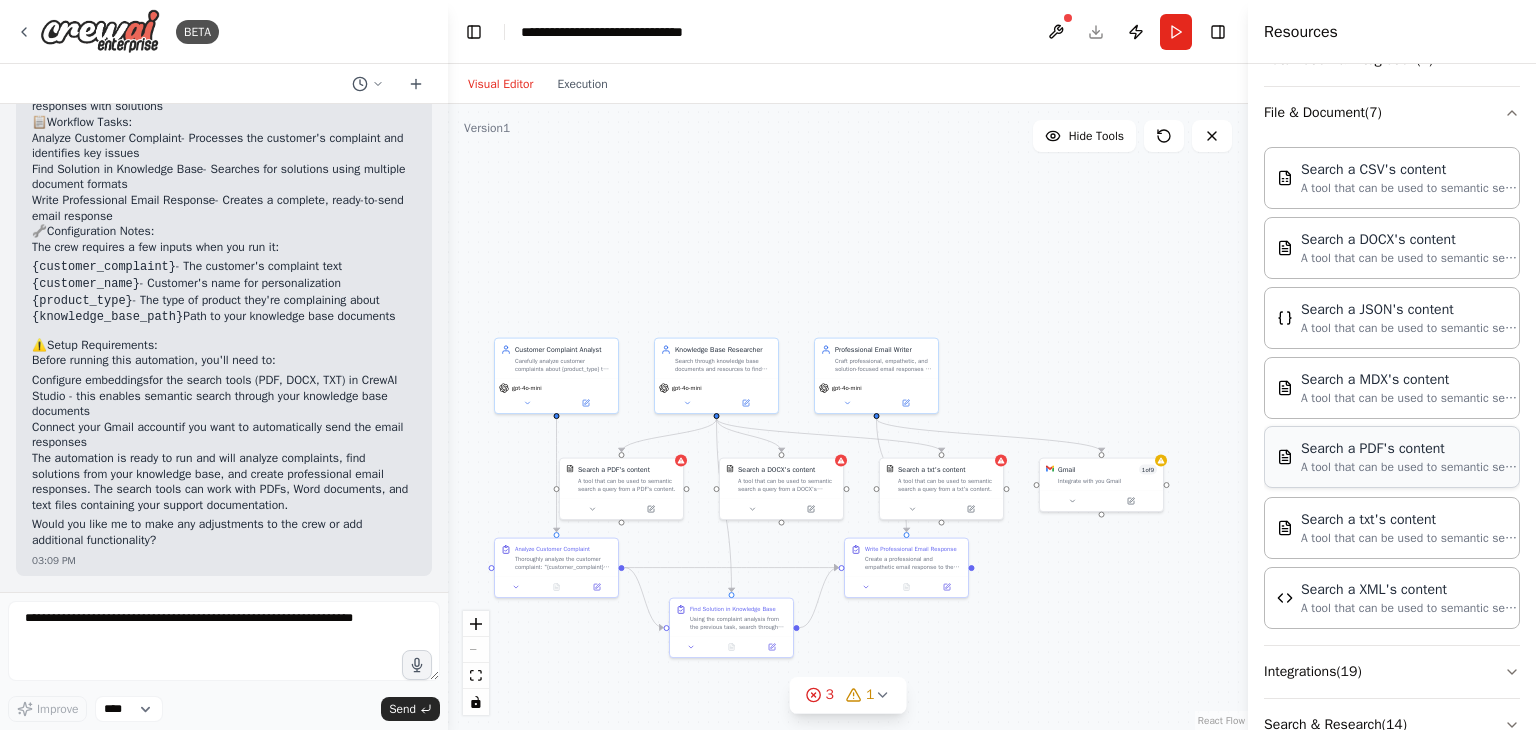 drag, startPoint x: 1369, startPoint y: 421, endPoint x: 1392, endPoint y: 465, distance: 49.648766 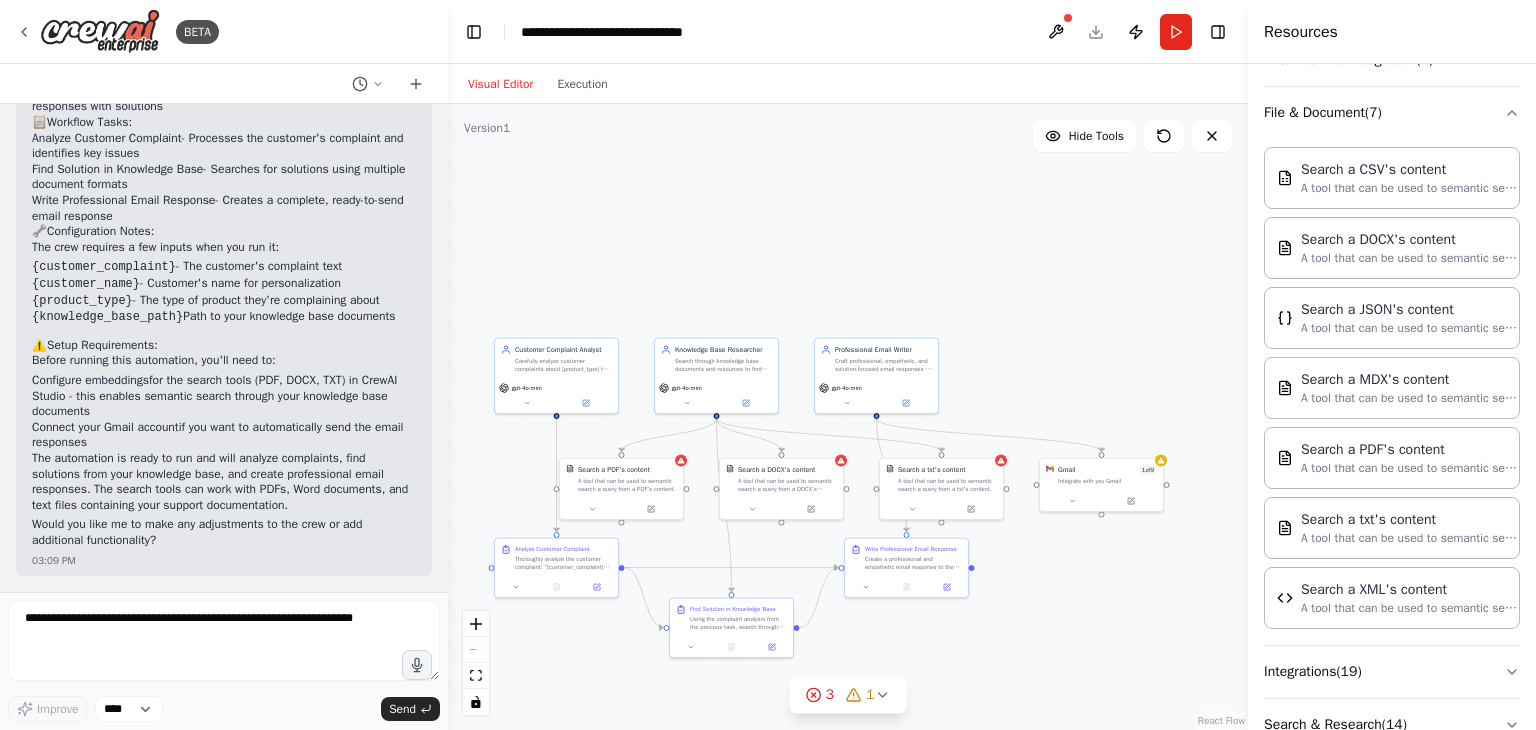 click on ".deletable-edge-delete-btn {
width: 20px;
height: 20px;
border: 0px solid #ffffff;
color: #6b7280;
background-color: #f8fafc;
cursor: pointer;
border-radius: 50%;
font-size: 12px;
padding: 3px;
display: flex;
align-items: center;
justify-content: center;
transition: all 0.2s cubic-bezier(0.4, 0, 0.2, 1);
box-shadow: 0 2px 4px rgba(0, 0, 0, 0.1);
}
.deletable-edge-delete-btn:hover {
background-color: #ef4444;
color: #ffffff;
border-color: #dc2626;
transform: scale(1.1);
box-shadow: 0 4px 12px rgba(239, 68, 68, 0.4);
}
.deletable-edge-delete-btn:active {
transform: scale(0.95);
box-shadow: 0 2px 4px rgba(239, 68, 68, 0.3);
}
Customer Complaint Analyst gpt-4o-mini Knowledge Base Researcher 1 9" at bounding box center (848, 417) 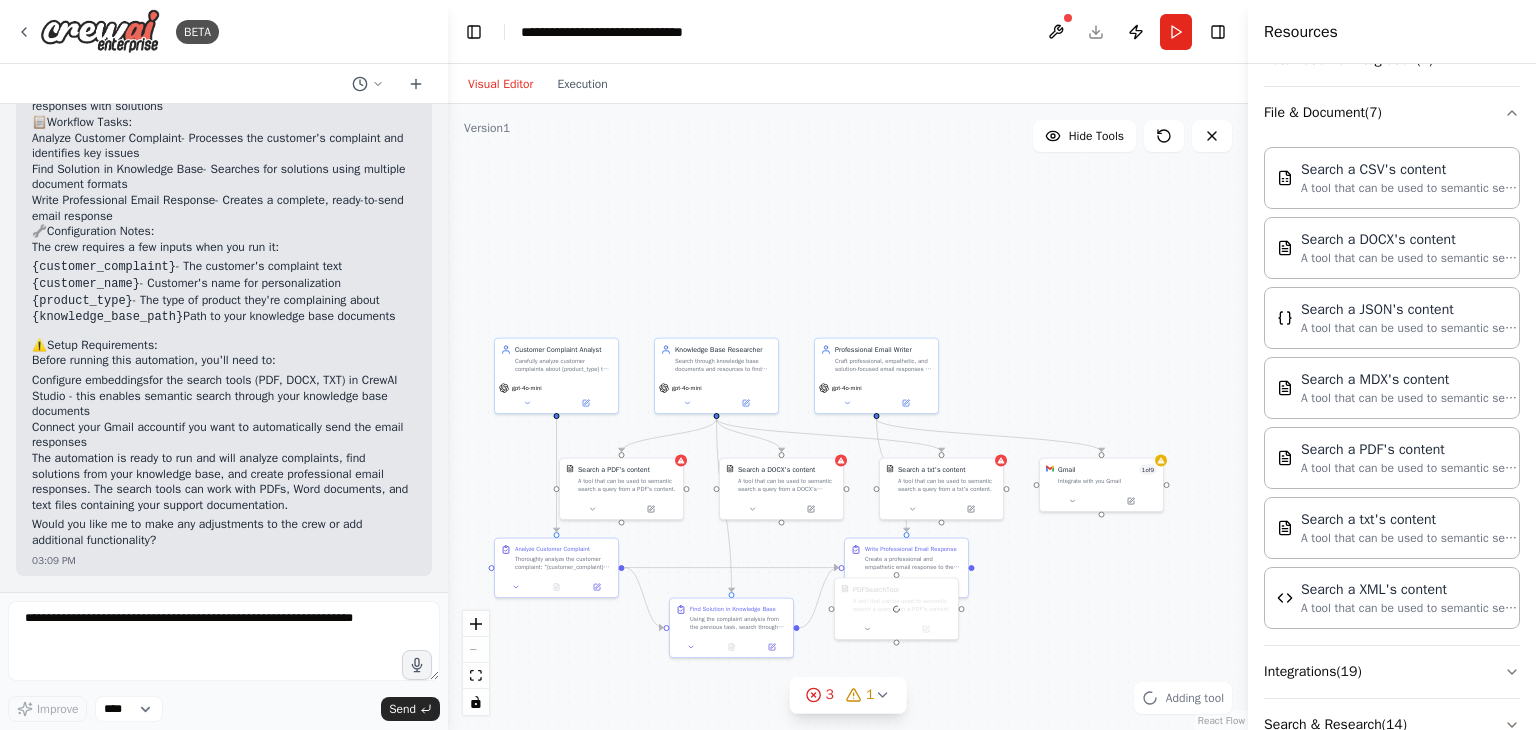 click on ".deletable-edge-delete-btn {
width: 20px;
height: 20px;
border: 0px solid #ffffff;
color: #6b7280;
background-color: #f8fafc;
cursor: pointer;
border-radius: 50%;
font-size: 12px;
padding: 3px;
display: flex;
align-items: center;
justify-content: center;
transition: all 0.2s cubic-bezier(0.4, 0, 0.2, 1);
box-shadow: 0 2px 4px rgba(0, 0, 0, 0.1);
}
.deletable-edge-delete-btn:hover {
background-color: #ef4444;
color: #ffffff;
border-color: #dc2626;
transform: scale(1.1);
box-shadow: 0 4px 12px rgba(239, 68, 68, 0.4);
}
.deletable-edge-delete-btn:active {
transform: scale(0.95);
box-shadow: 0 2px 4px rgba(239, 68, 68, 0.3);
}
Customer Complaint Analyst gpt-4o-mini Knowledge Base Researcher 1 9" at bounding box center [848, 417] 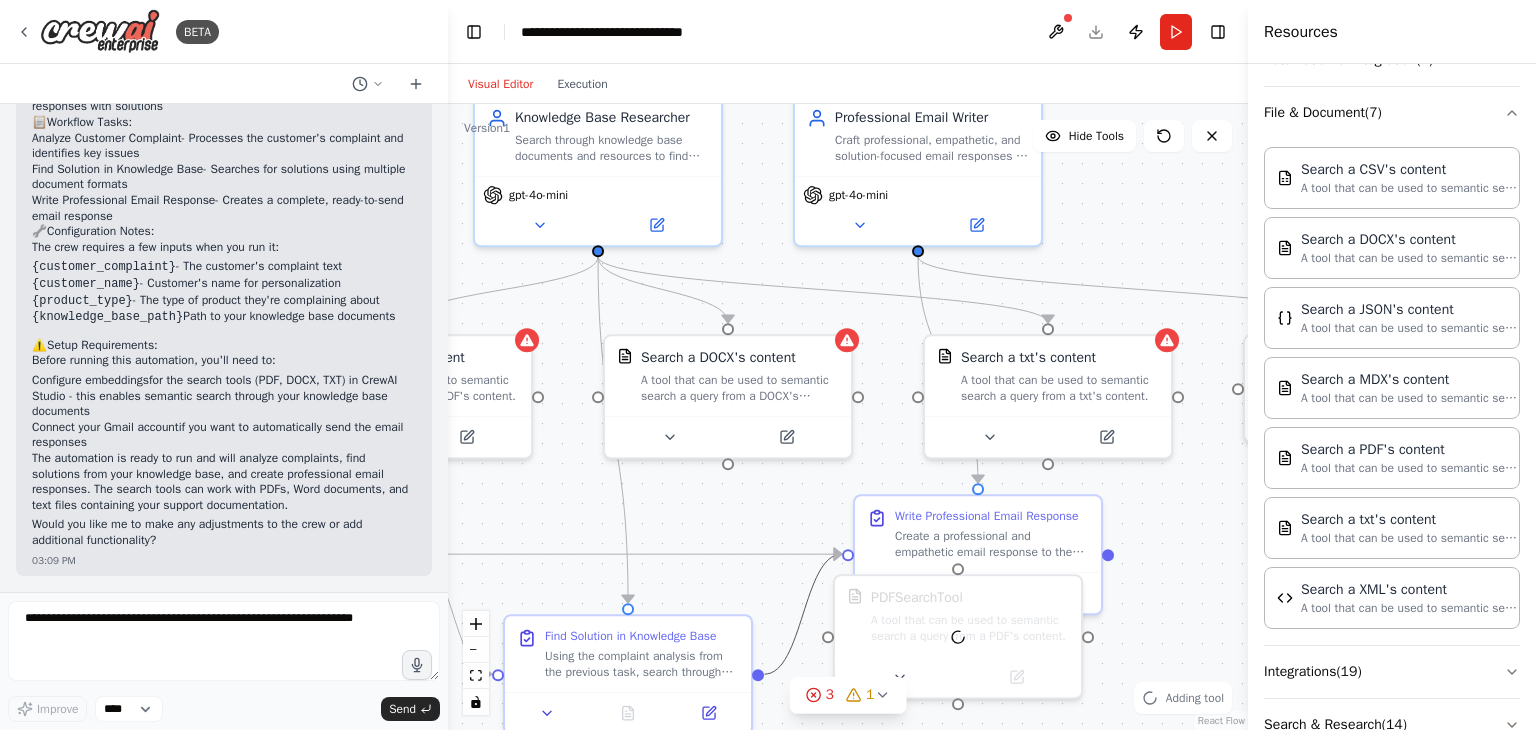 click 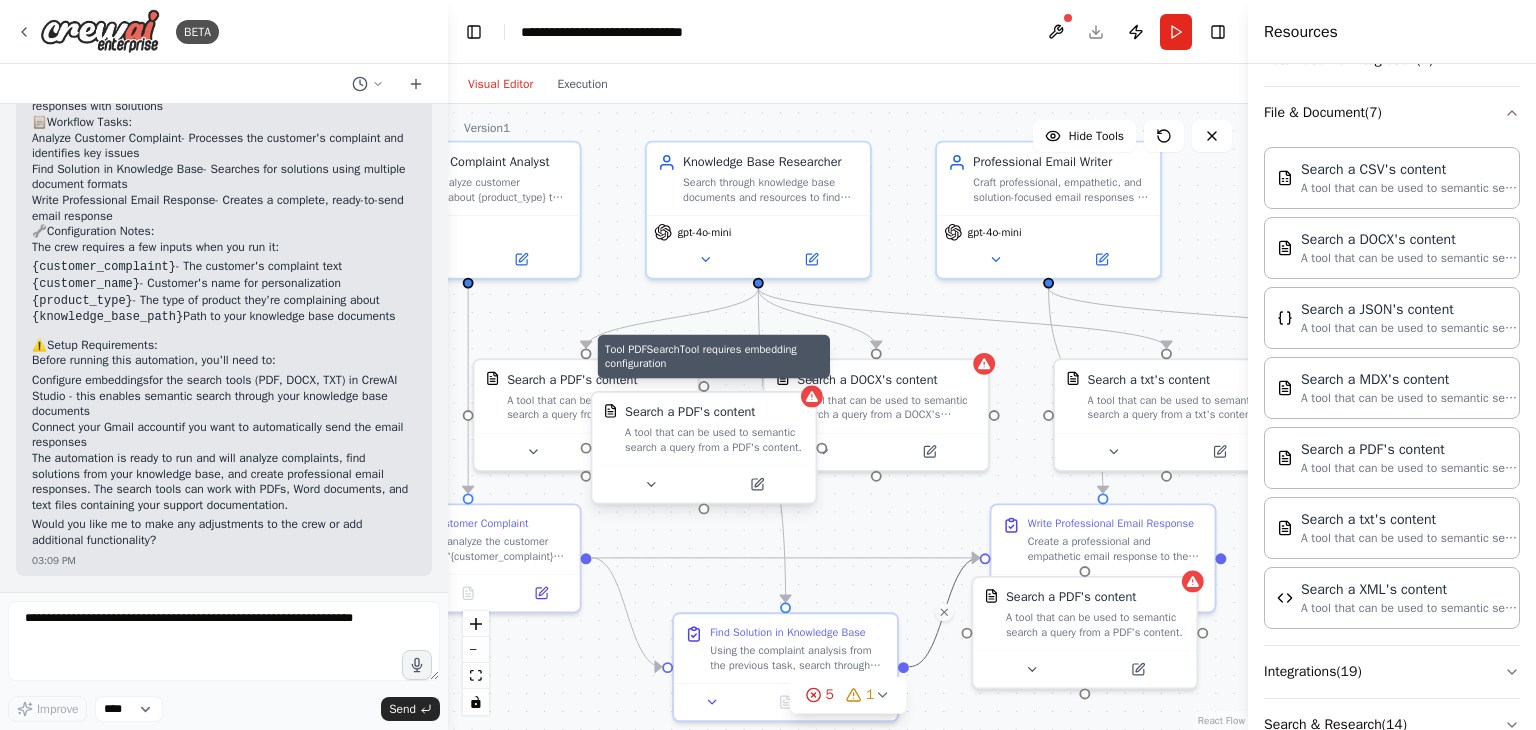 click 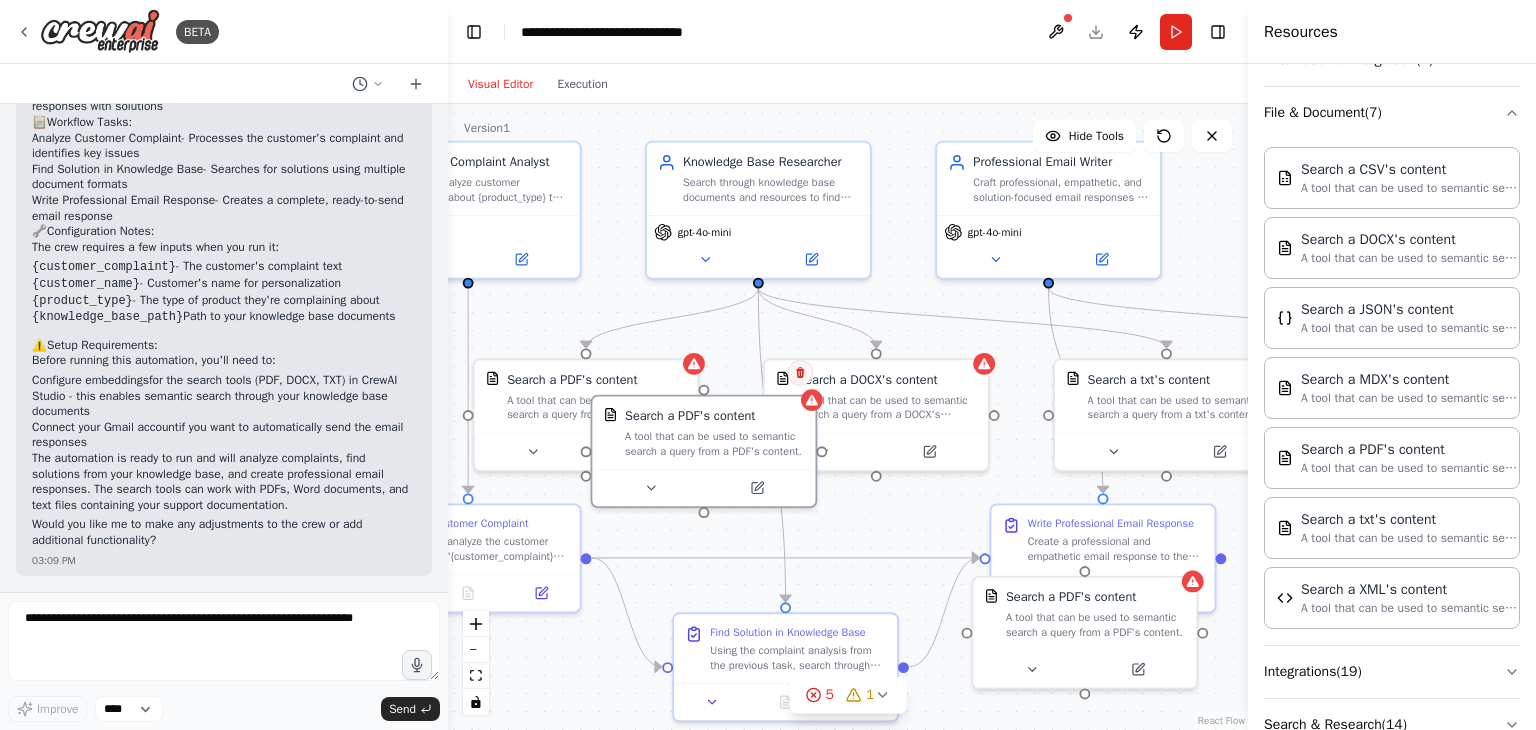 click 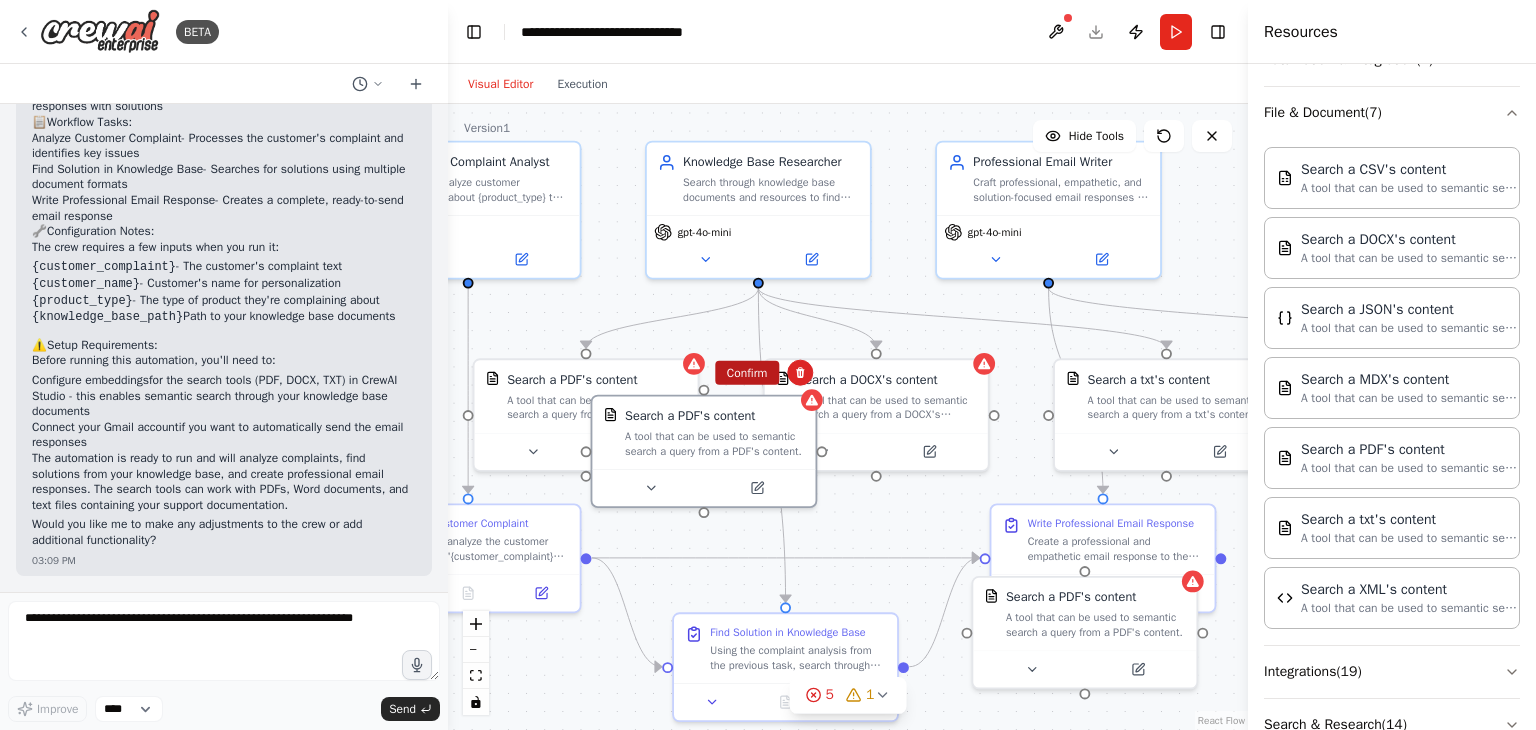 click on "Confirm" at bounding box center (747, 373) 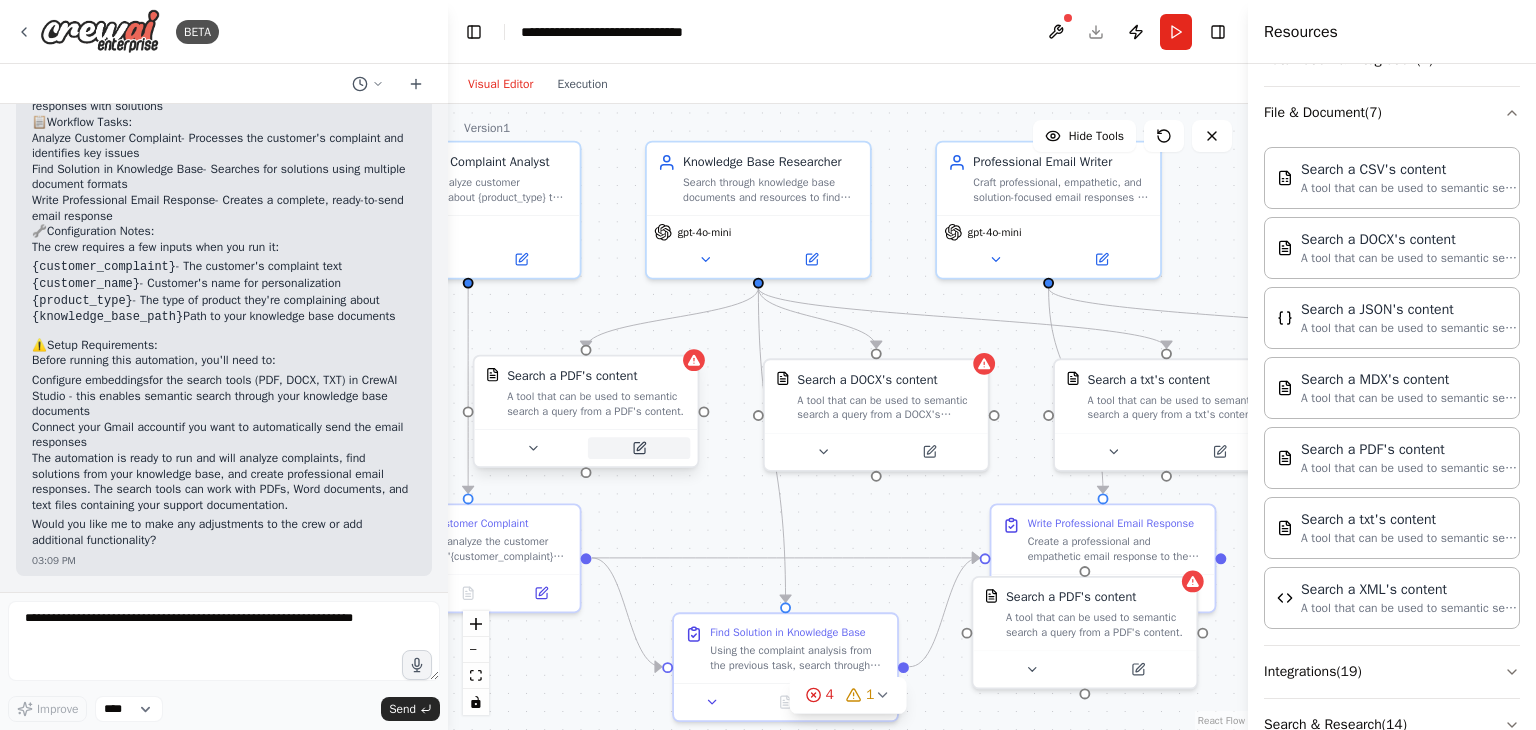 click 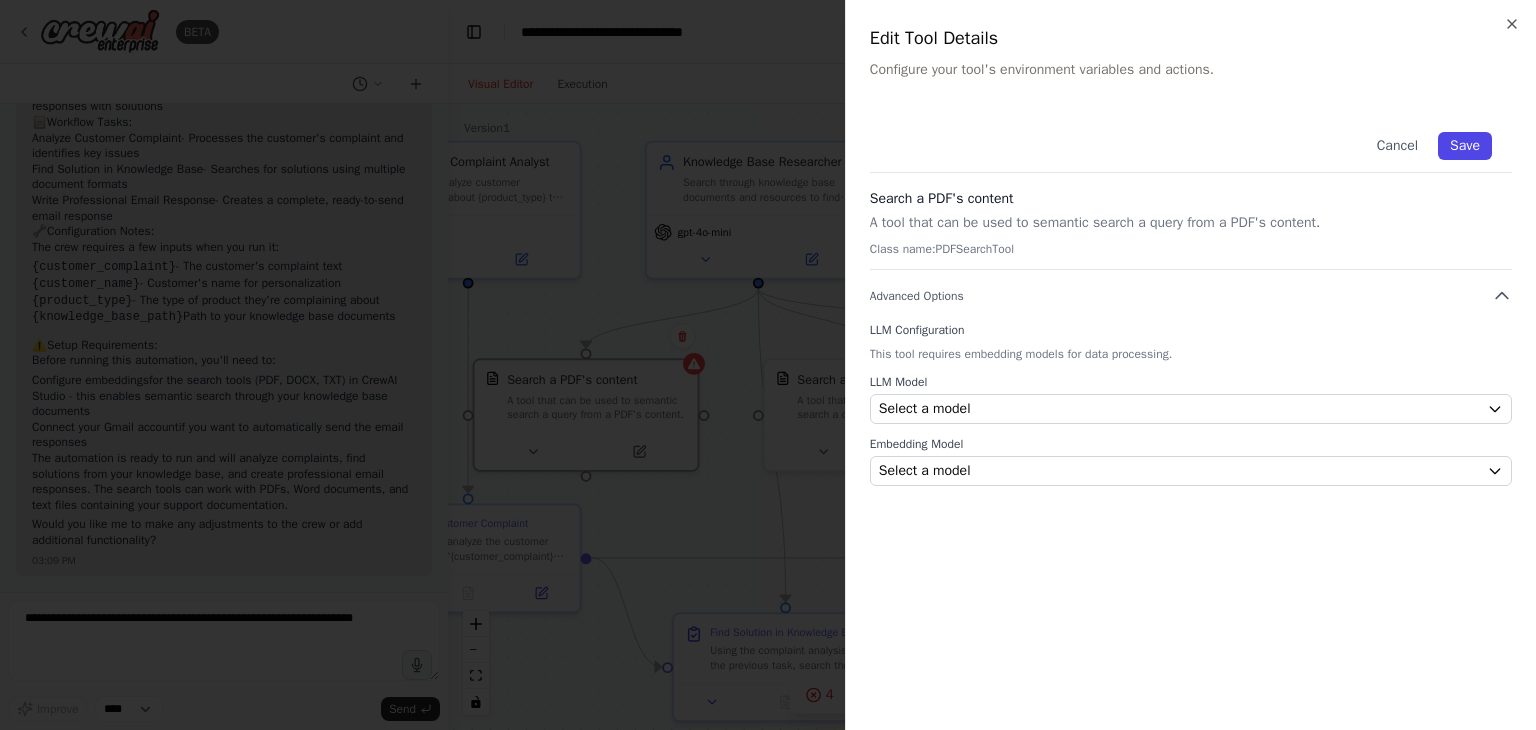 click on "Save" at bounding box center (1465, 146) 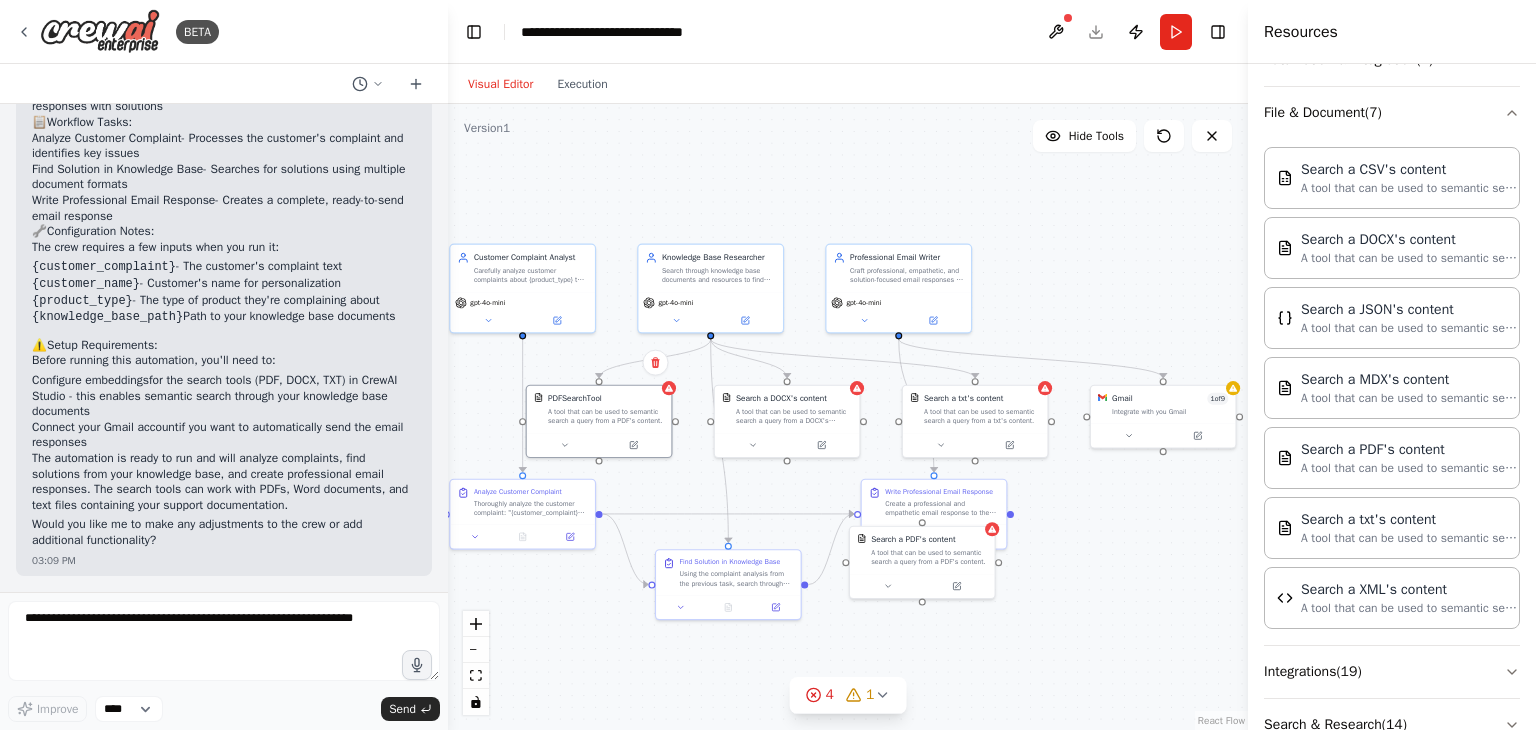 click on ".deletable-edge-delete-btn {
width: 20px;
height: 20px;
border: 0px solid #ffffff;
color: #6b7280;
background-color: #f8fafc;
cursor: pointer;
border-radius: 50%;
font-size: 12px;
padding: 3px;
display: flex;
align-items: center;
justify-content: center;
transition: all 0.2s cubic-bezier(0.4, 0, 0.2, 1);
box-shadow: 0 2px 4px rgba(0, 0, 0, 0.1);
}
.deletable-edge-delete-btn:hover {
background-color: #ef4444;
color: #ffffff;
border-color: #dc2626;
transform: scale(1.1);
box-shadow: 0 4px 12px rgba(239, 68, 68, 0.4);
}
.deletable-edge-delete-btn:active {
transform: scale(0.95);
box-shadow: 0 2px 4px rgba(239, 68, 68, 0.3);
}
Customer Complaint Analyst gpt-4o-mini Knowledge Base Researcher 1 9" at bounding box center (848, 417) 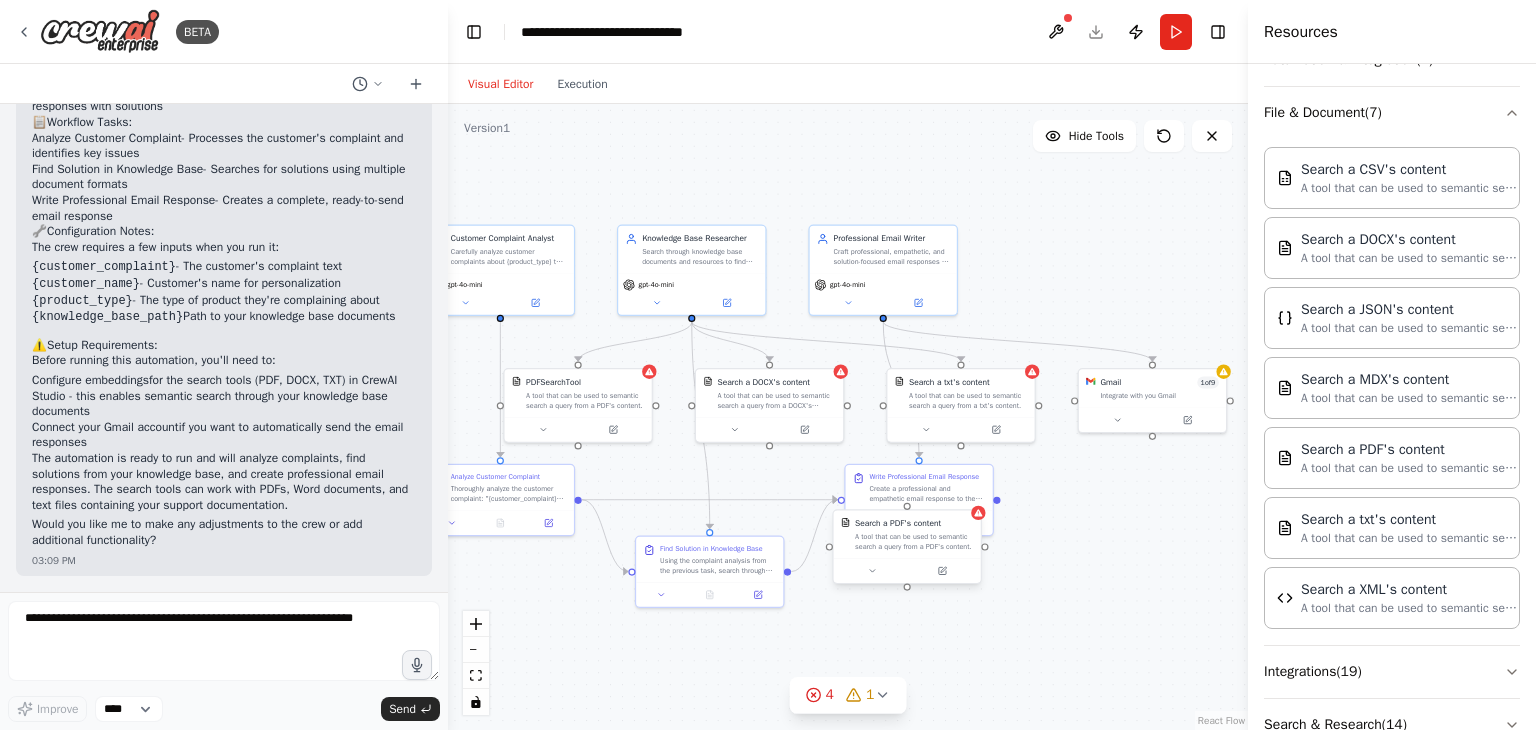 click on "Search a PDF's content A tool that can be used to semantic search a query from a PDF's content." at bounding box center (907, 534) 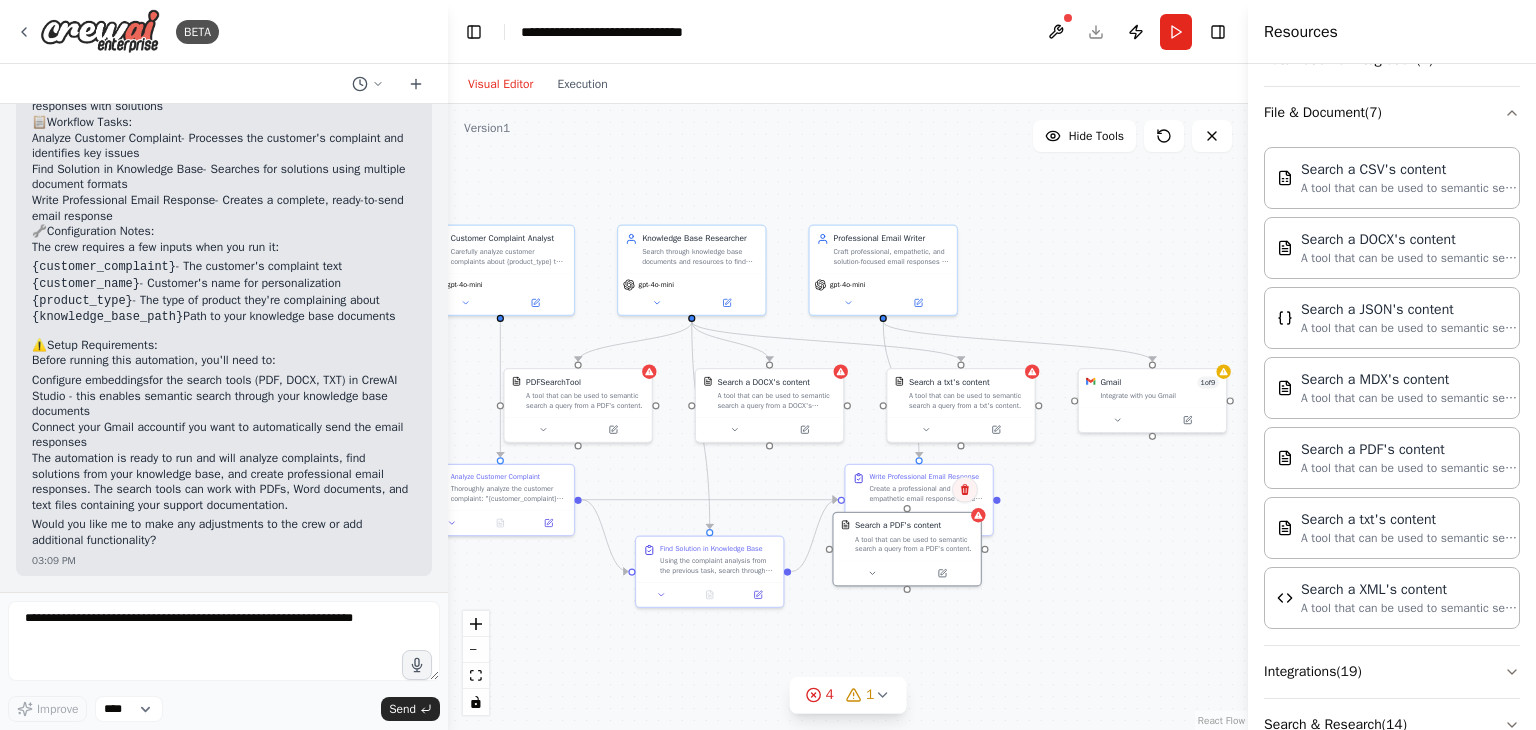click 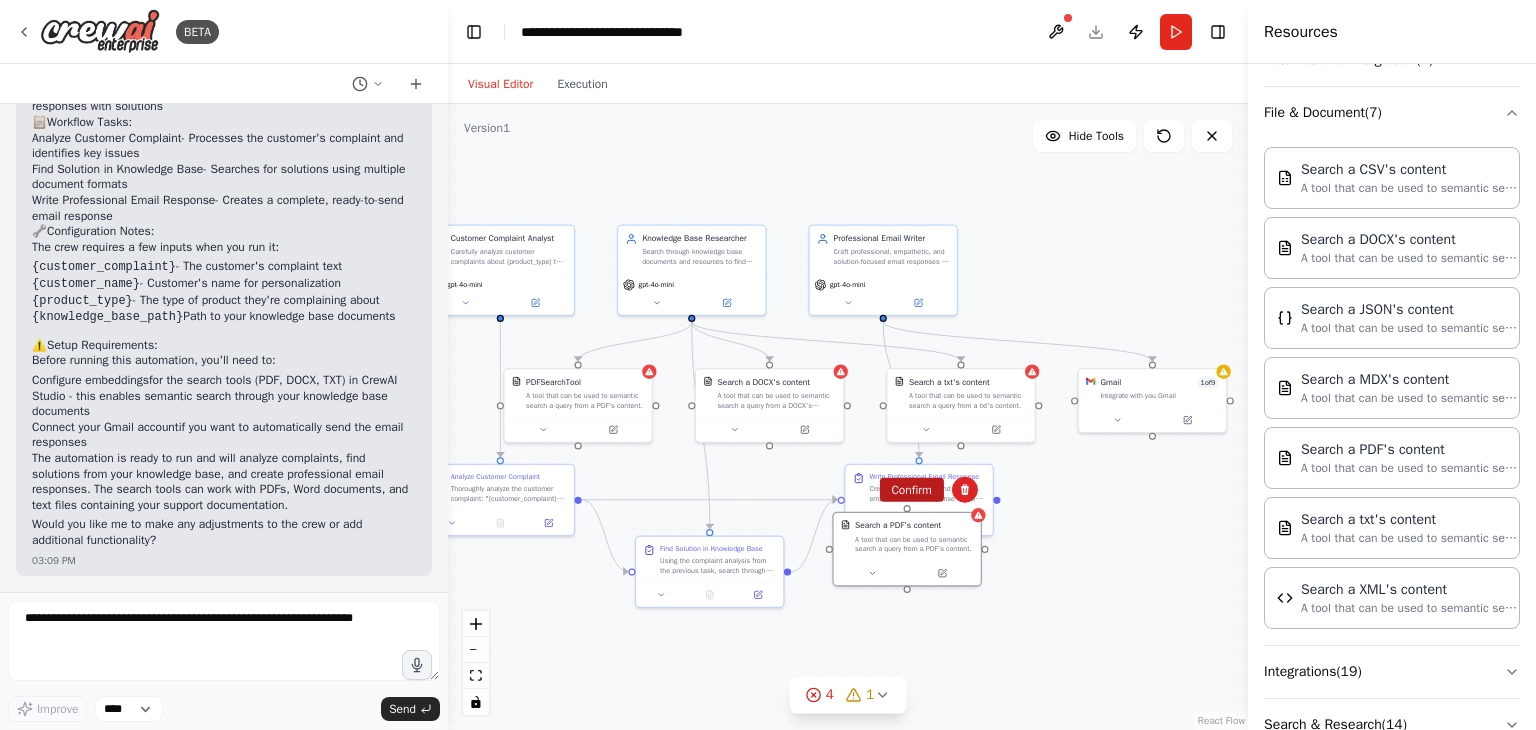 click on "Confirm" at bounding box center (911, 490) 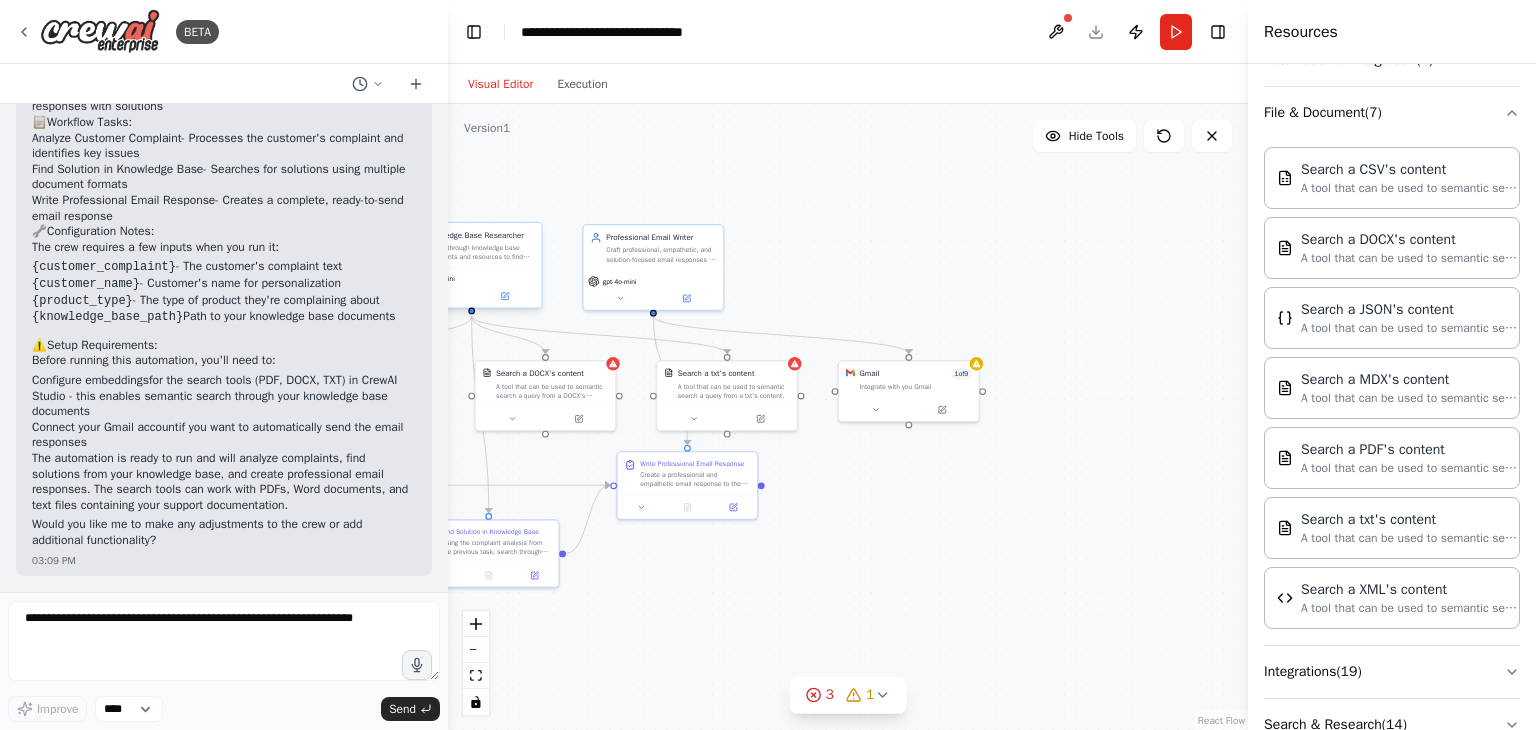click on "gpt-4o-mini" at bounding box center [472, 287] 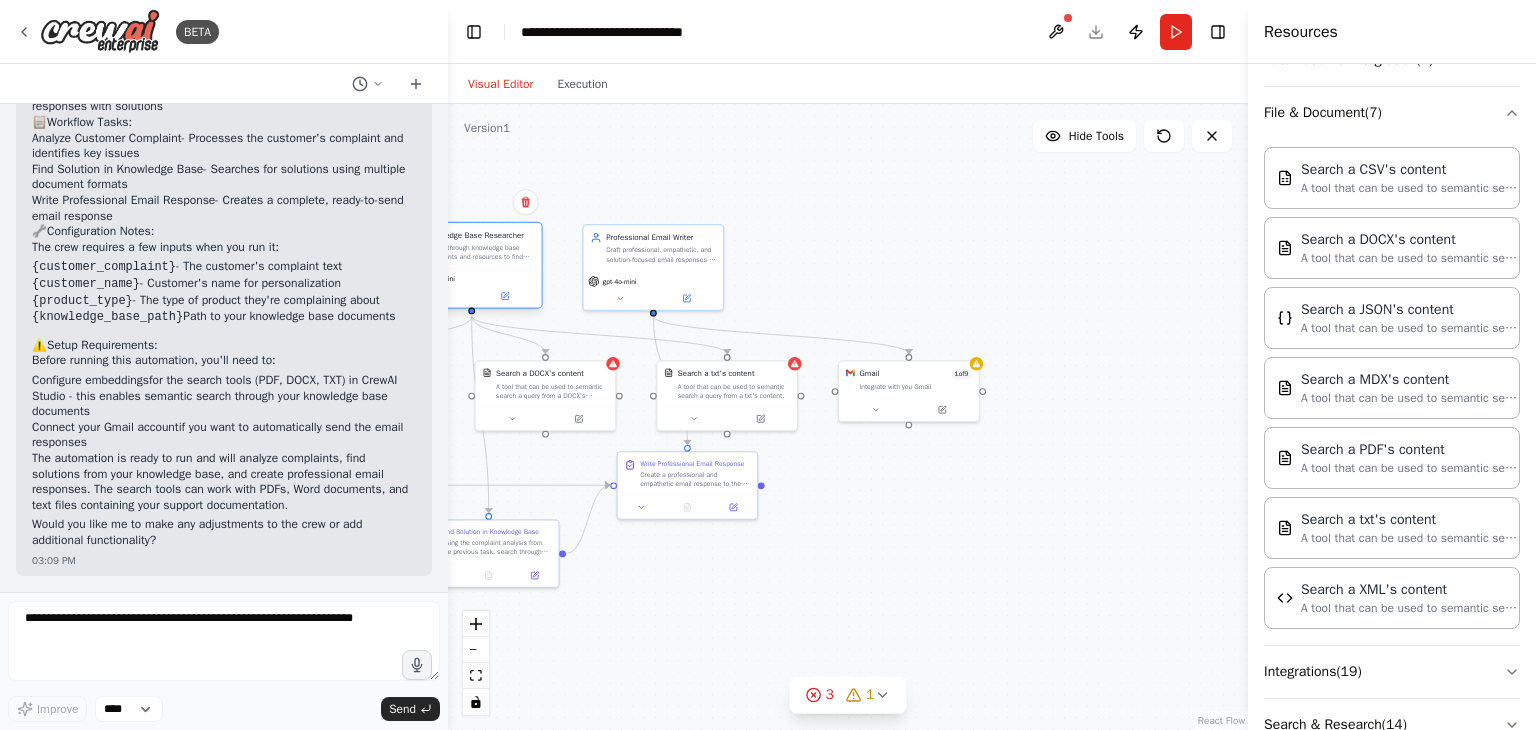 click on "gpt-4o-mini" at bounding box center [472, 287] 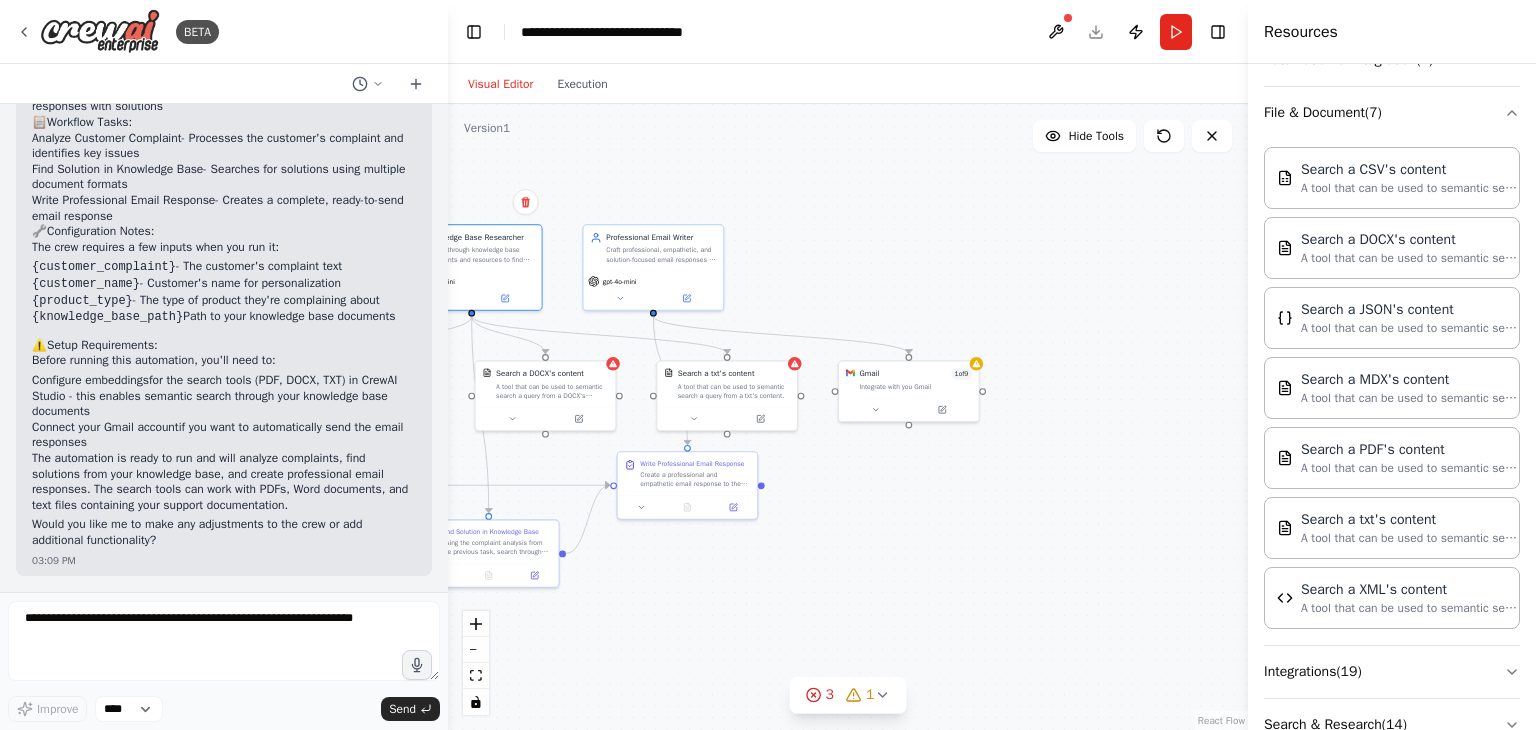 click on ".deletable-edge-delete-btn {
width: 20px;
height: 20px;
border: 0px solid #ffffff;
color: #6b7280;
background-color: #f8fafc;
cursor: pointer;
border-radius: 50%;
font-size: 12px;
padding: 3px;
display: flex;
align-items: center;
justify-content: center;
transition: all 0.2s cubic-bezier(0.4, 0, 0.2, 1);
box-shadow: 0 2px 4px rgba(0, 0, 0, 0.1);
}
.deletable-edge-delete-btn:hover {
background-color: #ef4444;
color: #ffffff;
border-color: #dc2626;
transform: scale(1.1);
box-shadow: 0 4px 12px rgba(239, 68, 68, 0.4);
}
.deletable-edge-delete-btn:active {
transform: scale(0.95);
box-shadow: 0 2px 4px rgba(239, 68, 68, 0.3);
}
Customer Complaint Analyst gpt-4o-mini Knowledge Base Researcher 1 9" at bounding box center [848, 417] 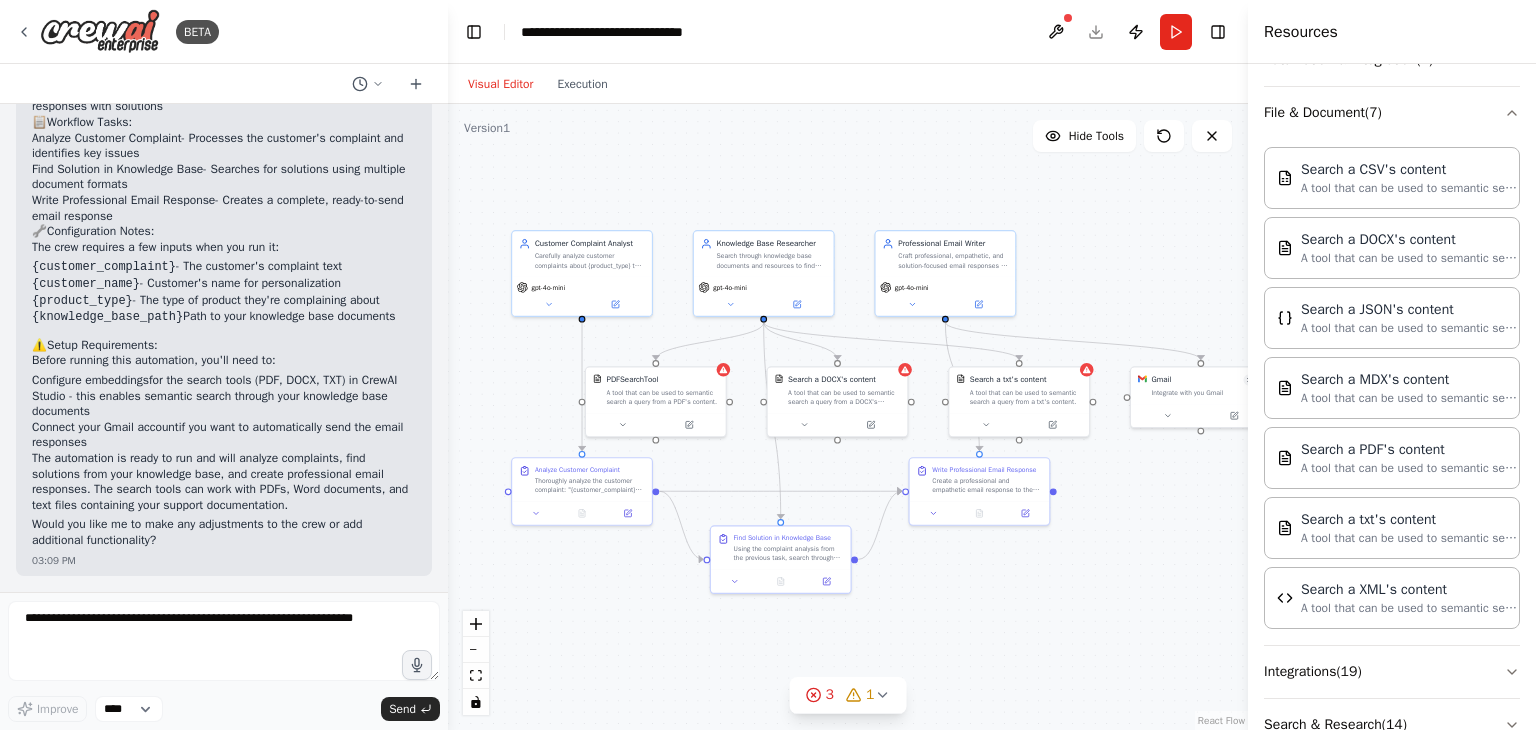 drag, startPoint x: 682, startPoint y: 178, endPoint x: 975, endPoint y: 183, distance: 293.04266 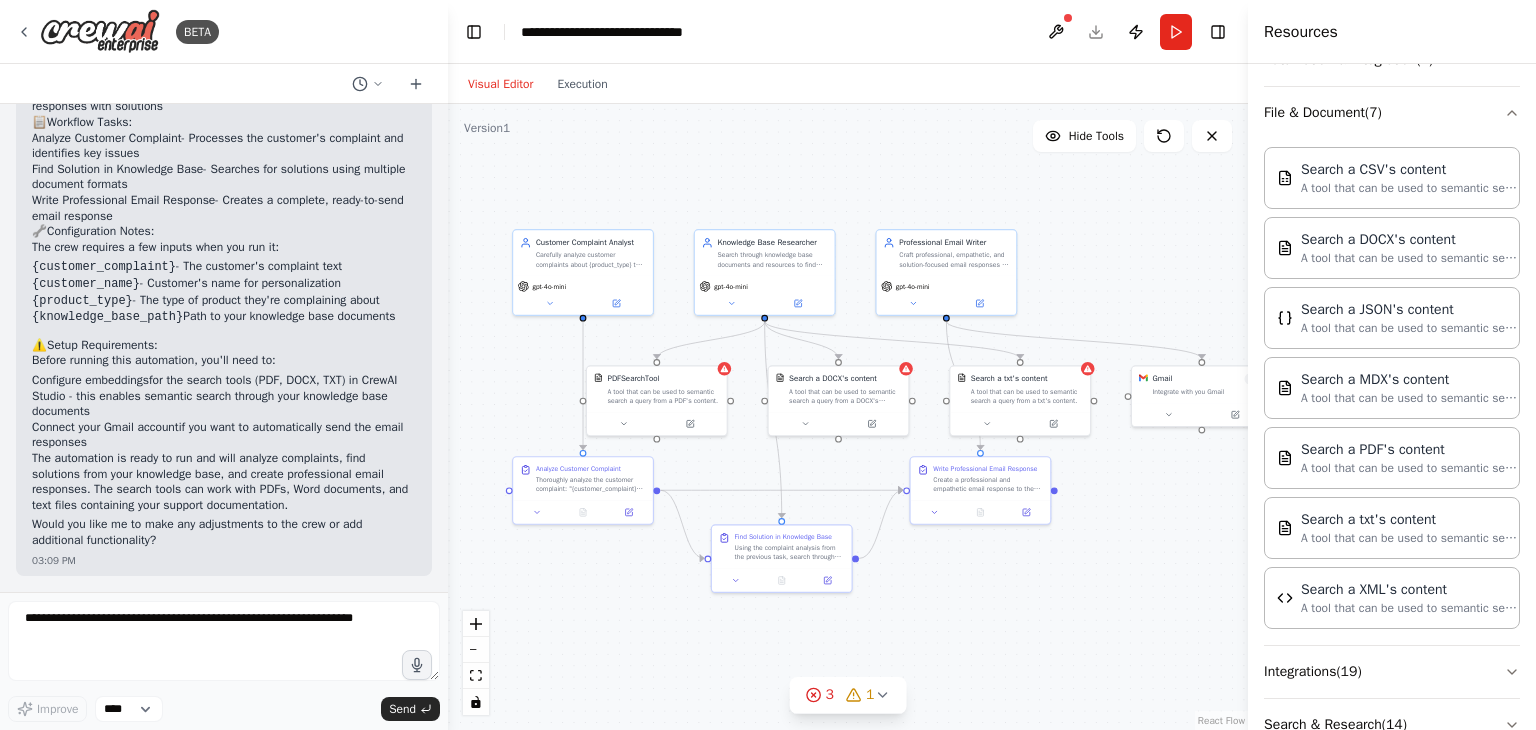 click on ".deletable-edge-delete-btn {
width: 20px;
height: 20px;
border: 0px solid #ffffff;
color: #6b7280;
background-color: #f8fafc;
cursor: pointer;
border-radius: 50%;
font-size: 12px;
padding: 3px;
display: flex;
align-items: center;
justify-content: center;
transition: all 0.2s cubic-bezier(0.4, 0, 0.2, 1);
box-shadow: 0 2px 4px rgba(0, 0, 0, 0.1);
}
.deletable-edge-delete-btn:hover {
background-color: #ef4444;
color: #ffffff;
border-color: #dc2626;
transform: scale(1.1);
box-shadow: 0 4px 12px rgba(239, 68, 68, 0.4);
}
.deletable-edge-delete-btn:active {
transform: scale(0.95);
box-shadow: 0 2px 4px rgba(239, 68, 68, 0.3);
}
Customer Complaint Analyst gpt-4o-mini Knowledge Base Researcher 1 9" at bounding box center [848, 417] 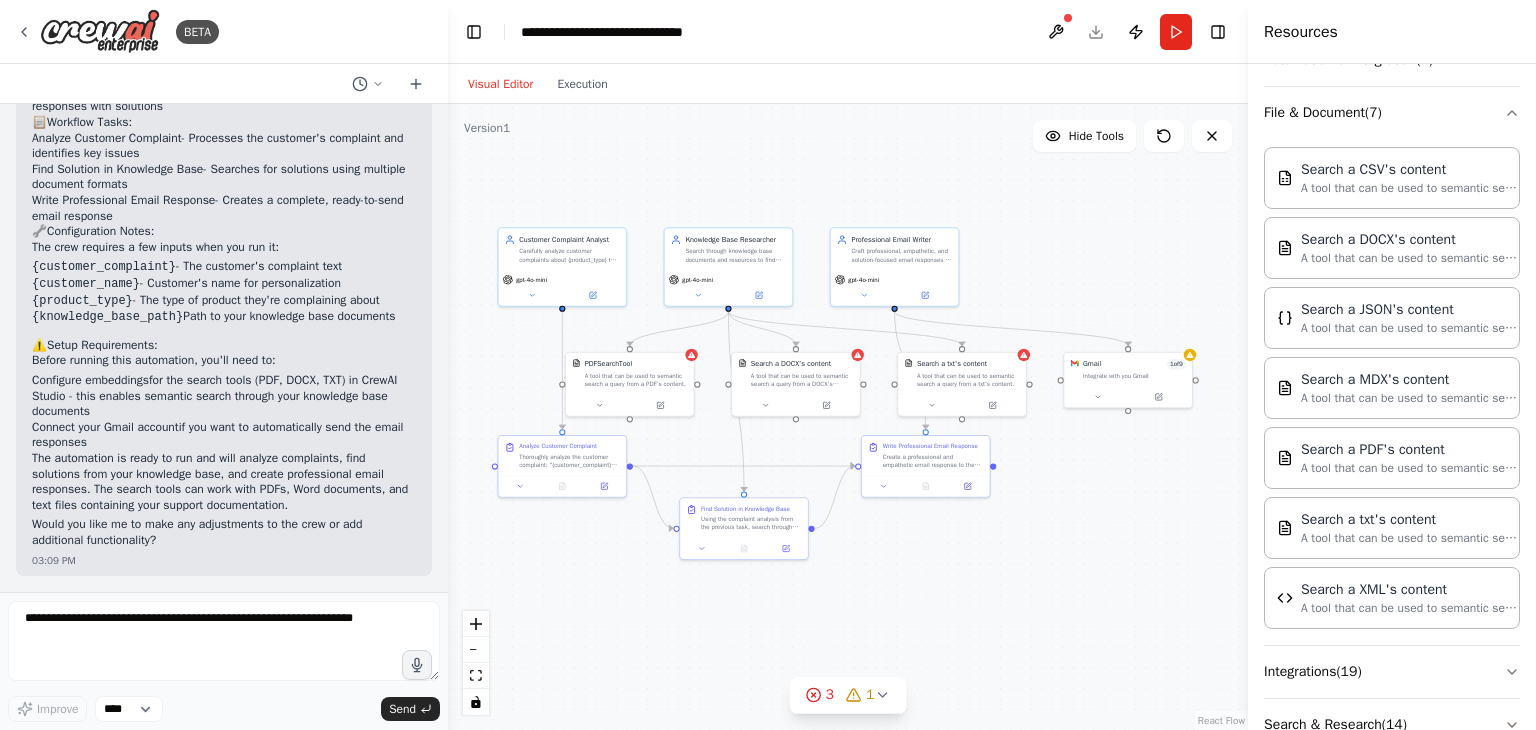 drag, startPoint x: 902, startPoint y: 161, endPoint x: 847, endPoint y: 169, distance: 55.578773 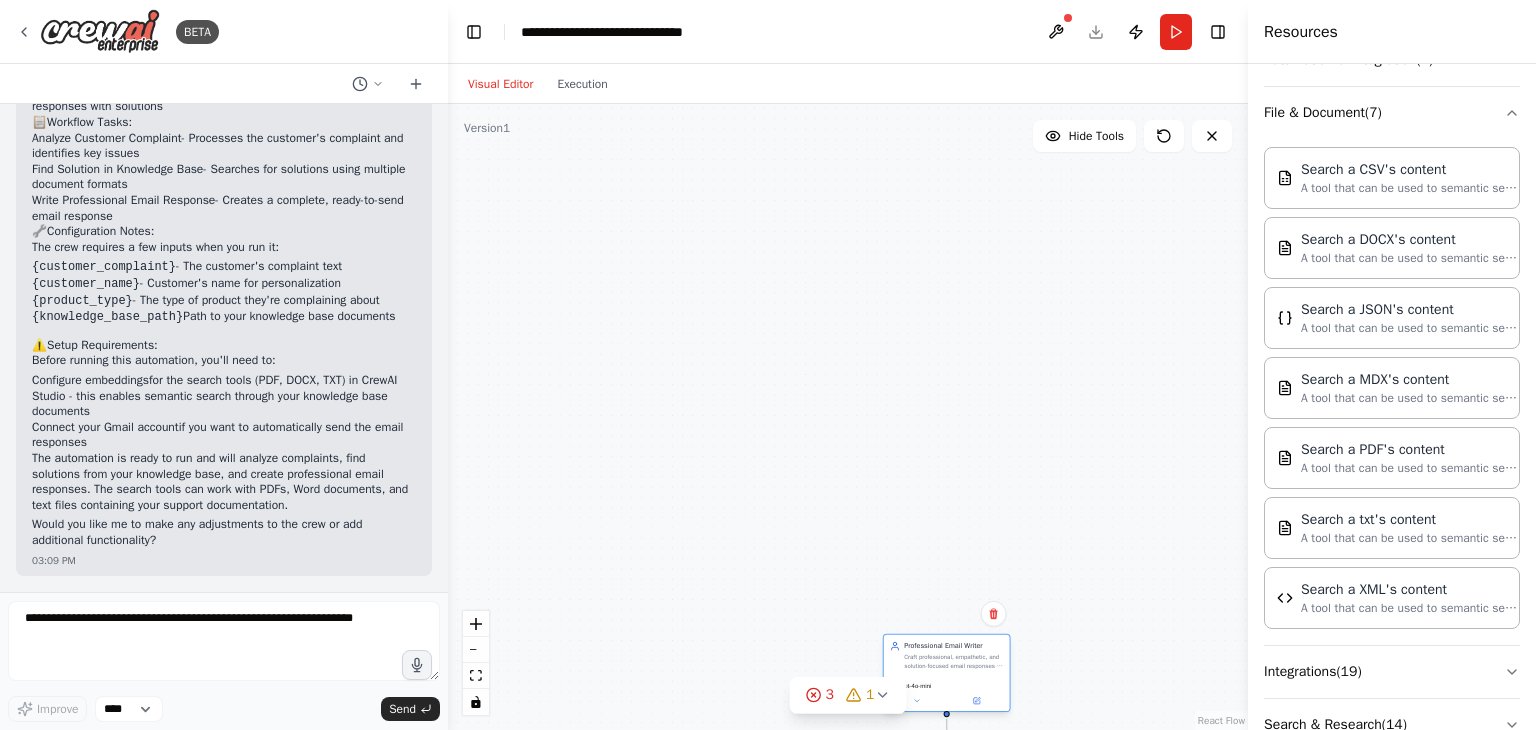 drag, startPoint x: 863, startPoint y: 268, endPoint x: 923, endPoint y: 655, distance: 391.62354 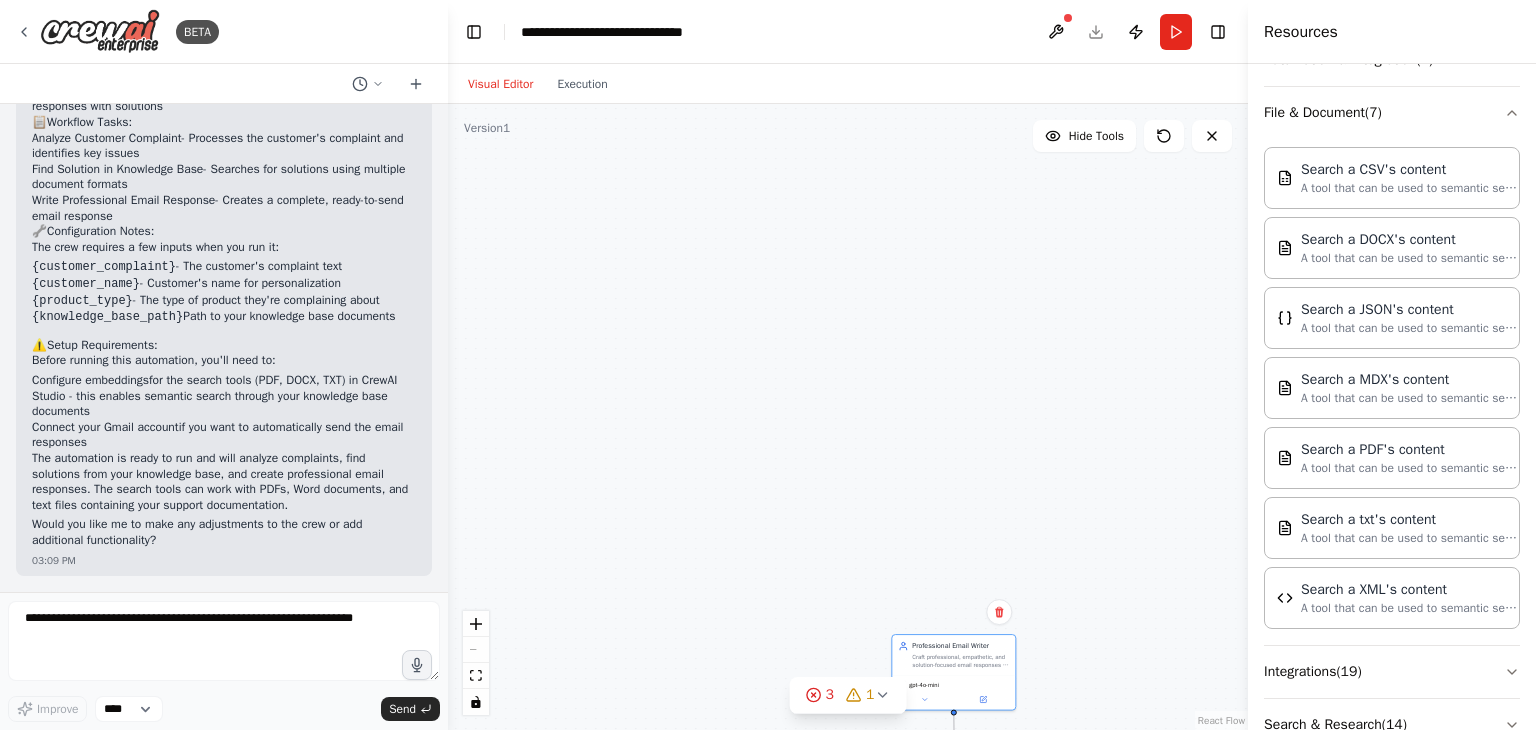 click on ".deletable-edge-delete-btn {
width: 20px;
height: 20px;
border: 0px solid #ffffff;
color: #6b7280;
background-color: #f8fafc;
cursor: pointer;
border-radius: 50%;
font-size: 12px;
padding: 3px;
display: flex;
align-items: center;
justify-content: center;
transition: all 0.2s cubic-bezier(0.4, 0, 0.2, 1);
box-shadow: 0 2px 4px rgba(0, 0, 0, 0.1);
}
.deletable-edge-delete-btn:hover {
background-color: #ef4444;
color: #ffffff;
border-color: #dc2626;
transform: scale(1.1);
box-shadow: 0 4px 12px rgba(239, 68, 68, 0.4);
}
.deletable-edge-delete-btn:active {
transform: scale(0.95);
box-shadow: 0 2px 4px rgba(239, 68, 68, 0.3);
}
Customer Complaint Analyst gpt-4o-mini Knowledge Base Researcher 1 9" at bounding box center [848, 417] 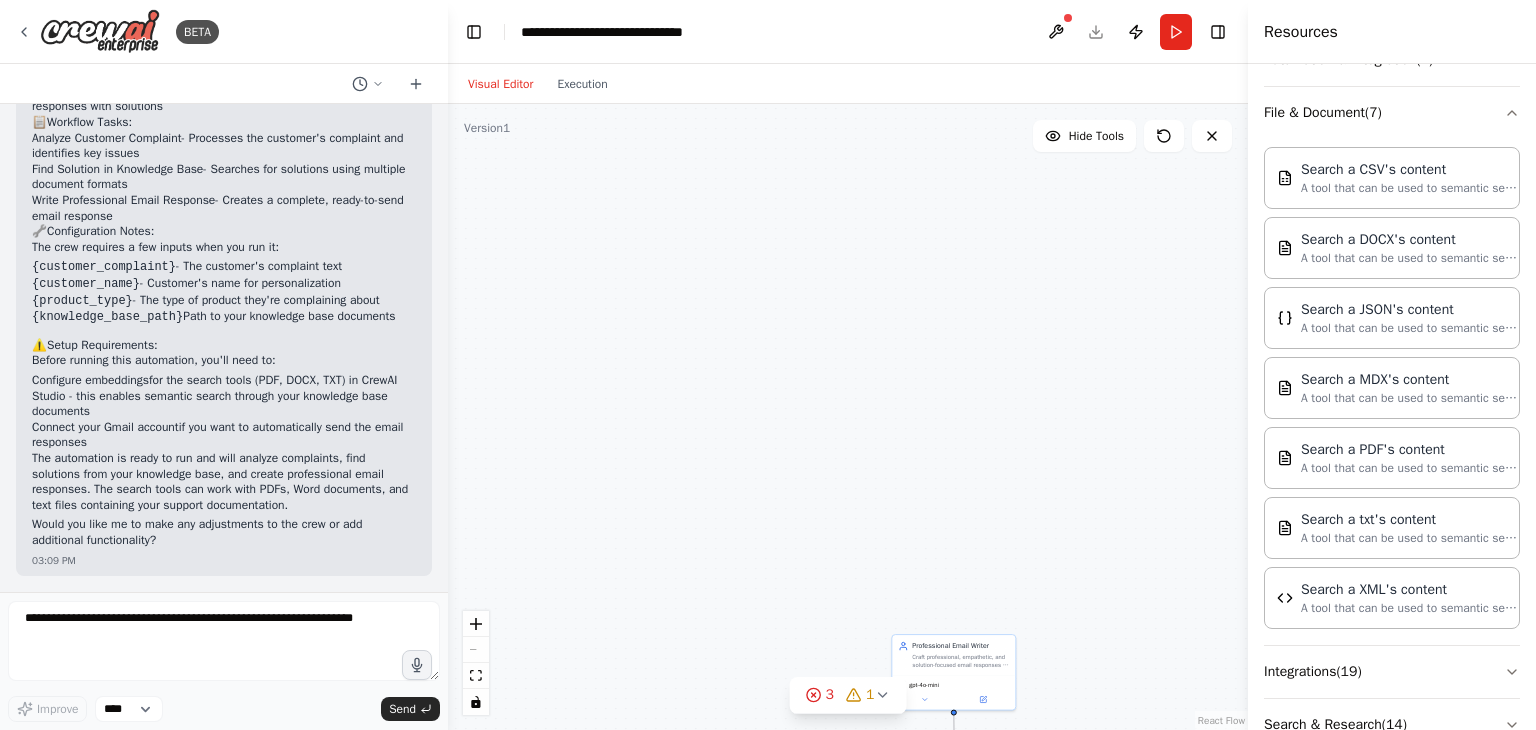 click on ".deletable-edge-delete-btn {
width: 20px;
height: 20px;
border: 0px solid #ffffff;
color: #6b7280;
background-color: #f8fafc;
cursor: pointer;
border-radius: 50%;
font-size: 12px;
padding: 3px;
display: flex;
align-items: center;
justify-content: center;
transition: all 0.2s cubic-bezier(0.4, 0, 0.2, 1);
box-shadow: 0 2px 4px rgba(0, 0, 0, 0.1);
}
.deletable-edge-delete-btn:hover {
background-color: #ef4444;
color: #ffffff;
border-color: #dc2626;
transform: scale(1.1);
box-shadow: 0 4px 12px rgba(239, 68, 68, 0.4);
}
.deletable-edge-delete-btn:active {
transform: scale(0.95);
box-shadow: 0 2px 4px rgba(239, 68, 68, 0.3);
}
Customer Complaint Analyst gpt-4o-mini Knowledge Base Researcher 1 9" at bounding box center (848, 417) 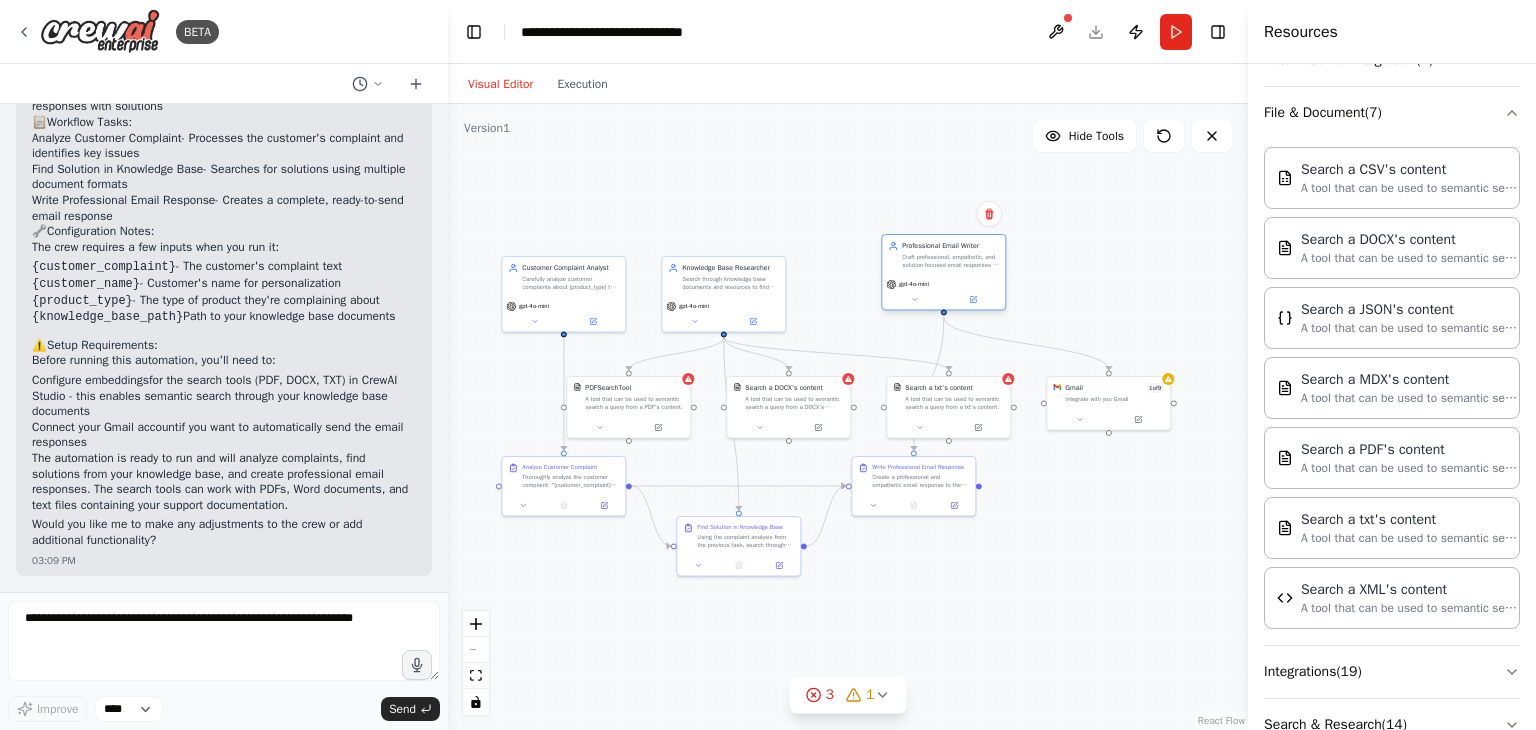 drag, startPoint x: 950, startPoint y: 677, endPoint x: 930, endPoint y: 285, distance: 392.5099 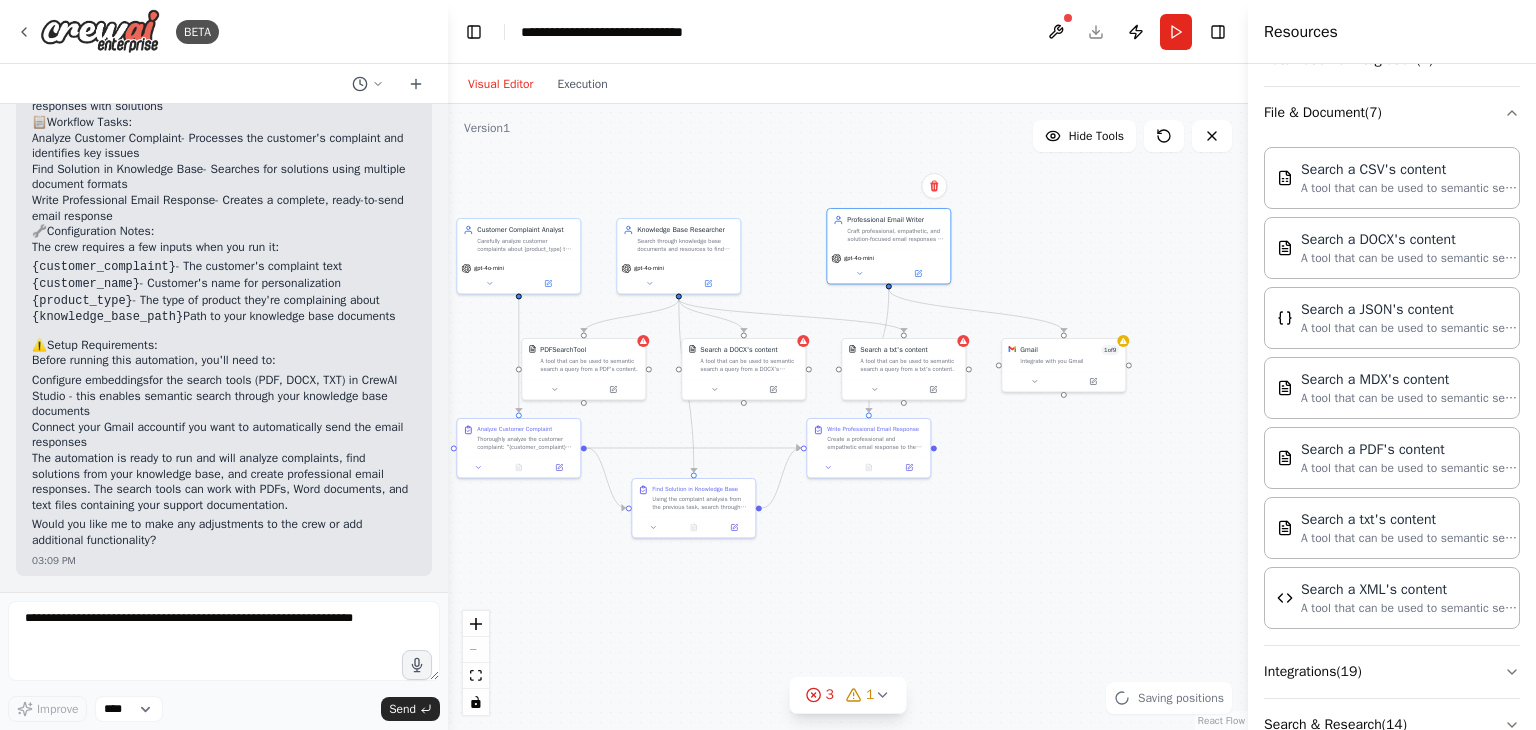 drag, startPoint x: 800, startPoint y: 221, endPoint x: 756, endPoint y: 183, distance: 58.137768 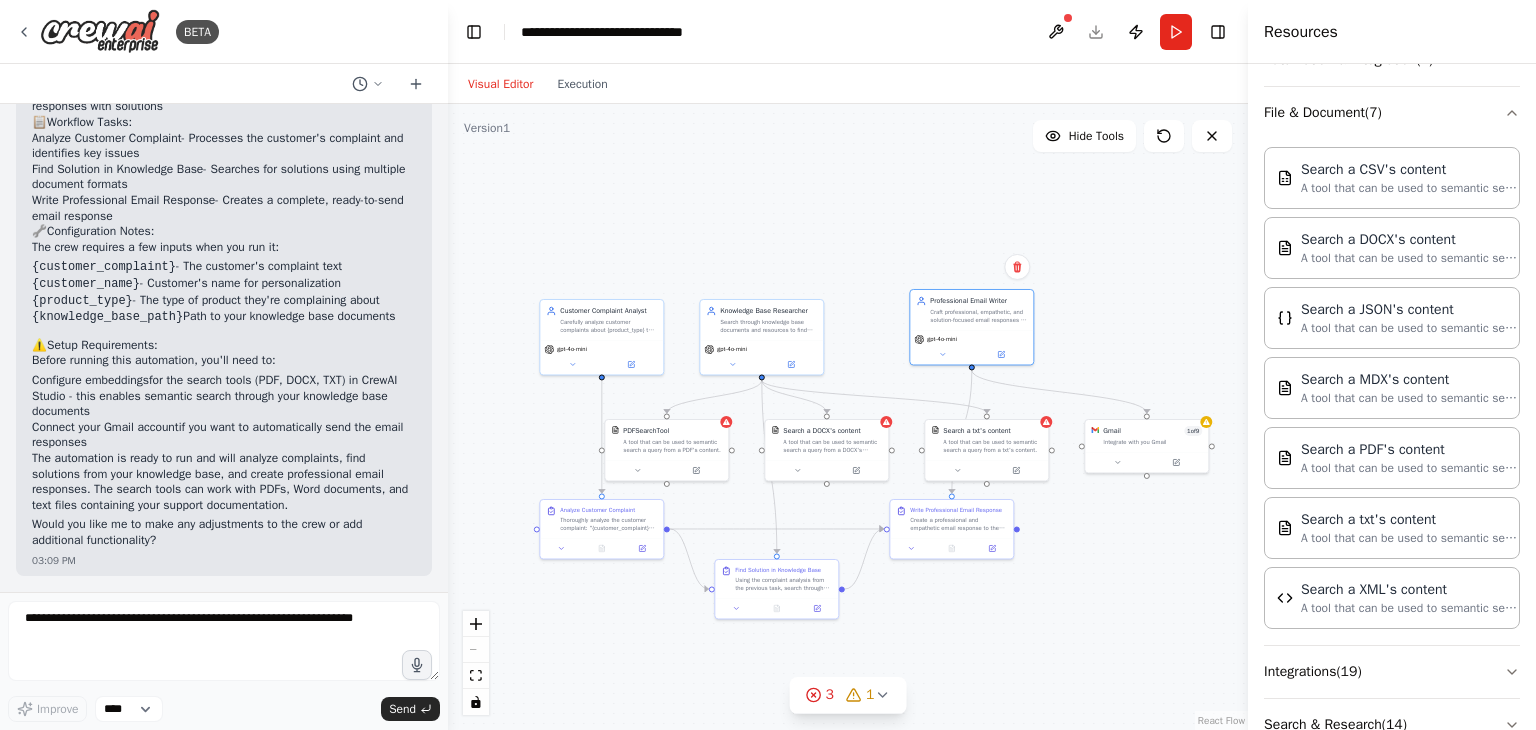 drag, startPoint x: 762, startPoint y: 185, endPoint x: 833, endPoint y: 264, distance: 106.21676 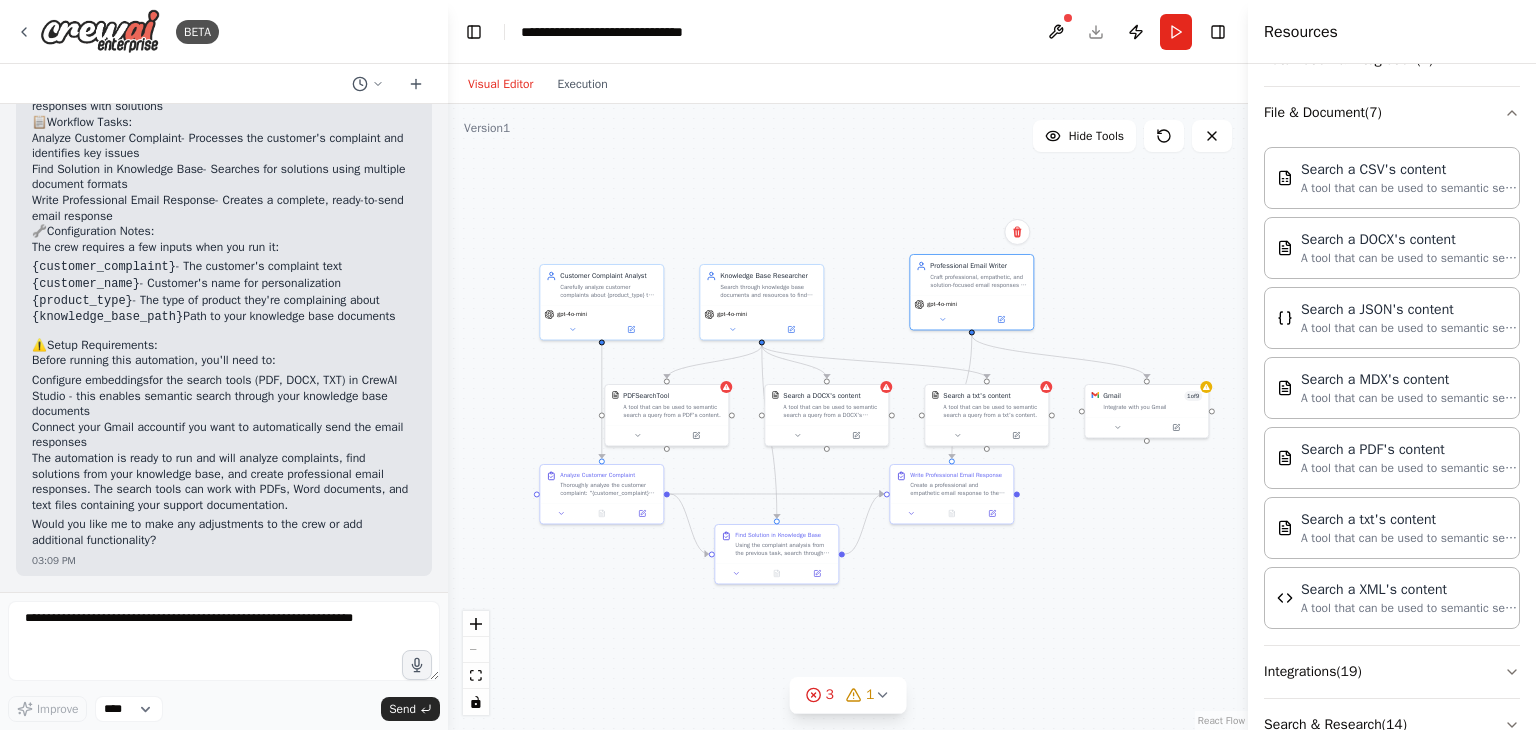 drag, startPoint x: 833, startPoint y: 264, endPoint x: 844, endPoint y: 231, distance: 34.785053 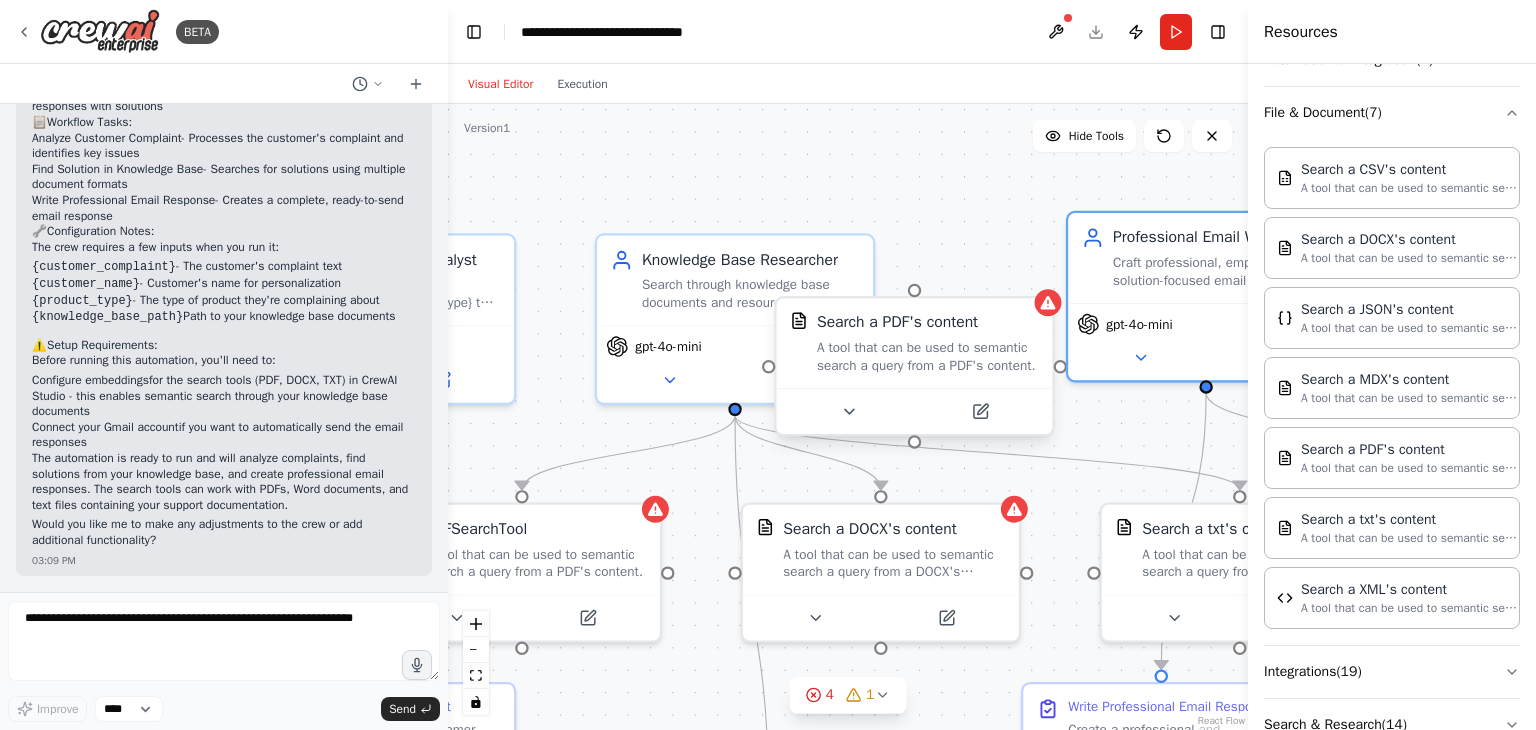 click on "Search a PDF's content A tool that can be used to semantic search a query from a PDF's content." at bounding box center (915, 343) 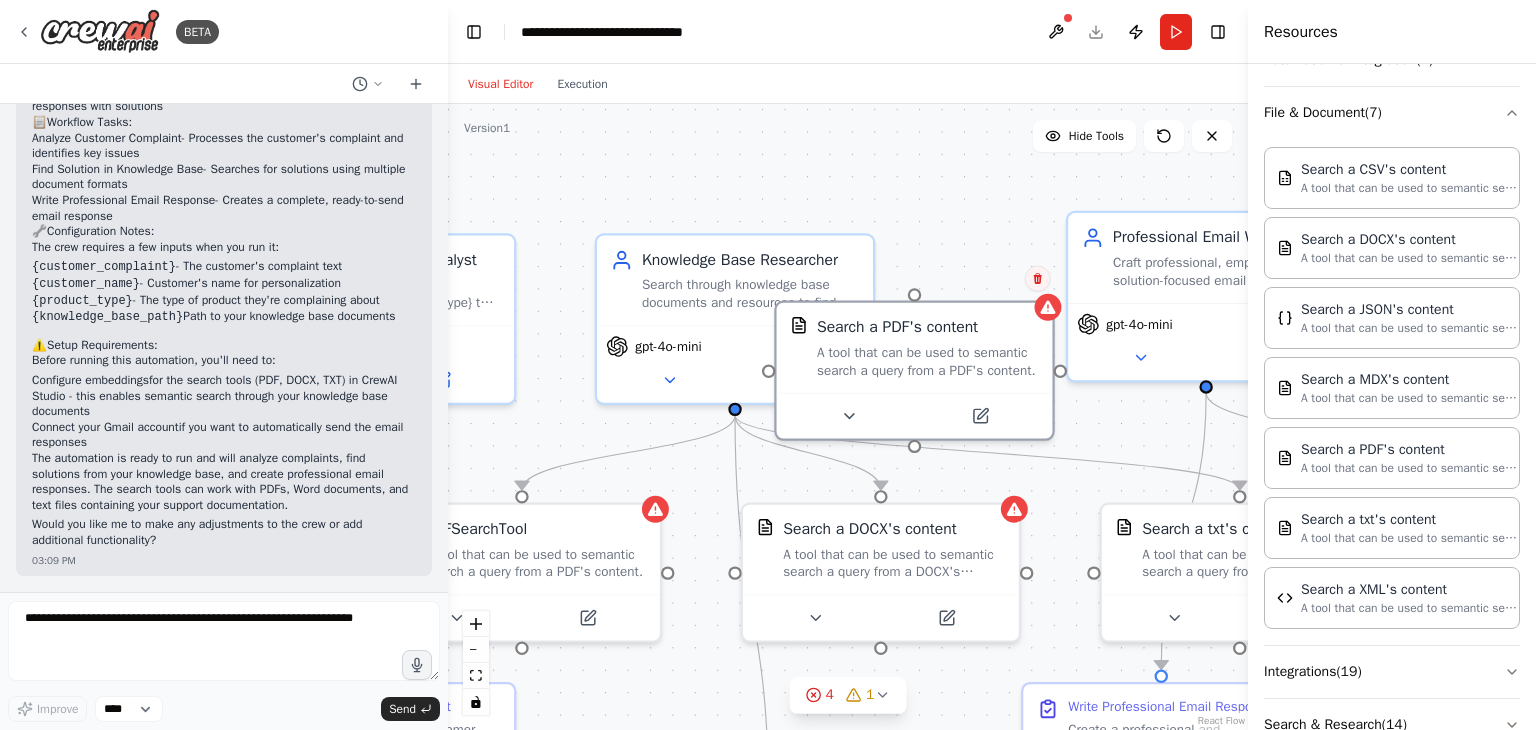 click 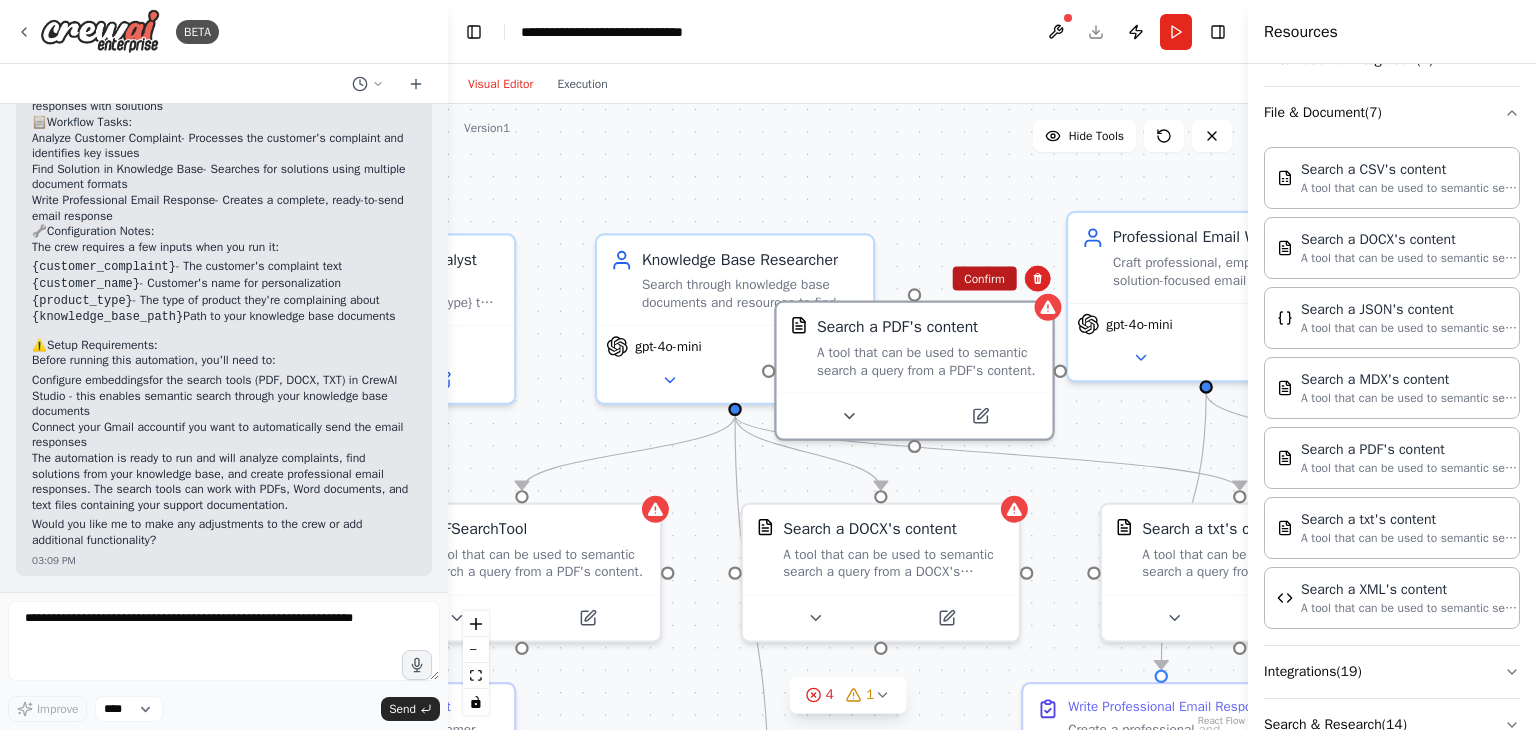 click on "Confirm" at bounding box center [984, 279] 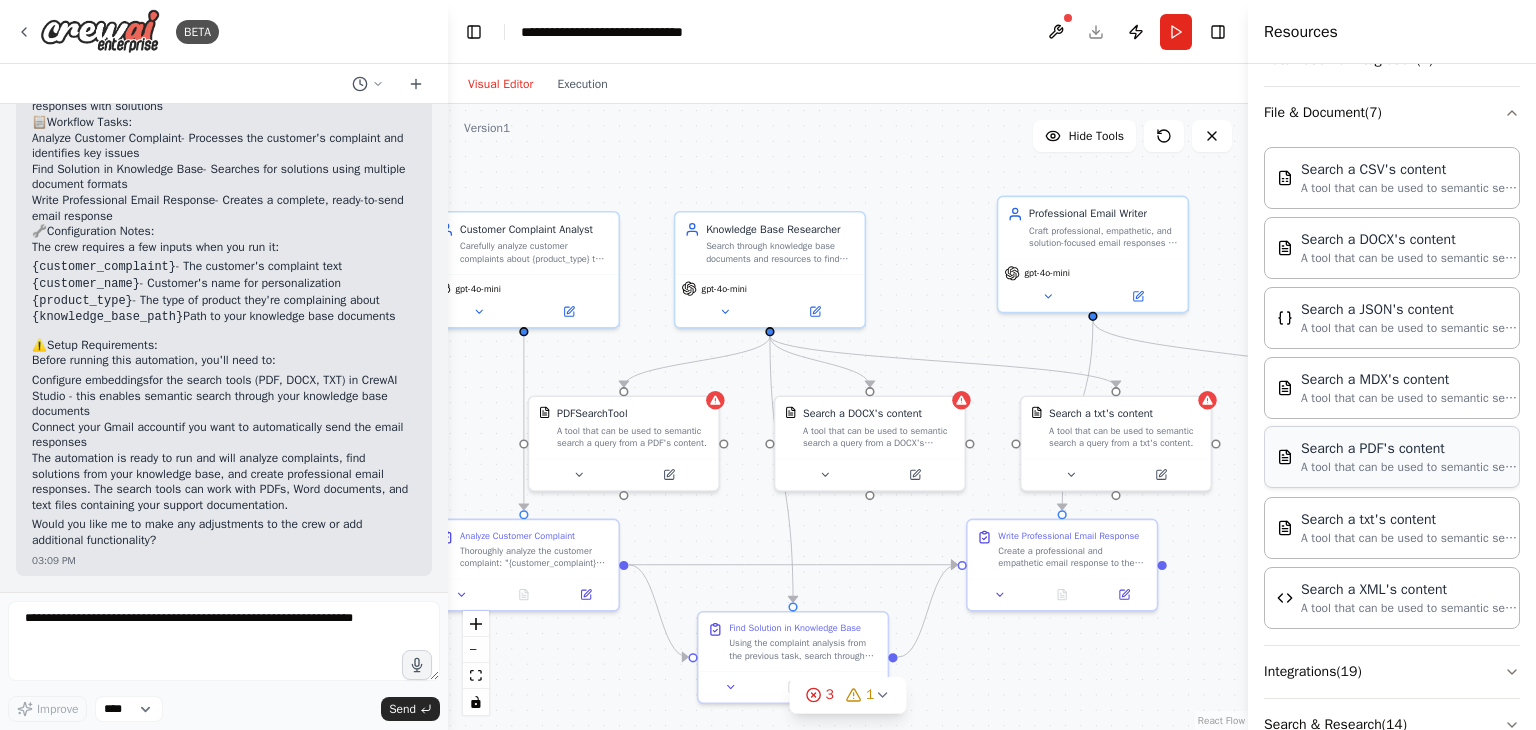 click on "A tool that can be used to semantic search a query from a PDF's content." at bounding box center (1411, 467) 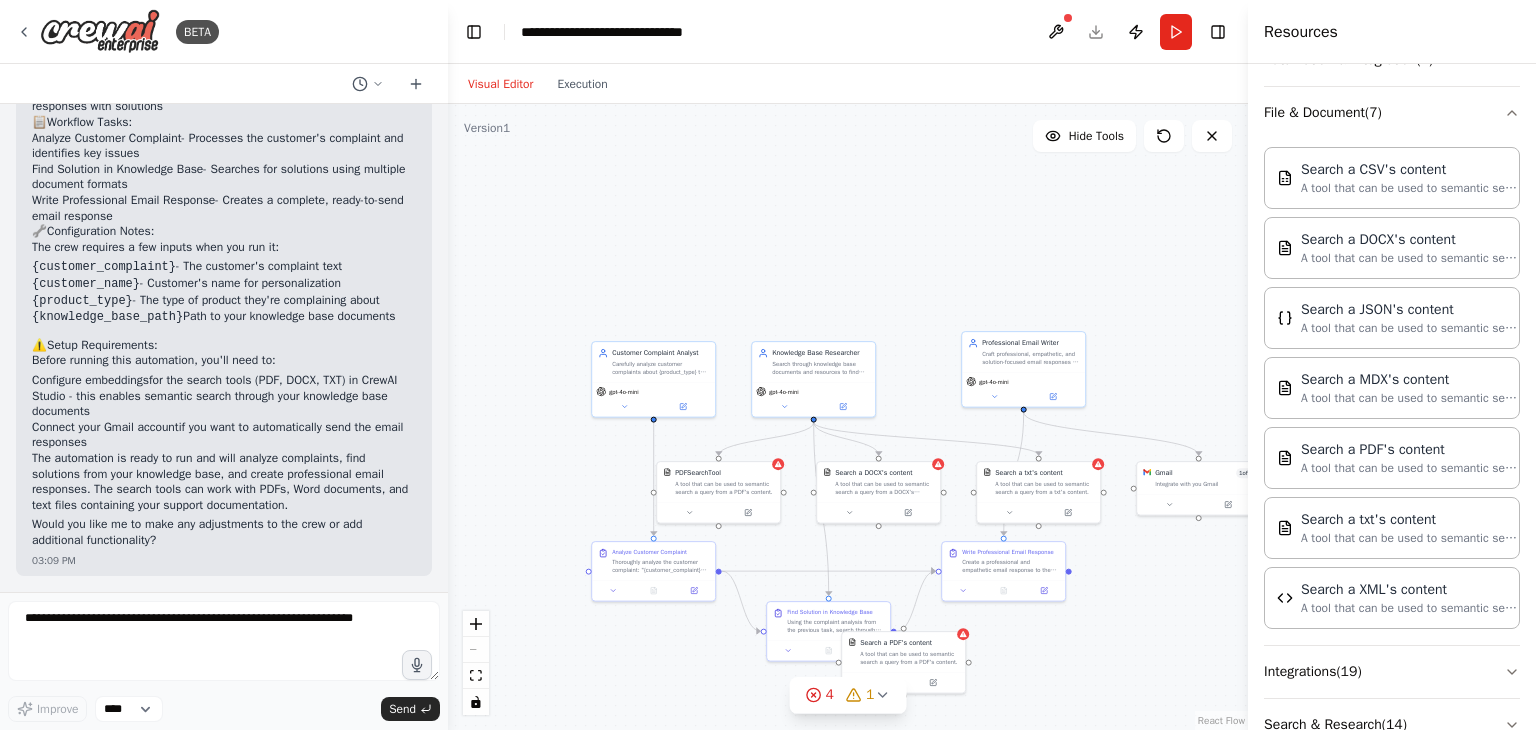 click on ".deletable-edge-delete-btn {
width: 20px;
height: 20px;
border: 0px solid #ffffff;
color: #6b7280;
background-color: #f8fafc;
cursor: pointer;
border-radius: 50%;
font-size: 12px;
padding: 3px;
display: flex;
align-items: center;
justify-content: center;
transition: all 0.2s cubic-bezier(0.4, 0, 0.2, 1);
box-shadow: 0 2px 4px rgba(0, 0, 0, 0.1);
}
.deletable-edge-delete-btn:hover {
background-color: #ef4444;
color: #ffffff;
border-color: #dc2626;
transform: scale(1.1);
box-shadow: 0 4px 12px rgba(239, 68, 68, 0.4);
}
.deletable-edge-delete-btn:active {
transform: scale(0.95);
box-shadow: 0 2px 4px rgba(239, 68, 68, 0.3);
}
Customer Complaint Analyst gpt-4o-mini Knowledge Base Researcher 1 9" at bounding box center (848, 417) 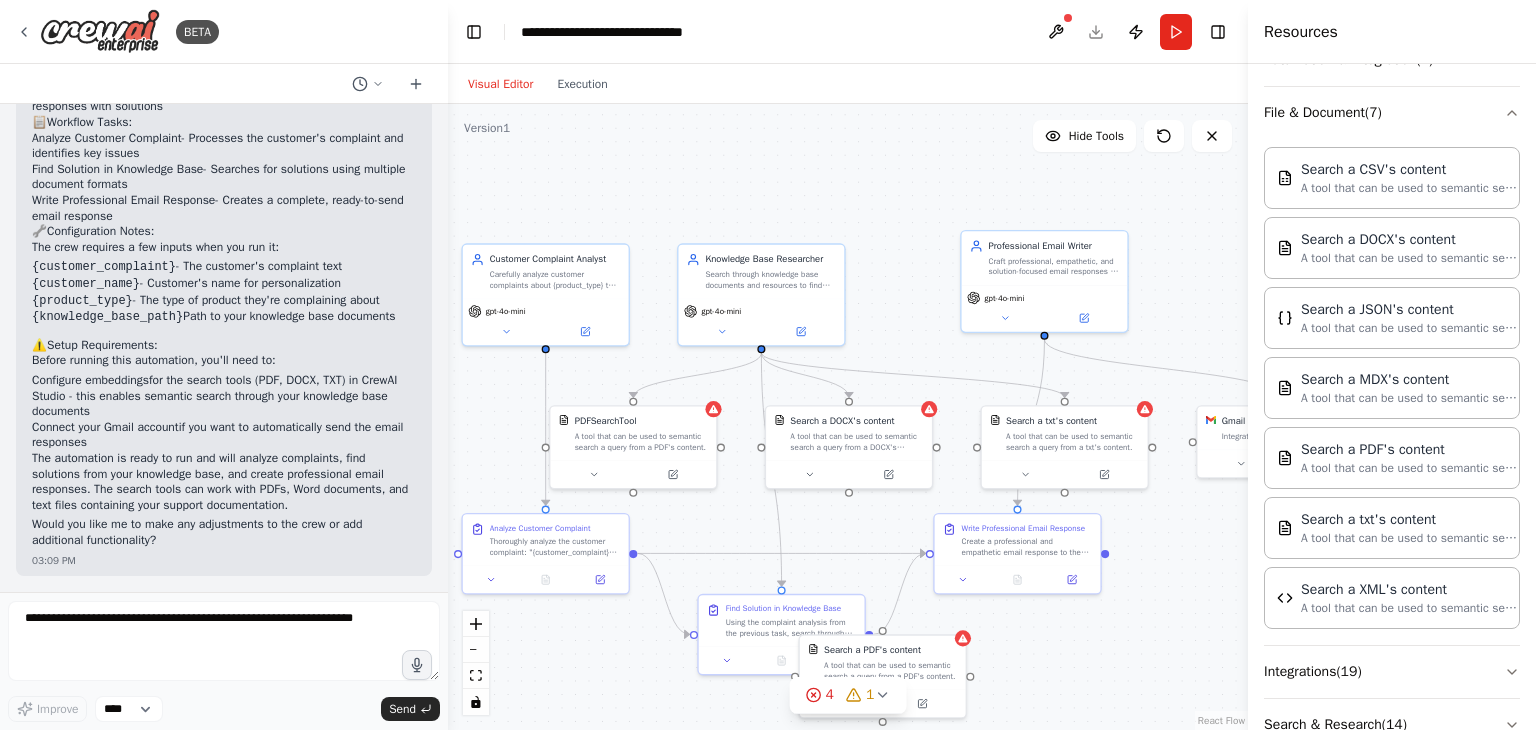 click on ".deletable-edge-delete-btn {
width: 20px;
height: 20px;
border: 0px solid #ffffff;
color: #6b7280;
background-color: #f8fafc;
cursor: pointer;
border-radius: 50%;
font-size: 12px;
padding: 3px;
display: flex;
align-items: center;
justify-content: center;
transition: all 0.2s cubic-bezier(0.4, 0, 0.2, 1);
box-shadow: 0 2px 4px rgba(0, 0, 0, 0.1);
}
.deletable-edge-delete-btn:hover {
background-color: #ef4444;
color: #ffffff;
border-color: #dc2626;
transform: scale(1.1);
box-shadow: 0 4px 12px rgba(239, 68, 68, 0.4);
}
.deletable-edge-delete-btn:active {
transform: scale(0.95);
box-shadow: 0 2px 4px rgba(239, 68, 68, 0.3);
}
Customer Complaint Analyst gpt-4o-mini Knowledge Base Researcher 1 9" at bounding box center (848, 417) 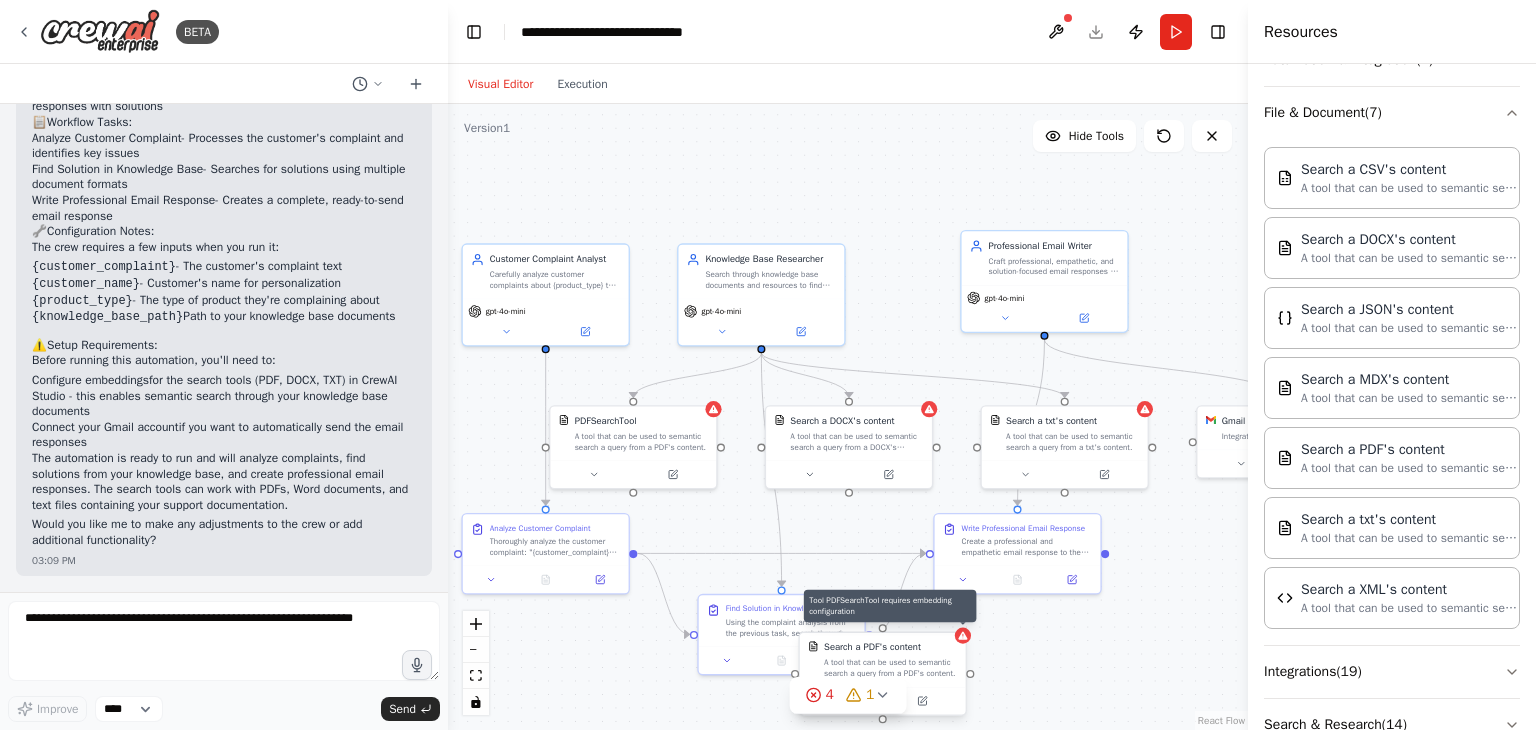 click 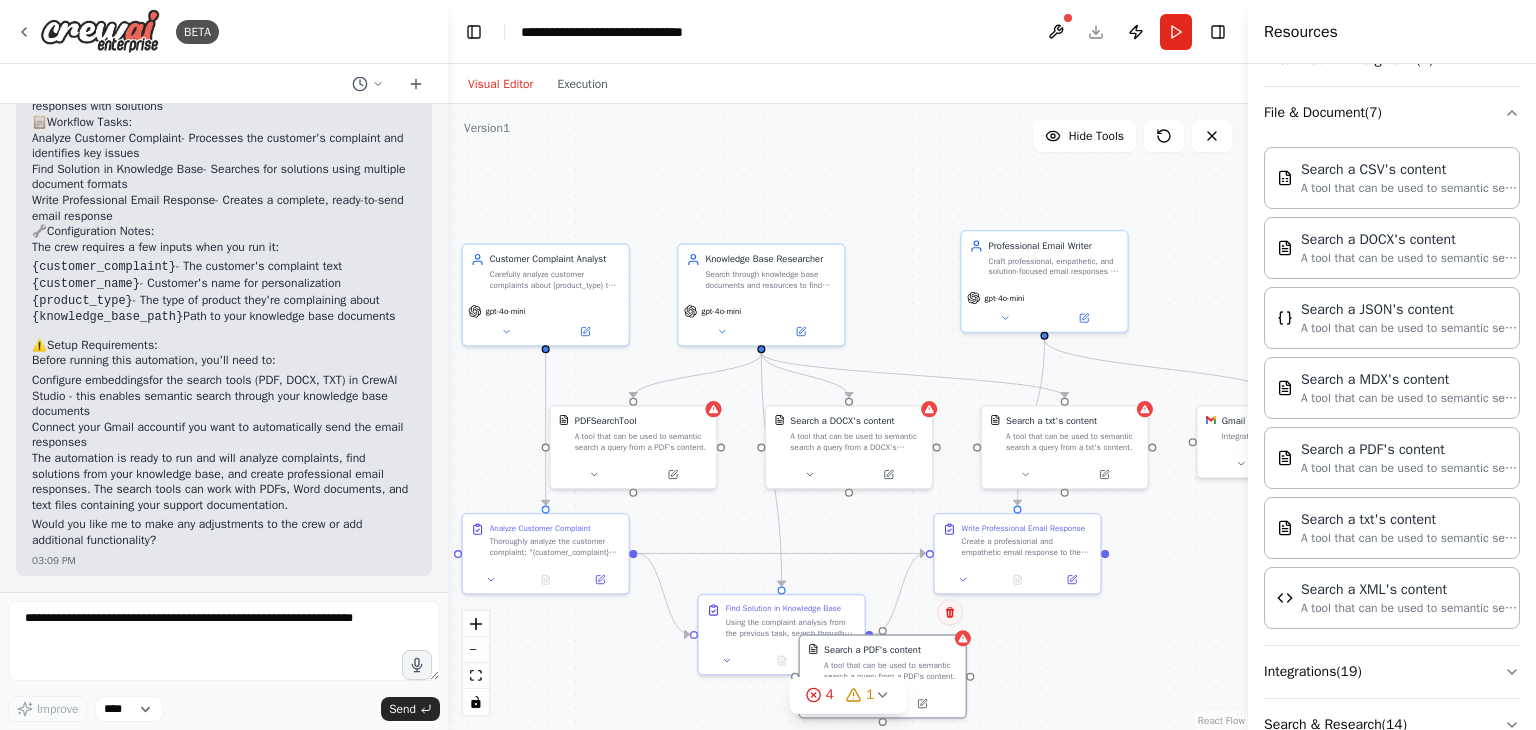 click 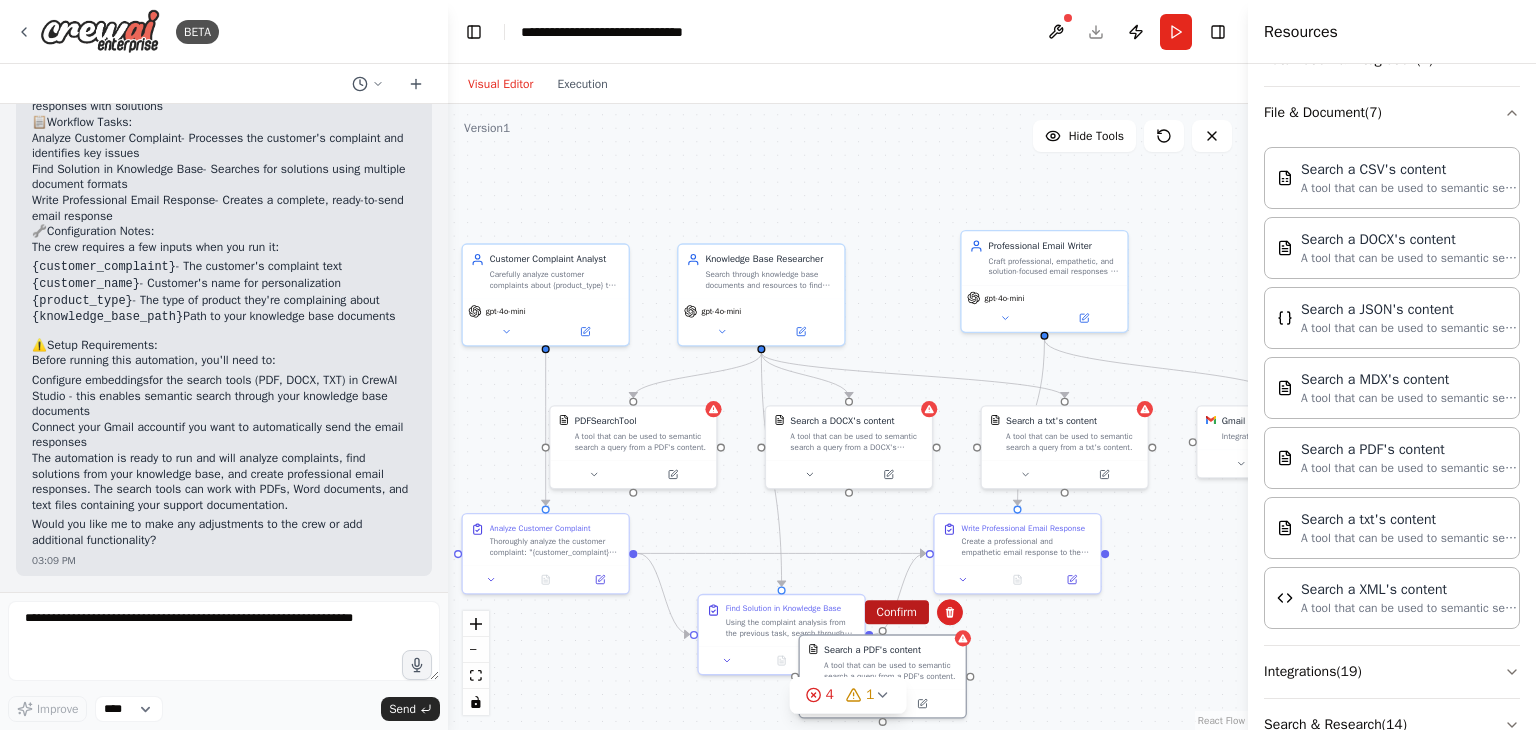 click on "Confirm" at bounding box center [896, 612] 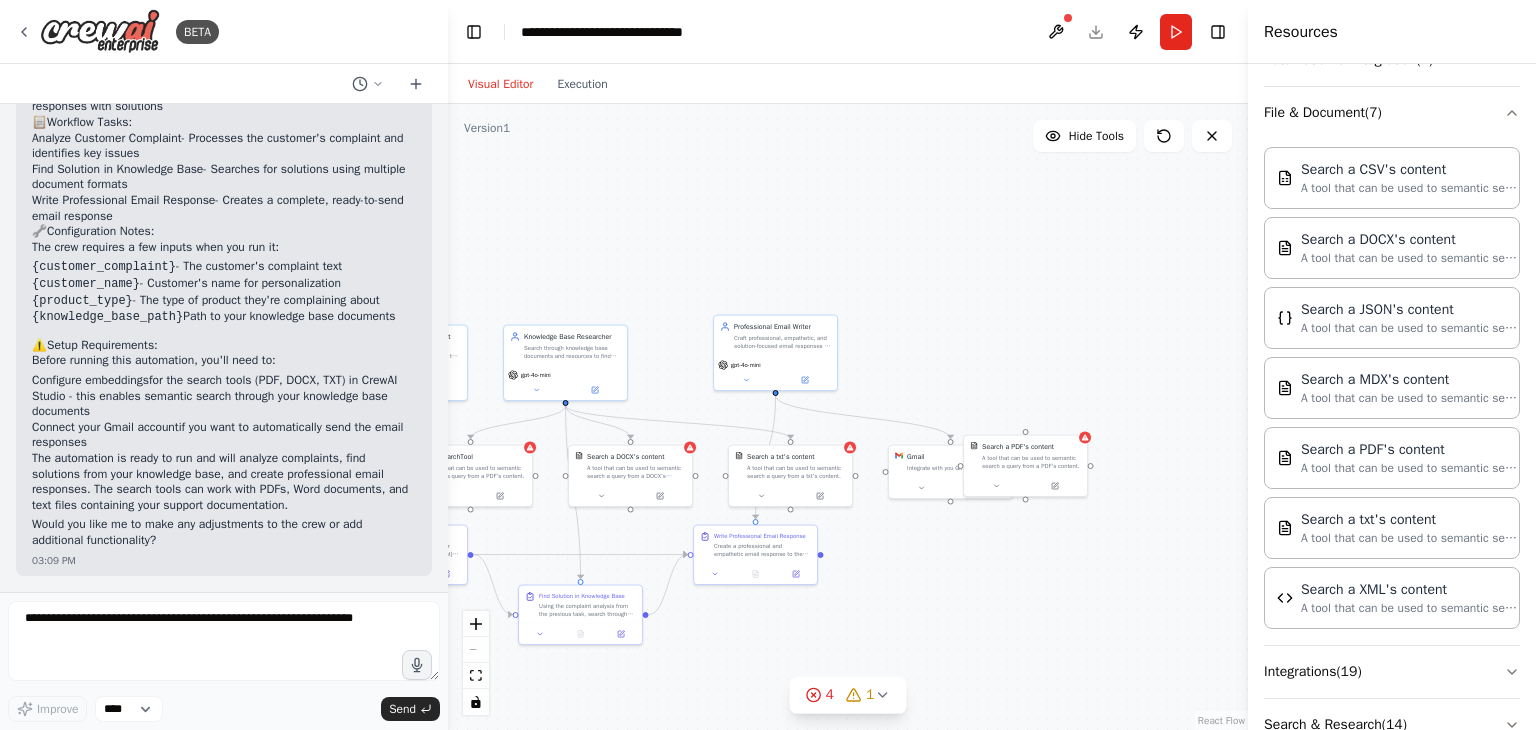 drag, startPoint x: 1171, startPoint y: 393, endPoint x: 968, endPoint y: 385, distance: 203.15758 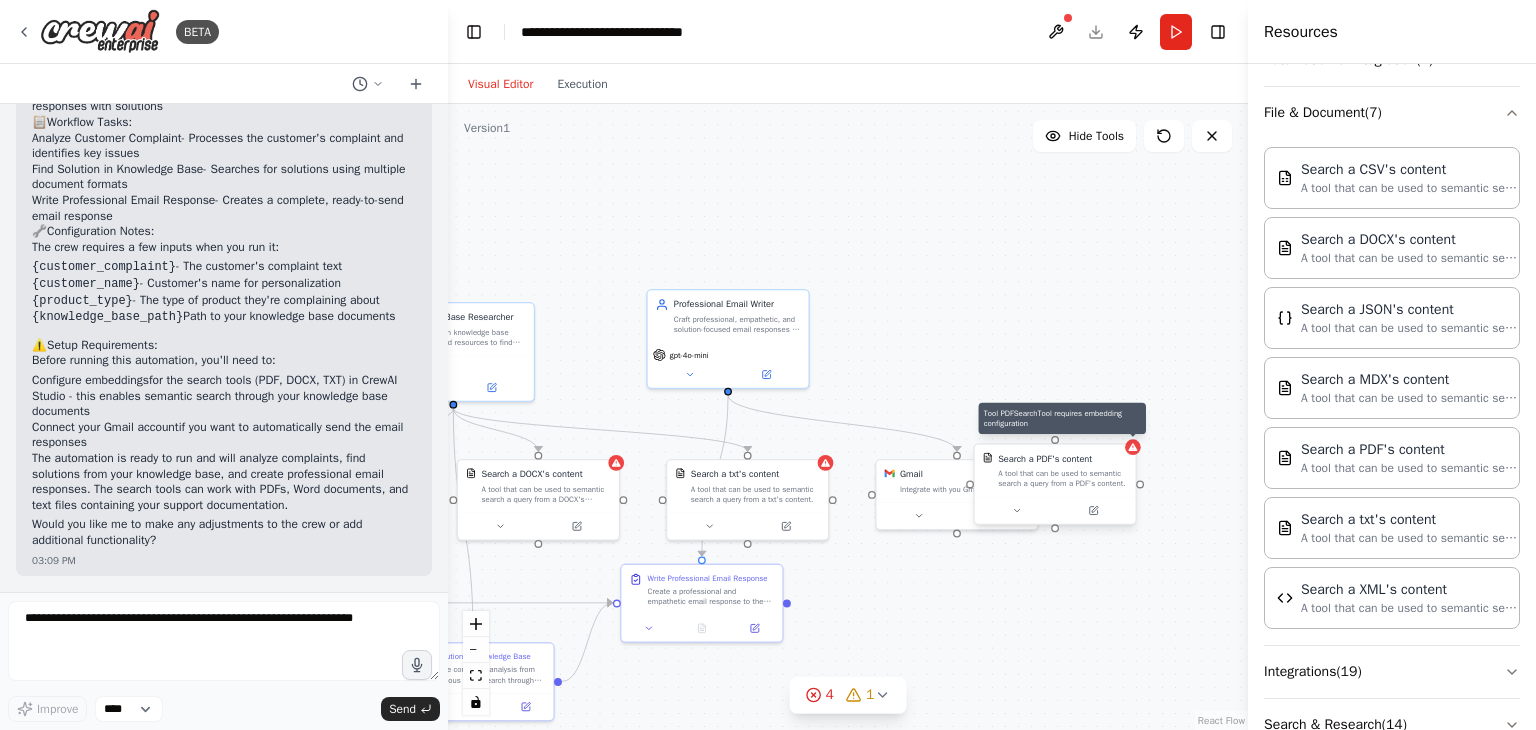 click at bounding box center [1133, 447] 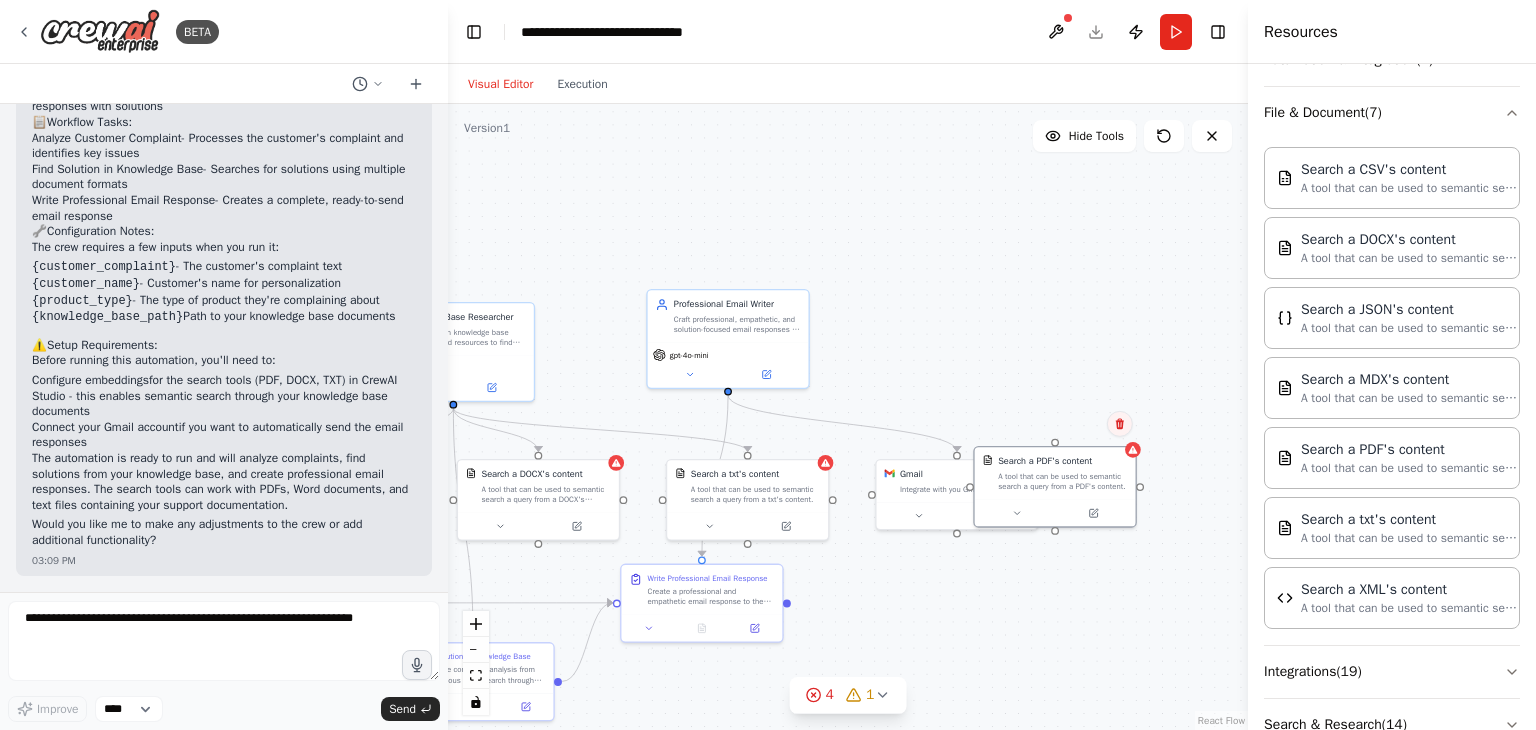 click 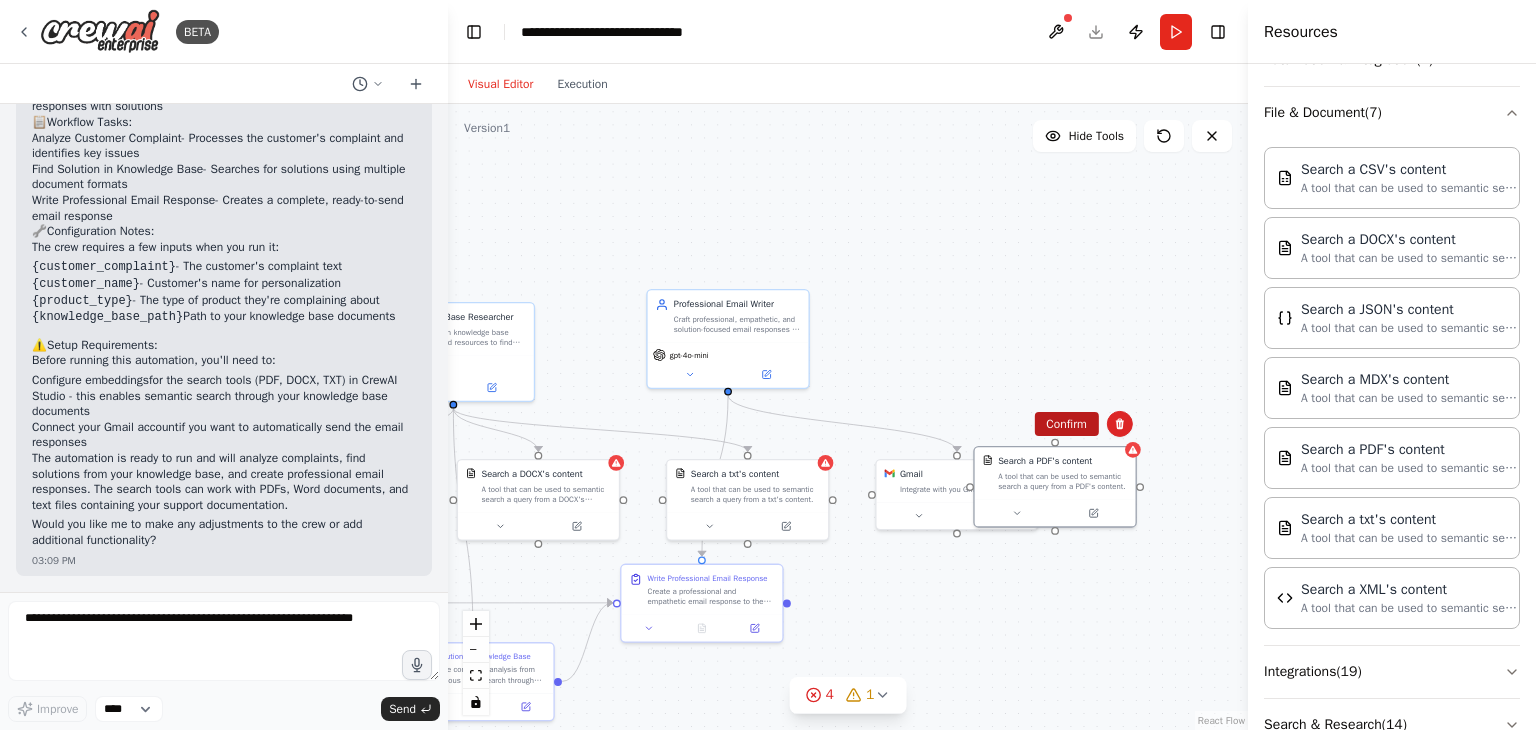 click on "Confirm" at bounding box center (1066, 424) 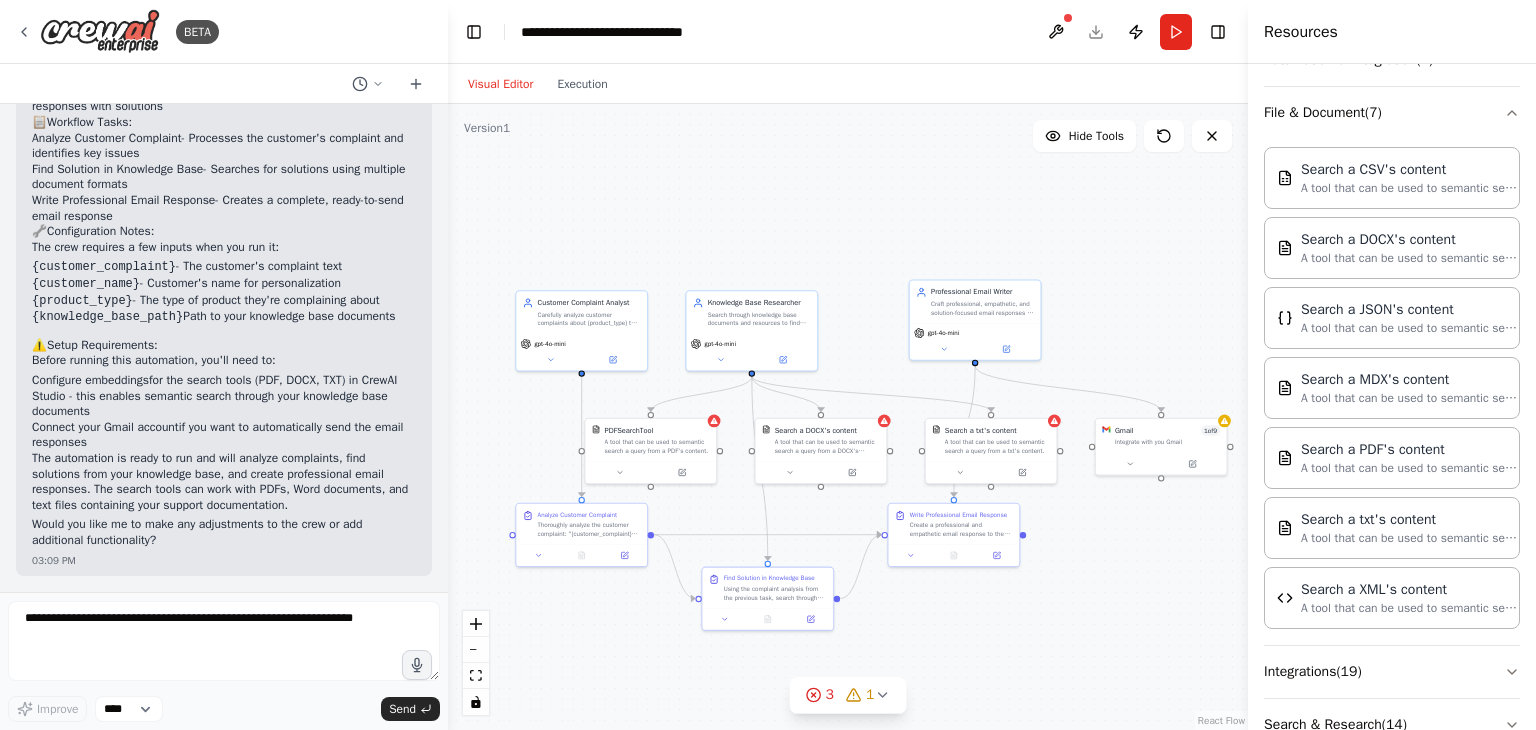 drag, startPoint x: 884, startPoint y: 259, endPoint x: 1077, endPoint y: 229, distance: 195.31769 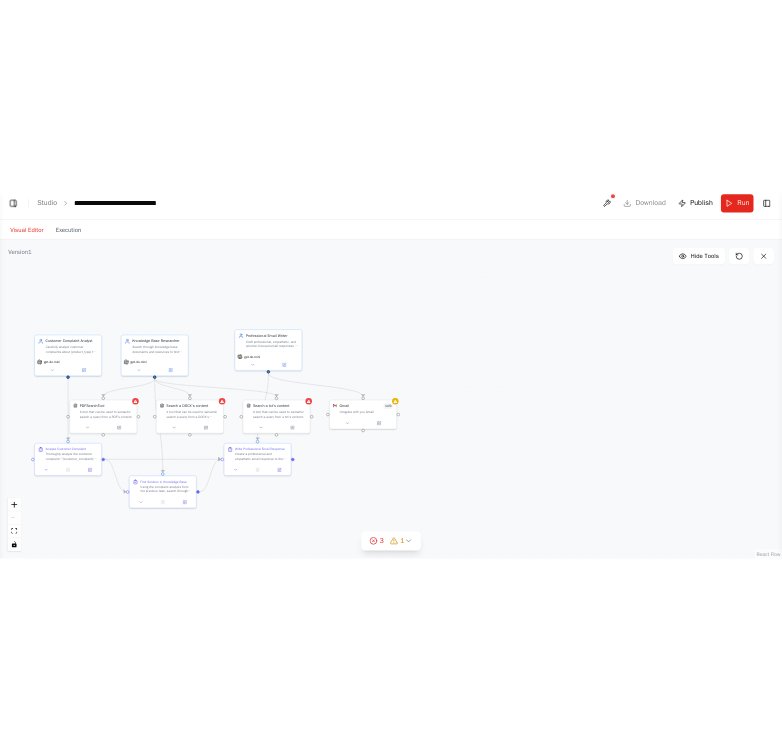 scroll, scrollTop: 1661, scrollLeft: 0, axis: vertical 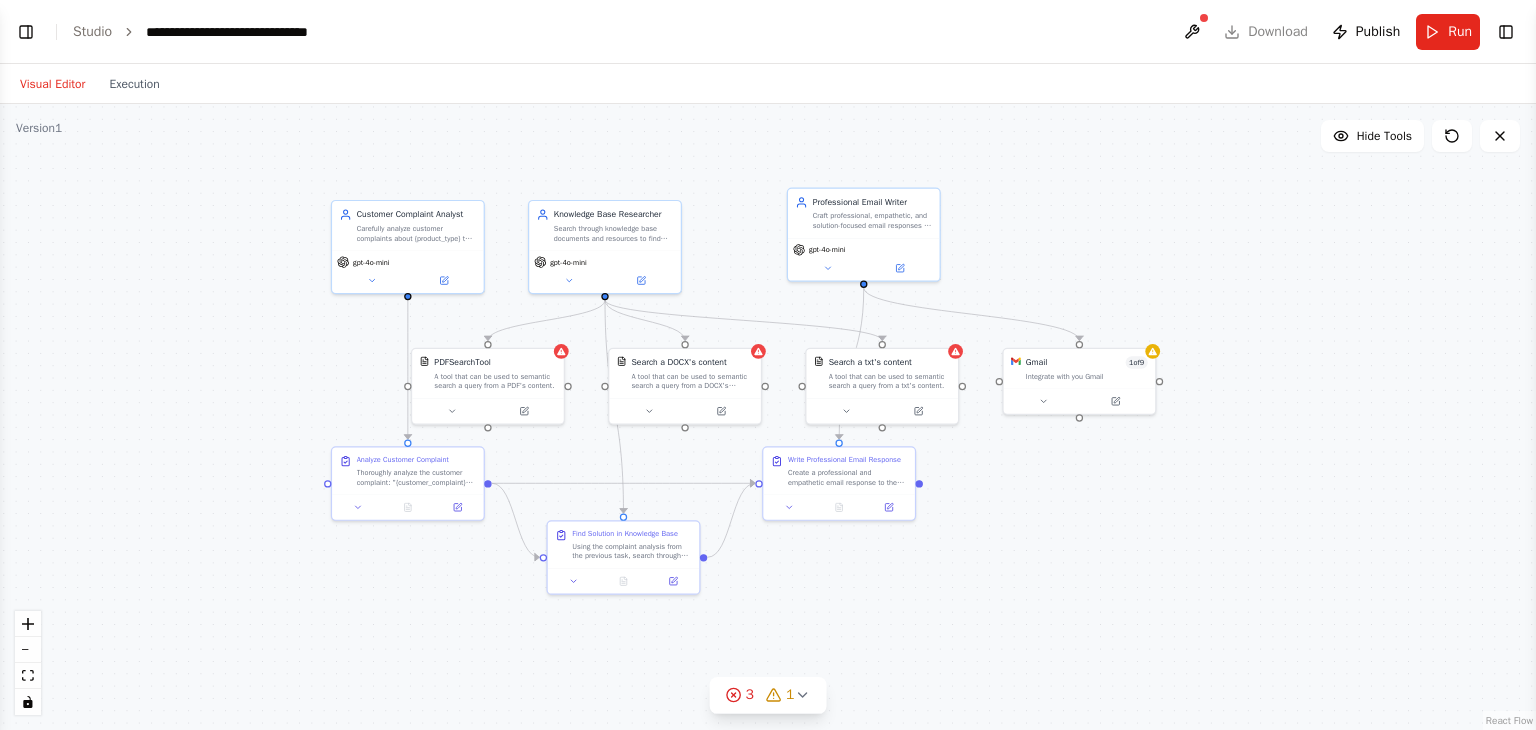 drag, startPoint x: 756, startPoint y: 361, endPoint x: 1149, endPoint y: 269, distance: 403.62482 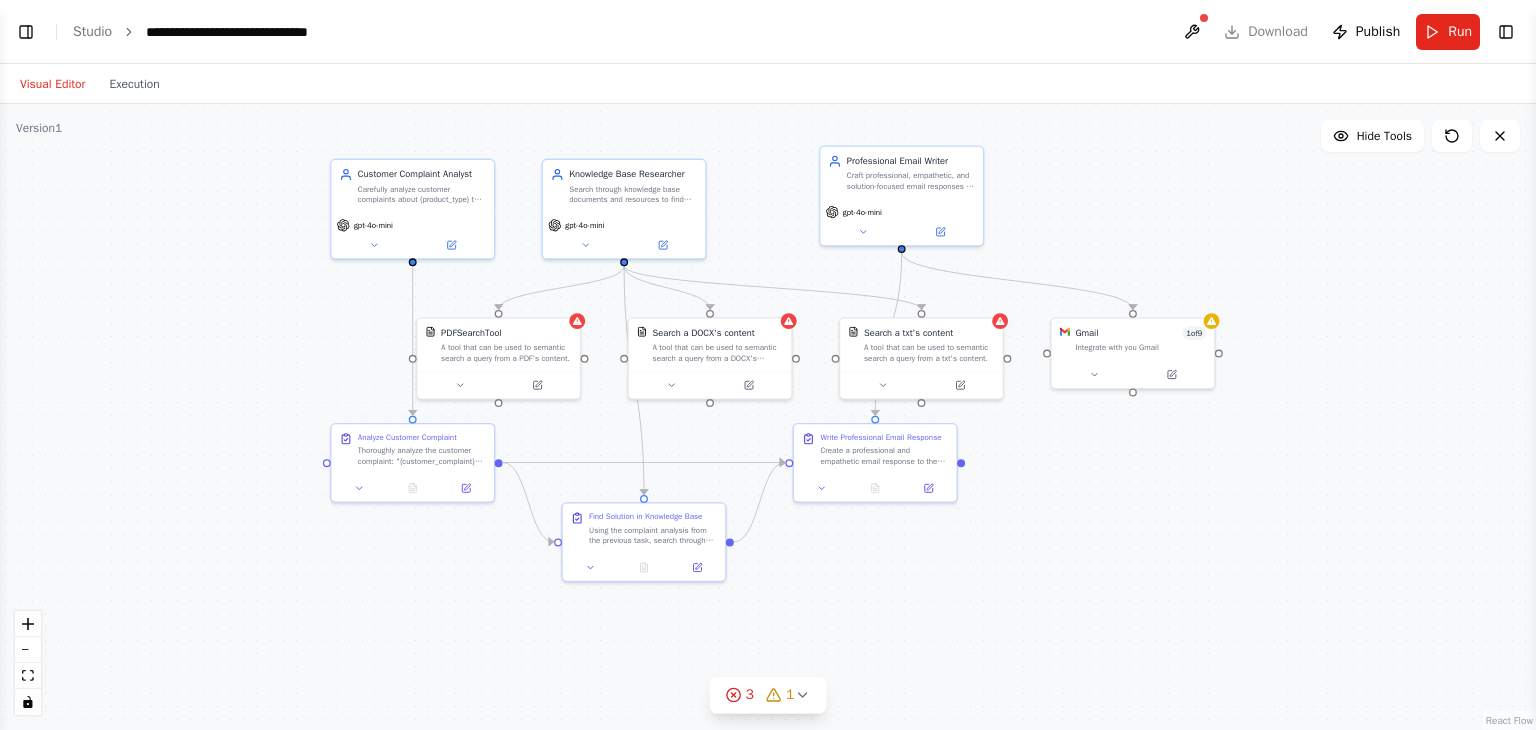 click on "Visual Editor" at bounding box center [52, 84] 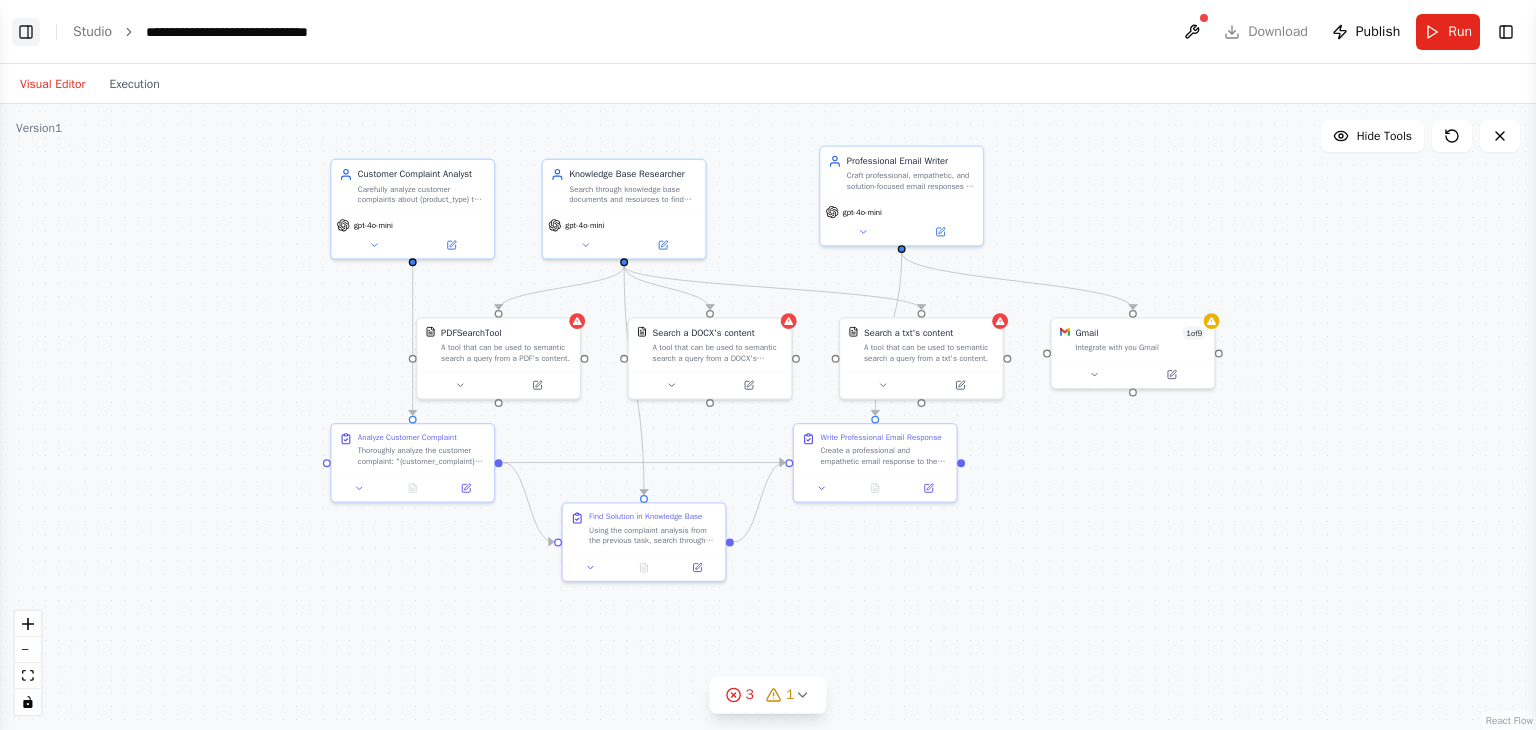 click on "Toggle Left Sidebar" at bounding box center [26, 32] 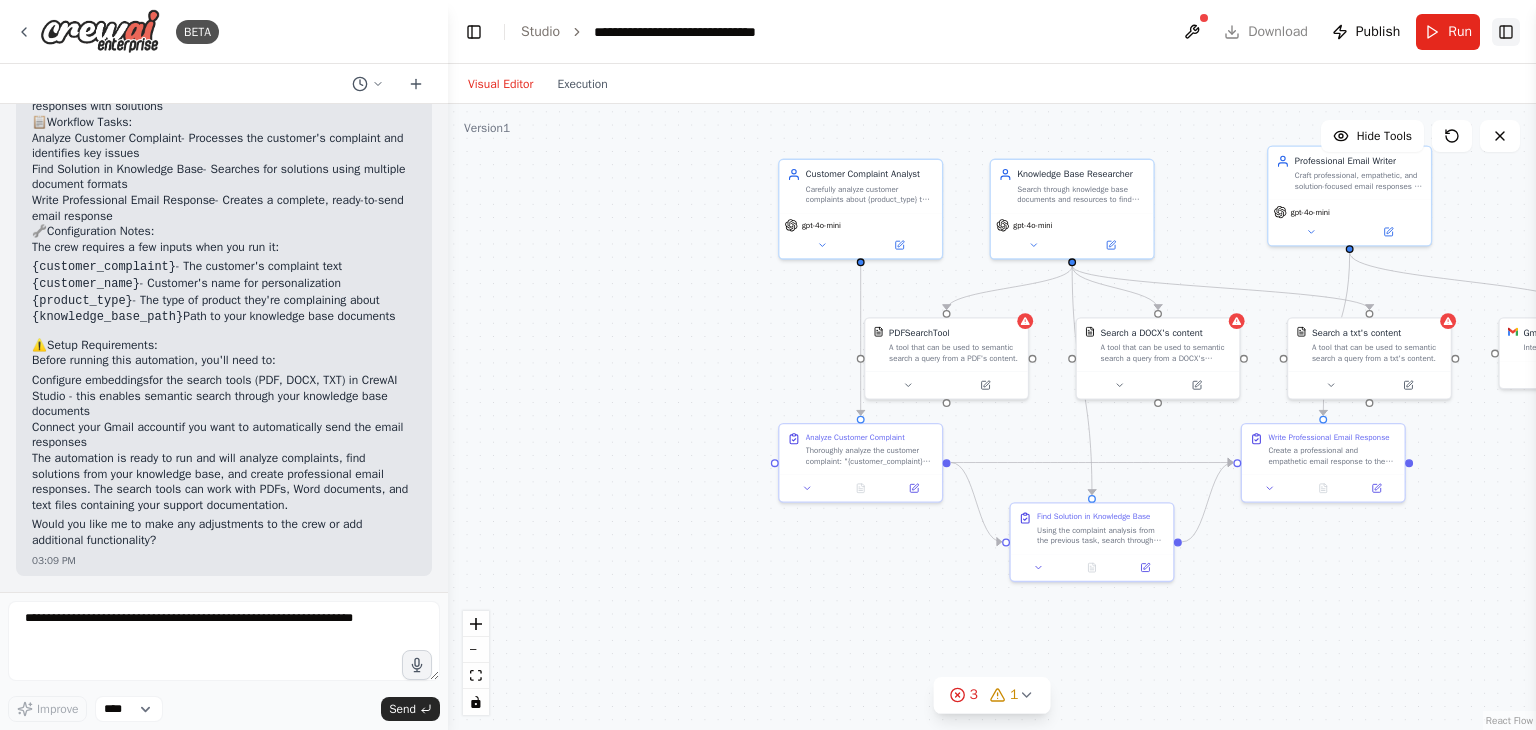 click on "Toggle Right Sidebar" at bounding box center (1506, 32) 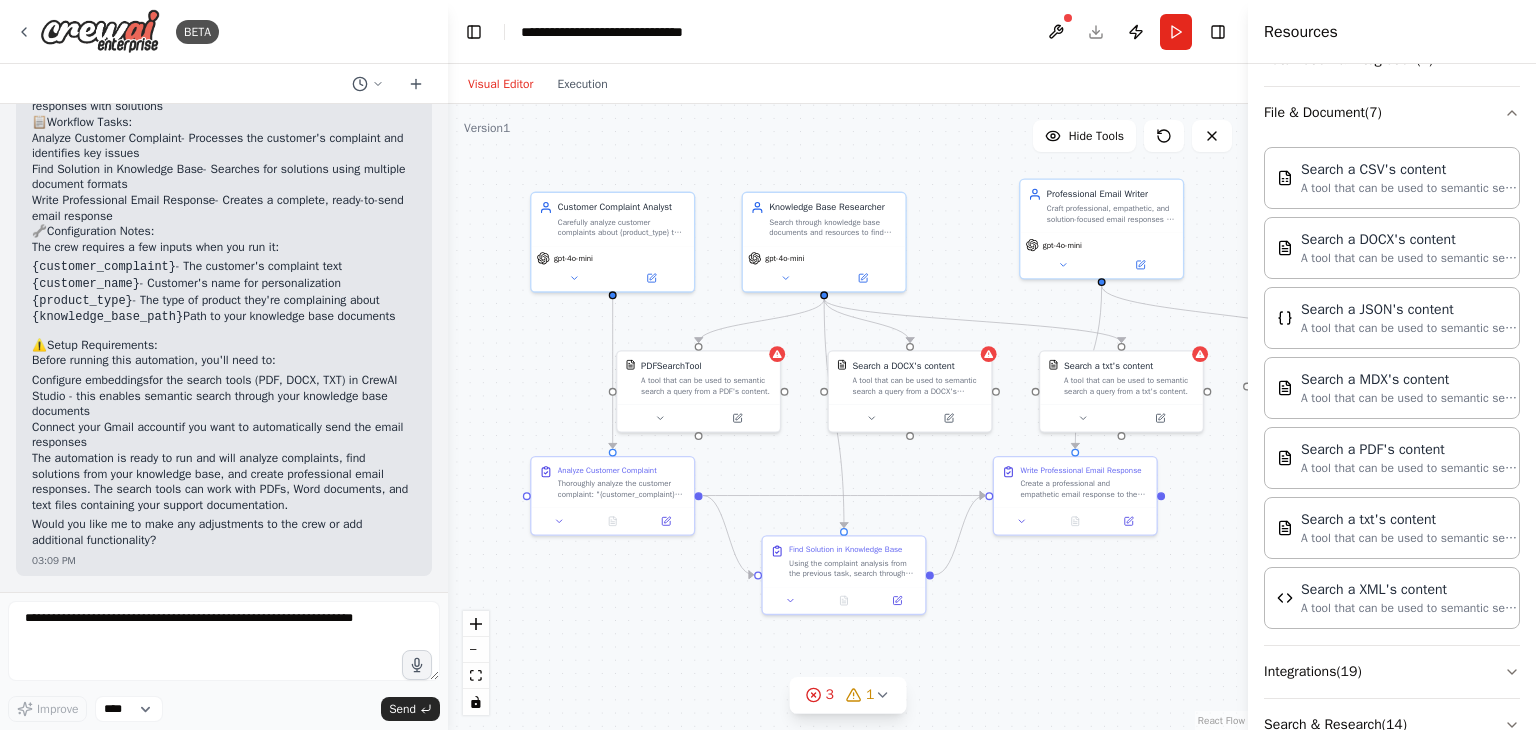 drag, startPoint x: 1084, startPoint y: 263, endPoint x: 836, endPoint y: 290, distance: 249.46542 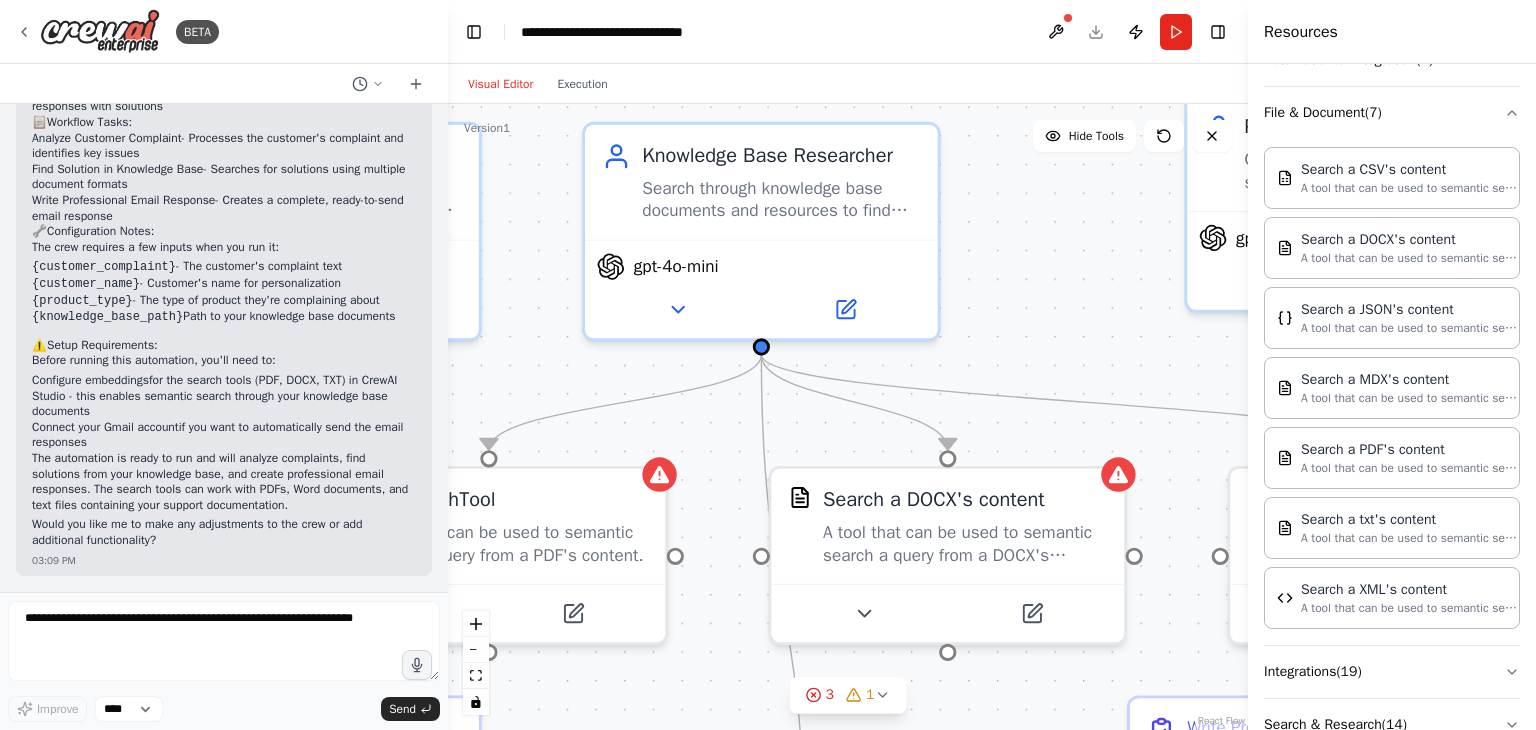 drag, startPoint x: 588, startPoint y: 165, endPoint x: 533, endPoint y: 197, distance: 63.631752 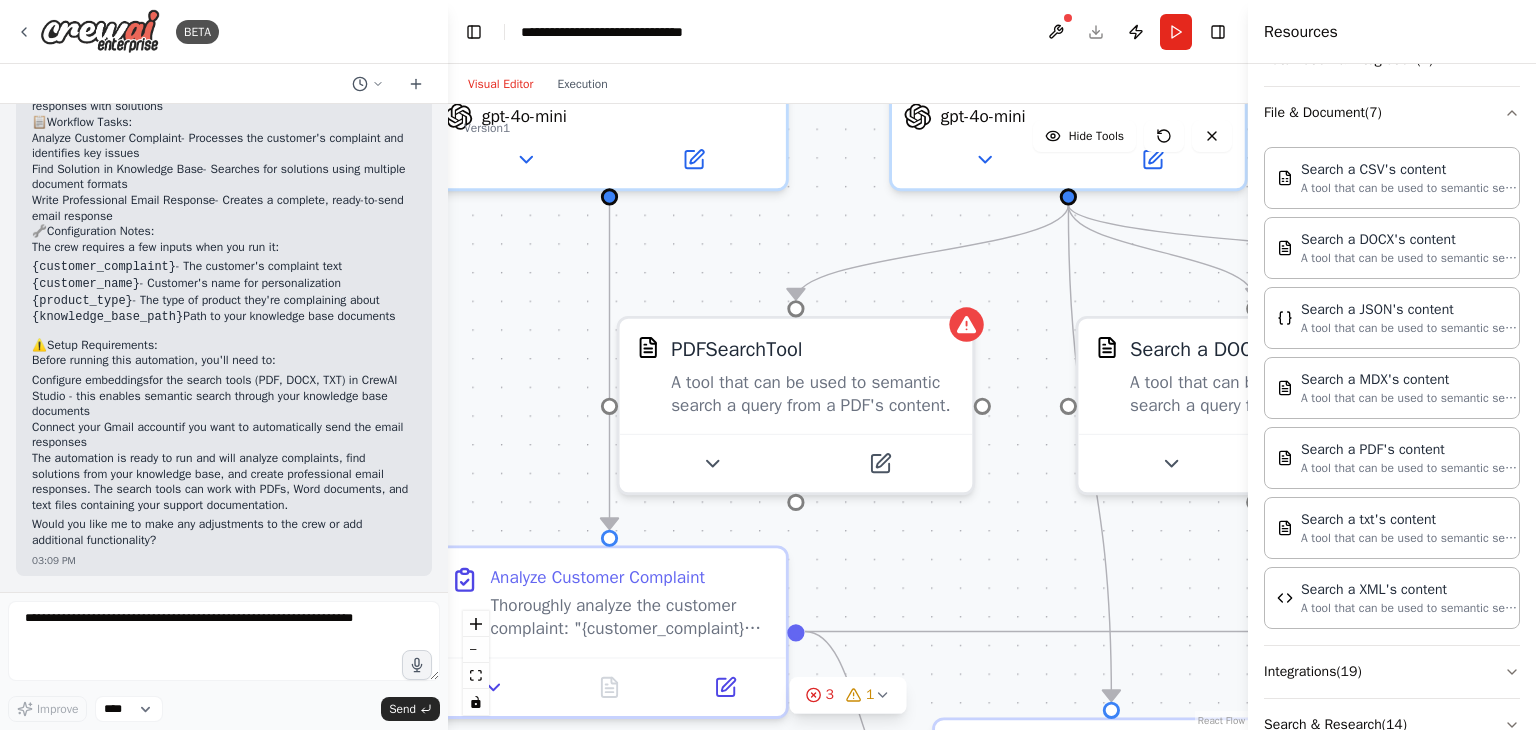 drag, startPoint x: 1088, startPoint y: 233, endPoint x: 1436, endPoint y: 33, distance: 401.37762 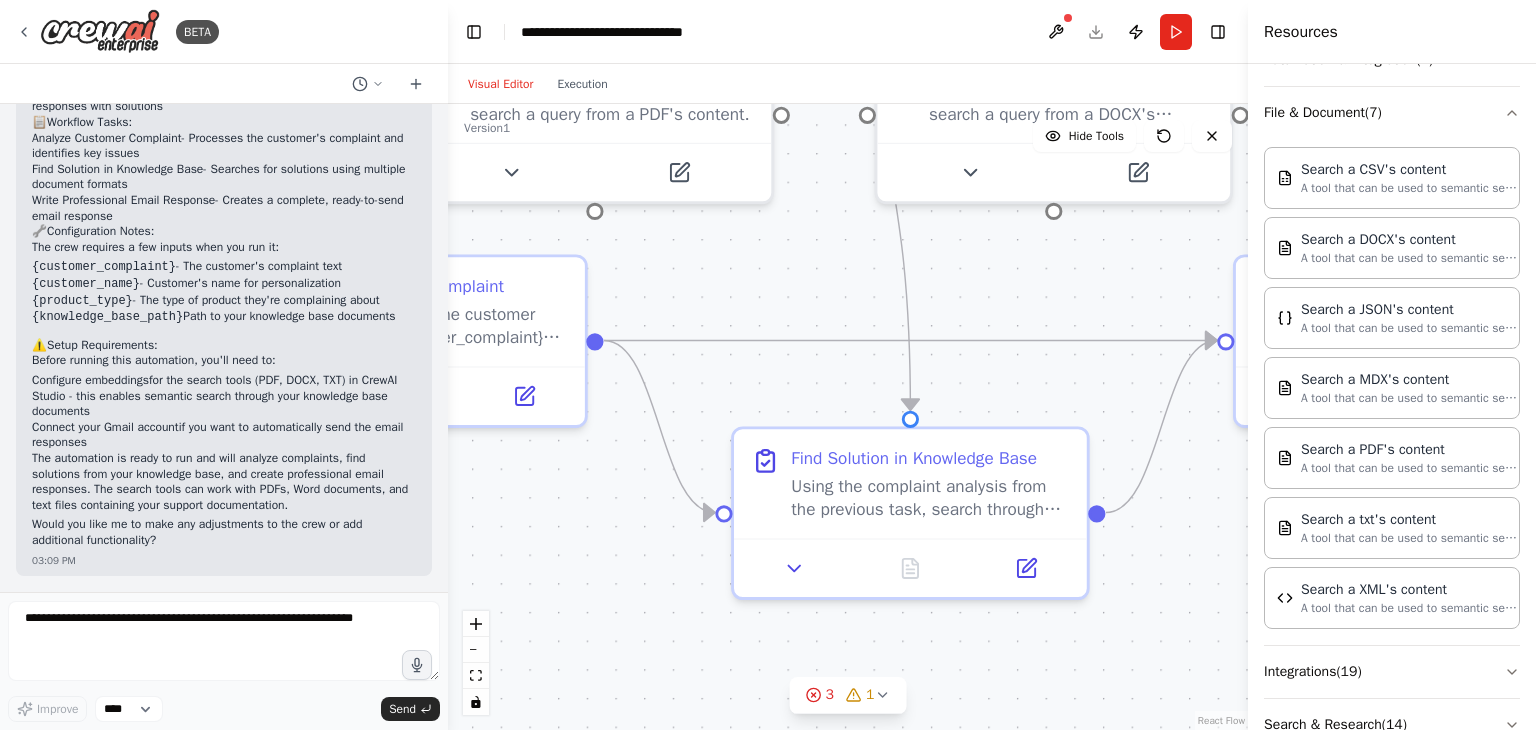 drag, startPoint x: 591, startPoint y: 297, endPoint x: 352, endPoint y: 53, distance: 341.55087 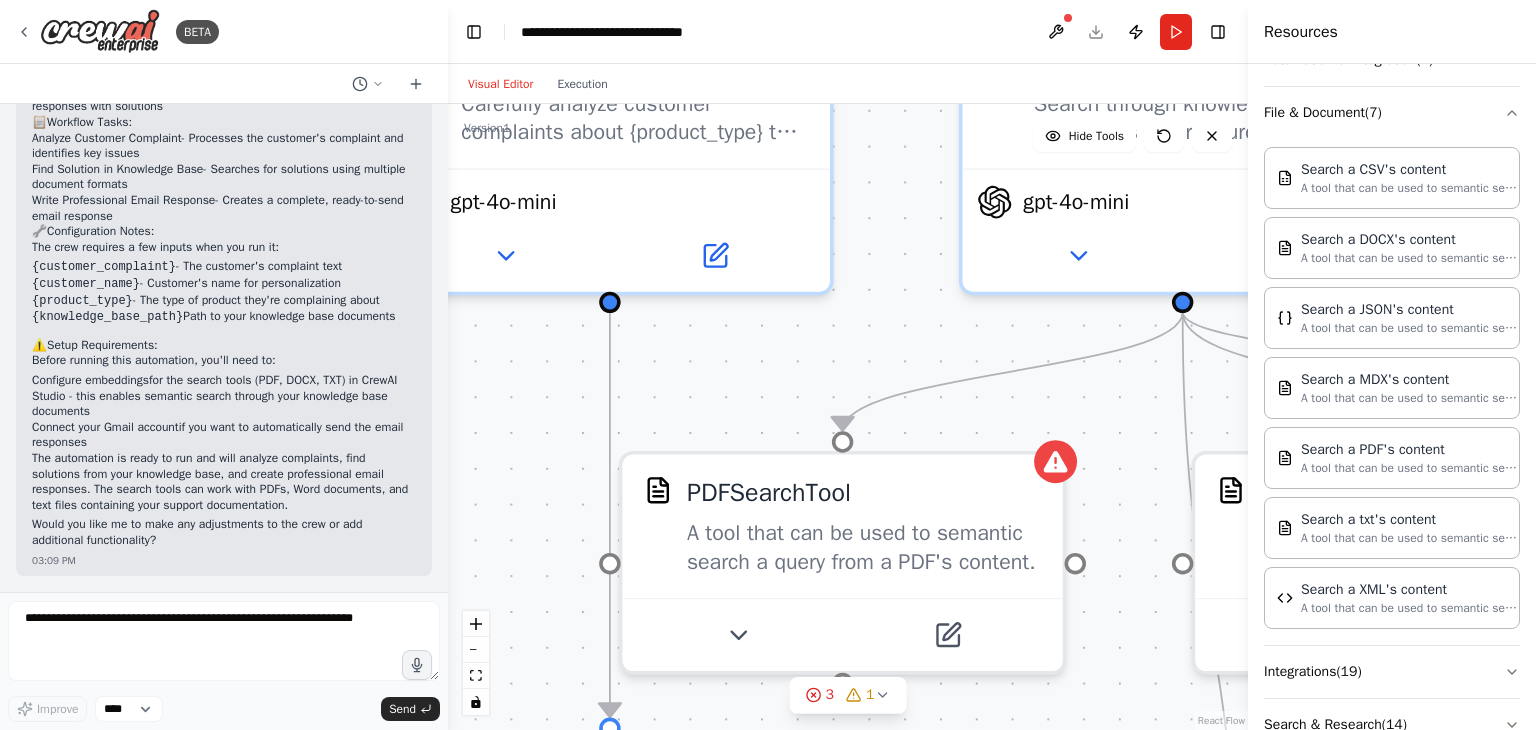 drag, startPoint x: 747, startPoint y: 289, endPoint x: 1062, endPoint y: 776, distance: 579.9948 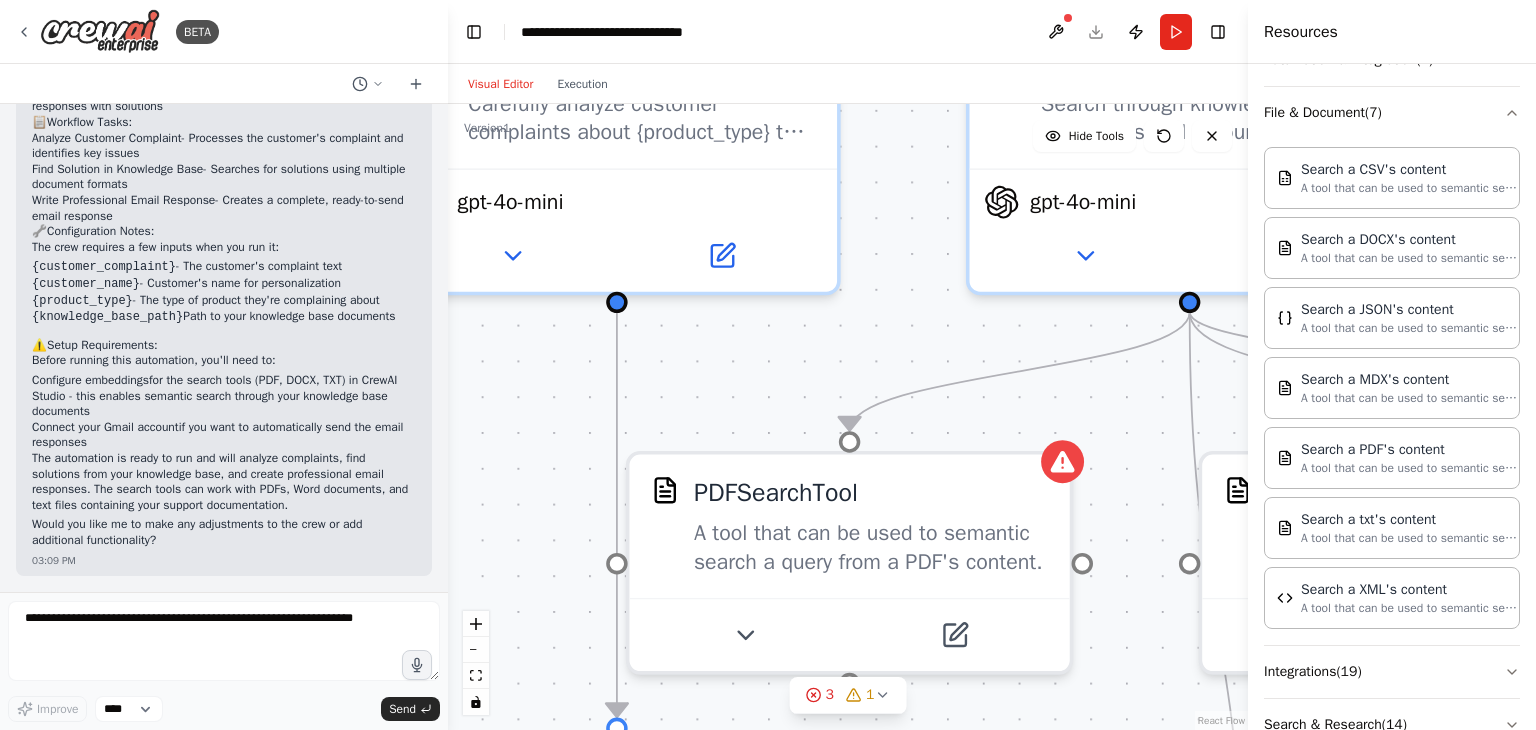 click on ".deletable-edge-delete-btn {
width: 20px;
height: 20px;
border: 0px solid #ffffff;
color: #6b7280;
background-color: #f8fafc;
cursor: pointer;
border-radius: 50%;
font-size: 12px;
padding: 3px;
display: flex;
align-items: center;
justify-content: center;
transition: all 0.2s cubic-bezier(0.4, 0, 0.2, 1);
box-shadow: 0 2px 4px rgba(0, 0, 0, 0.1);
}
.deletable-edge-delete-btn:hover {
background-color: #ef4444;
color: #ffffff;
border-color: #dc2626;
transform: scale(1.1);
box-shadow: 0 4px 12px rgba(239, 68, 68, 0.4);
}
.deletable-edge-delete-btn:active {
transform: scale(0.95);
box-shadow: 0 2px 4px rgba(239, 68, 68, 0.3);
}
Customer Complaint Analyst gpt-4o-mini Knowledge Base Researcher 1 9" at bounding box center [848, 417] 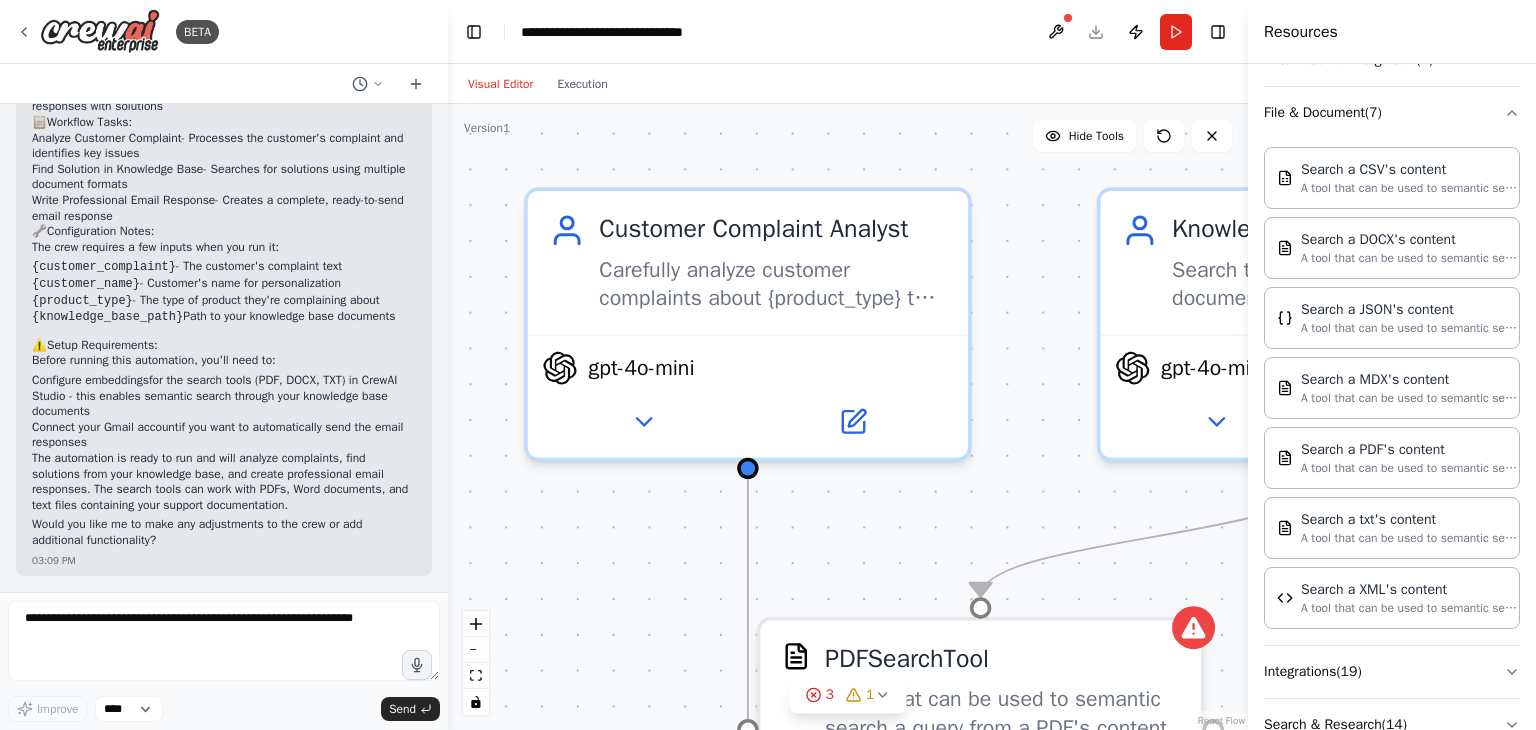drag, startPoint x: 905, startPoint y: 319, endPoint x: 994, endPoint y: 495, distance: 197.22322 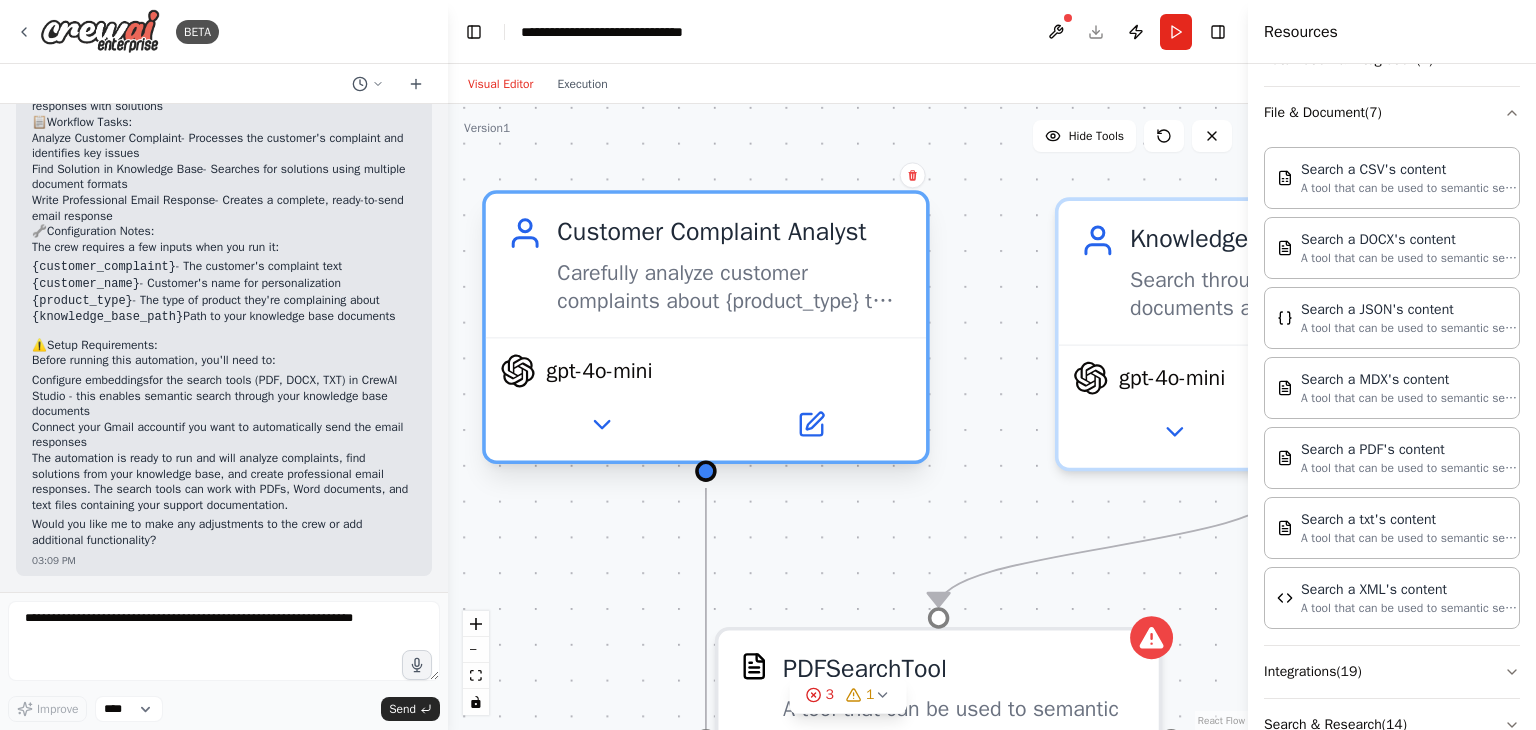 click on "Carefully analyze customer complaints about {product_type} to understand the specific issue, identify key problems, and categorize the complaint type to enable effective solution finding" at bounding box center [730, 286] 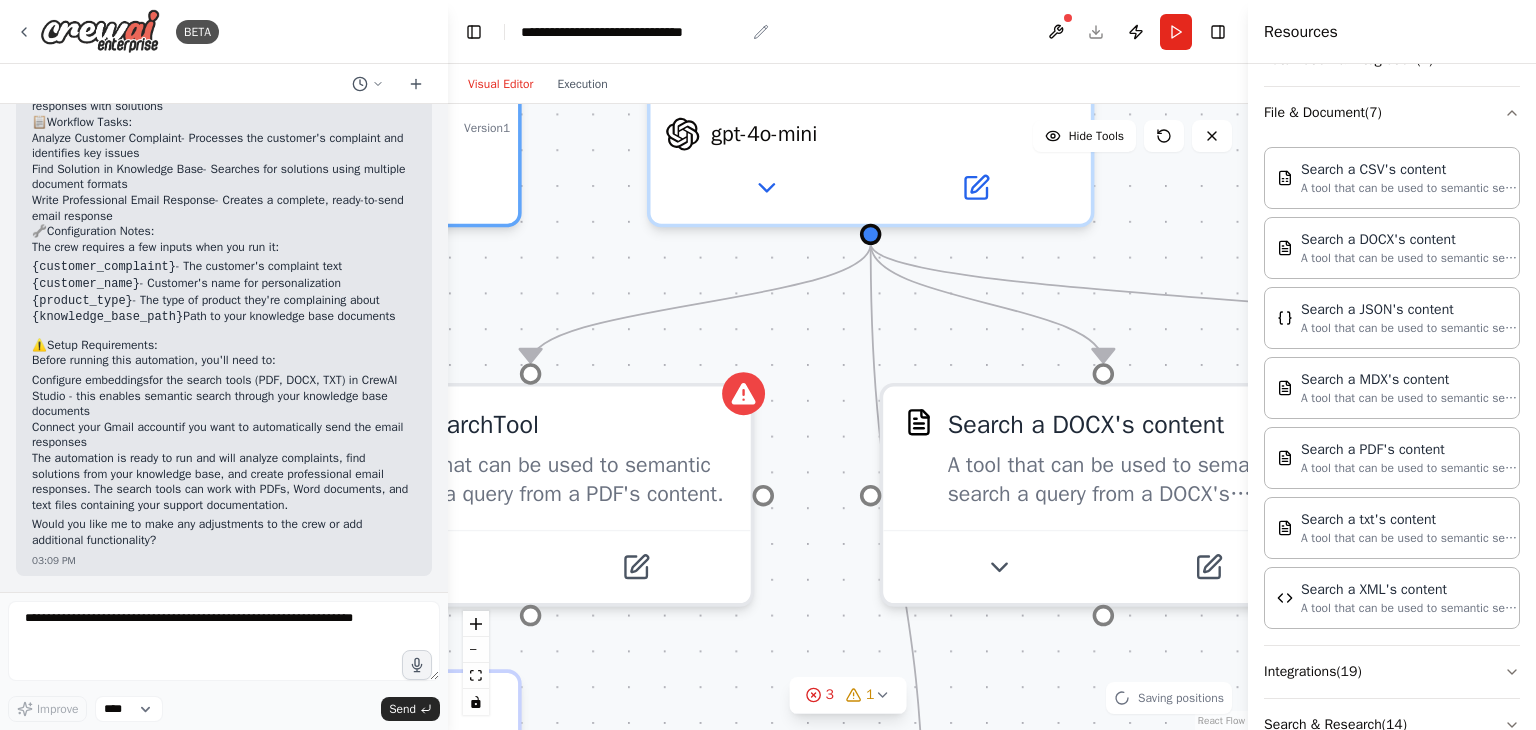 drag, startPoint x: 952, startPoint y: 269, endPoint x: 539, endPoint y: -71, distance: 534.94763 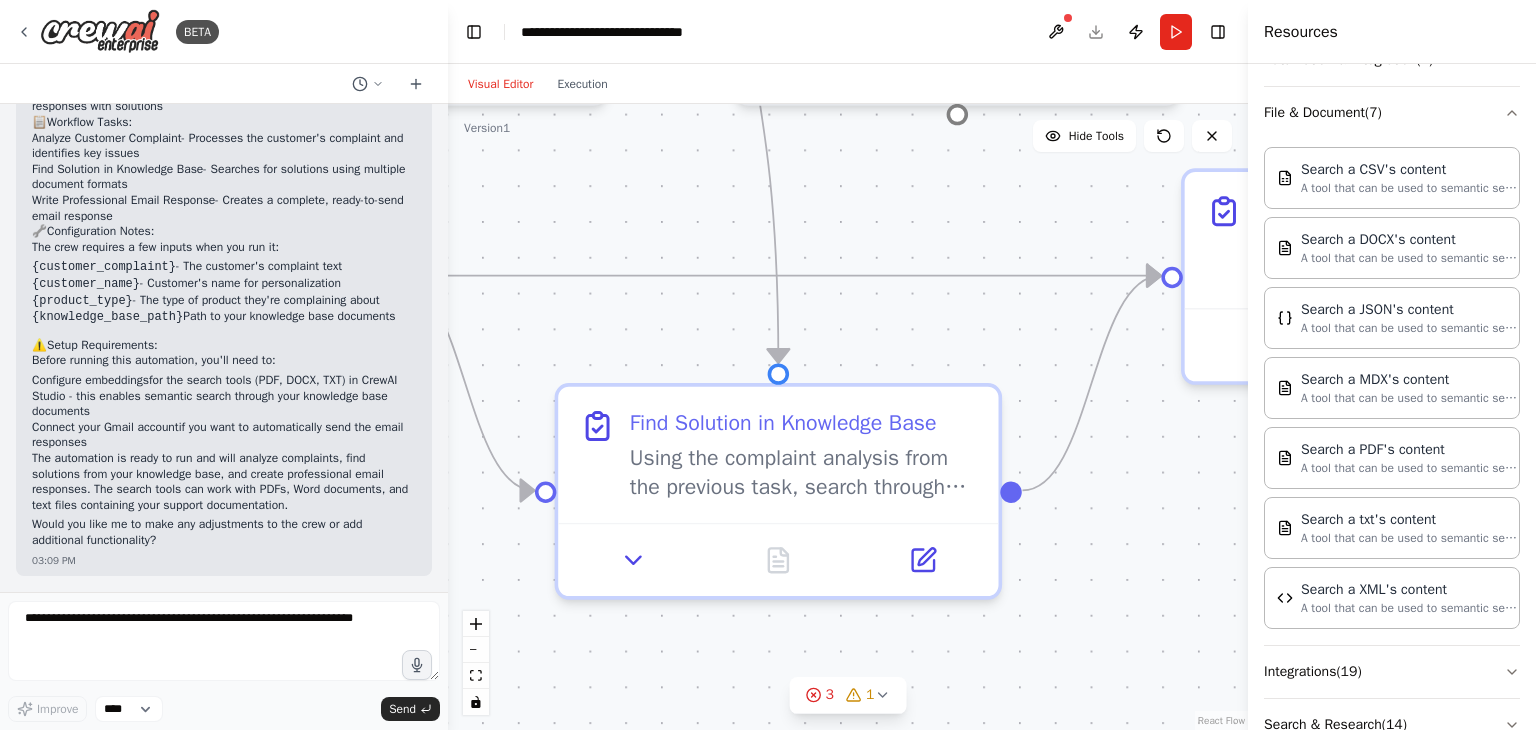 drag, startPoint x: 779, startPoint y: 582, endPoint x: 644, endPoint y: 178, distance: 425.95892 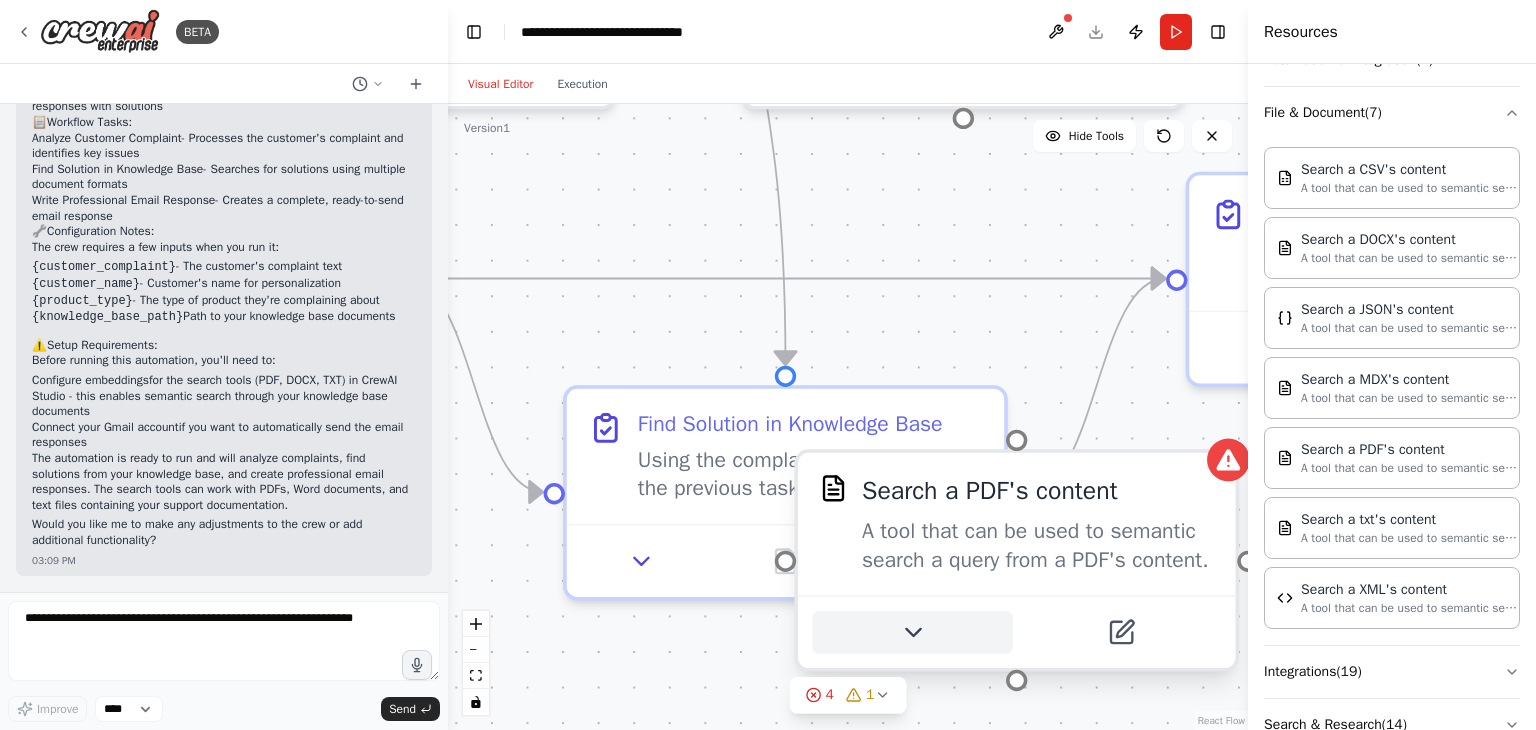 click at bounding box center (912, 632) 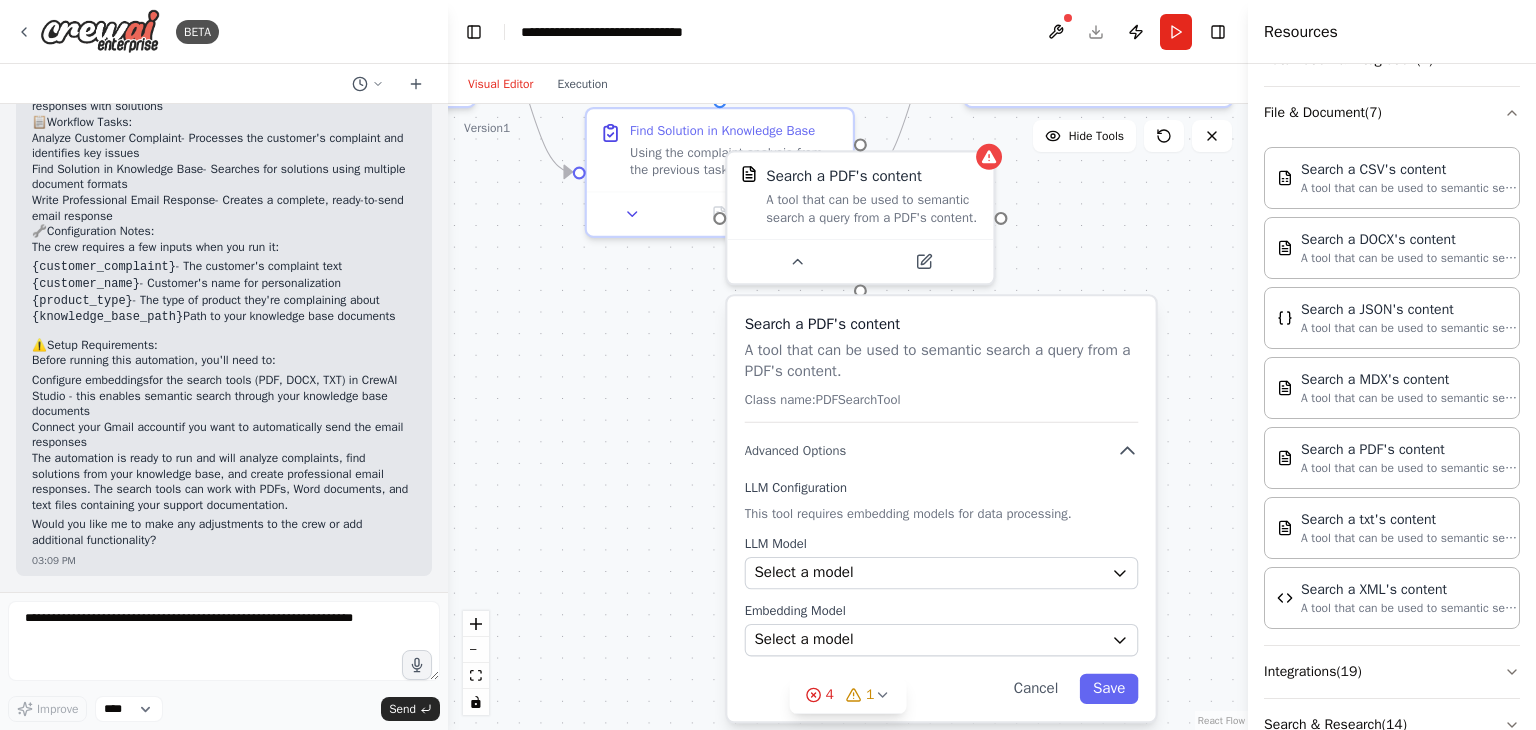 drag, startPoint x: 1016, startPoint y: 669, endPoint x: 898, endPoint y: 289, distance: 397.89948 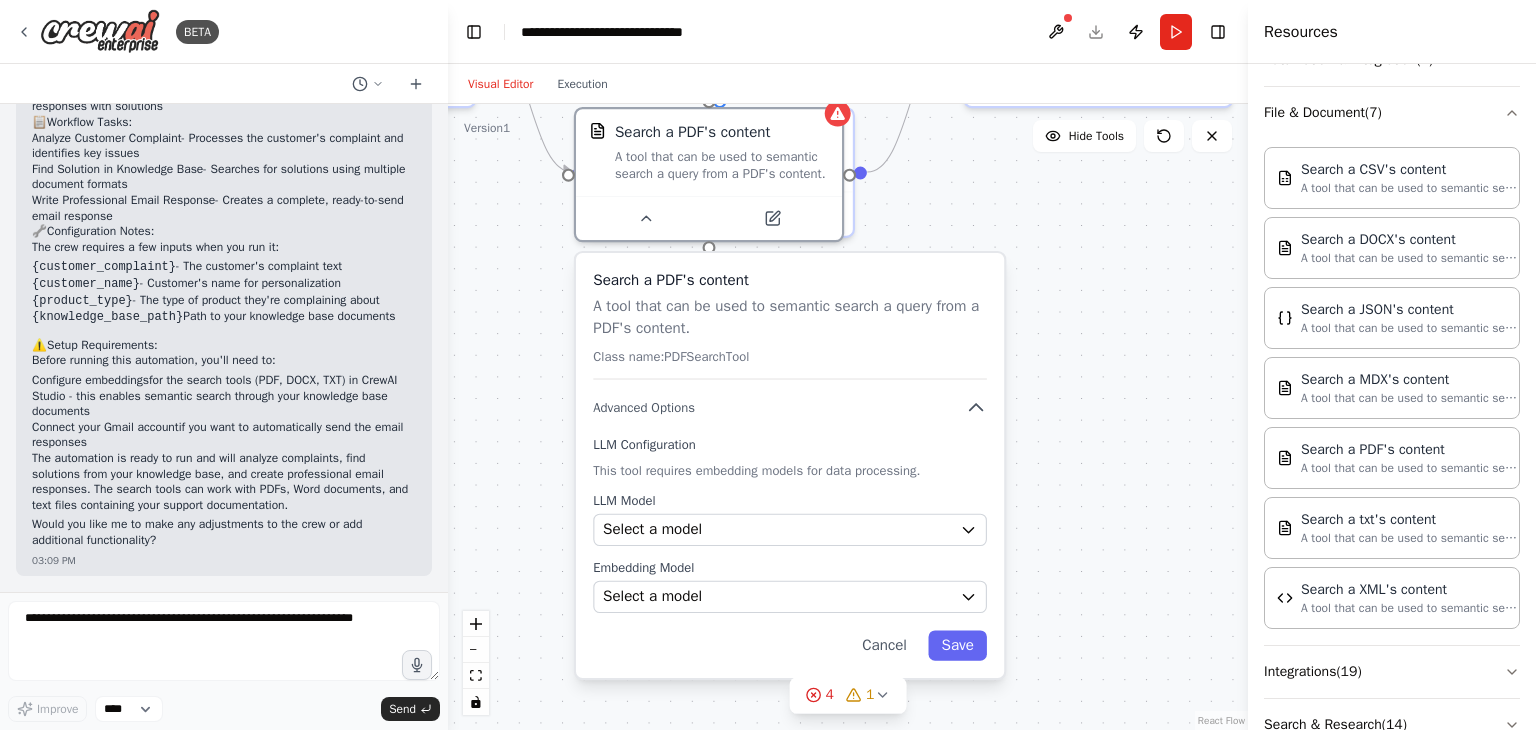 drag, startPoint x: 914, startPoint y: 429, endPoint x: 772, endPoint y: 387, distance: 148.08105 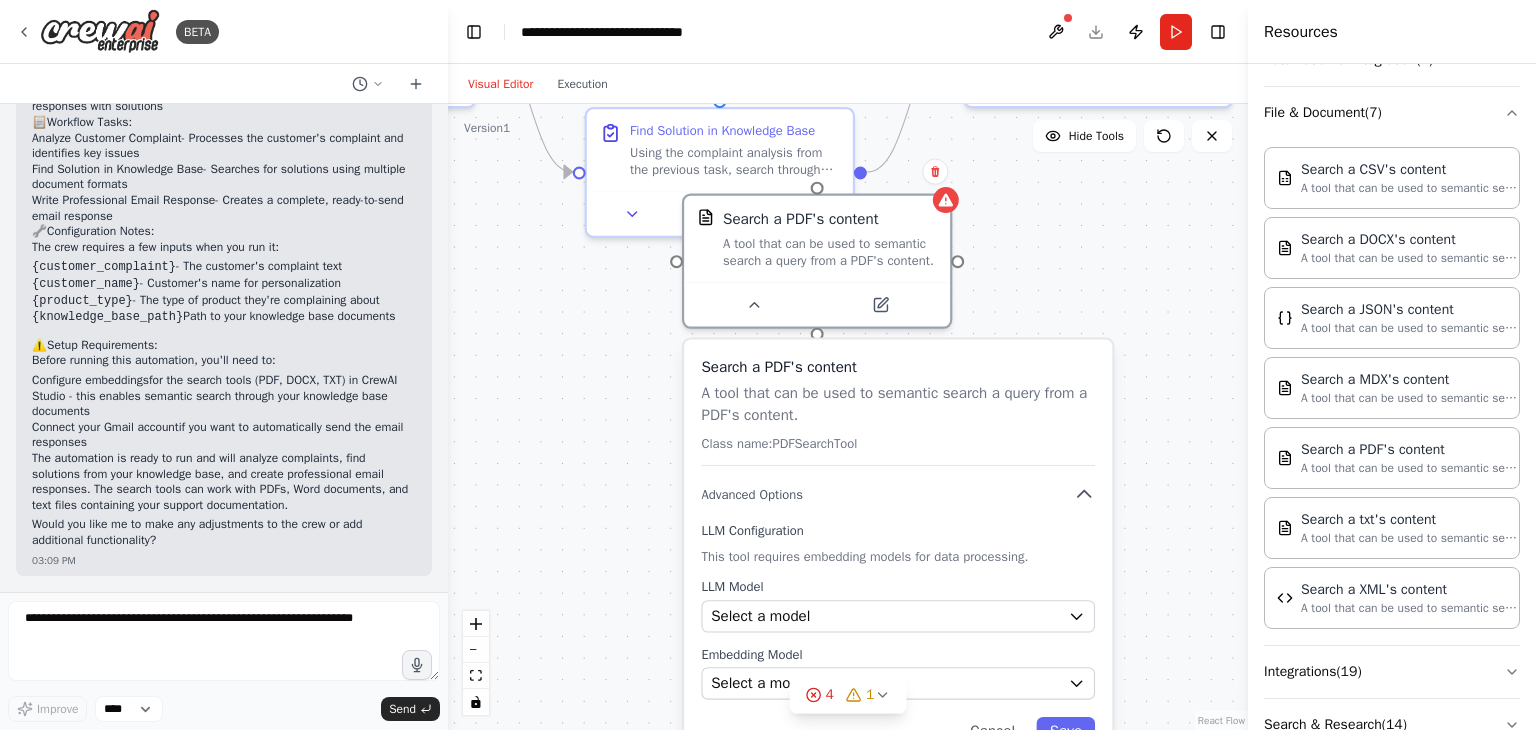 drag, startPoint x: 780, startPoint y: 384, endPoint x: 907, endPoint y: 473, distance: 155.08063 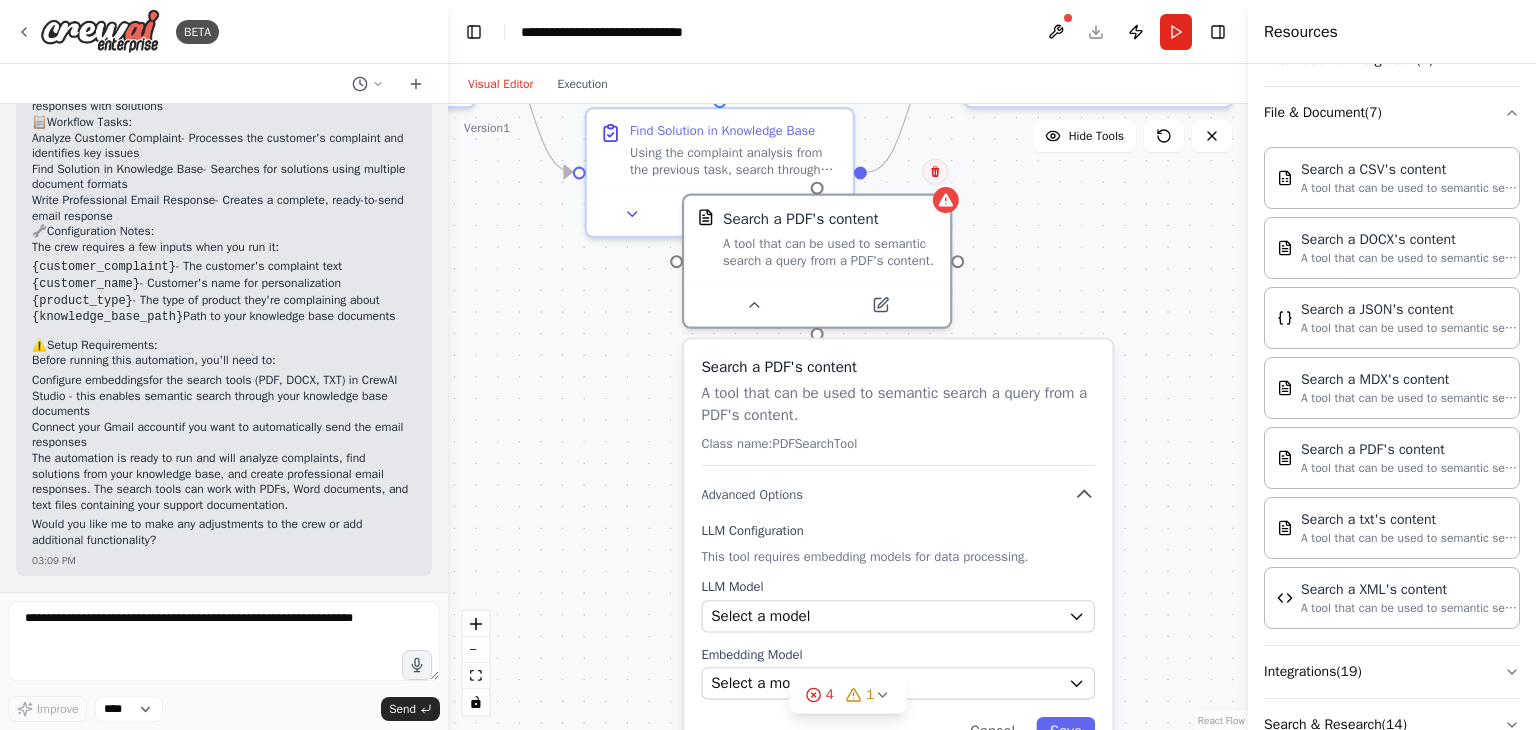 click at bounding box center [935, 172] 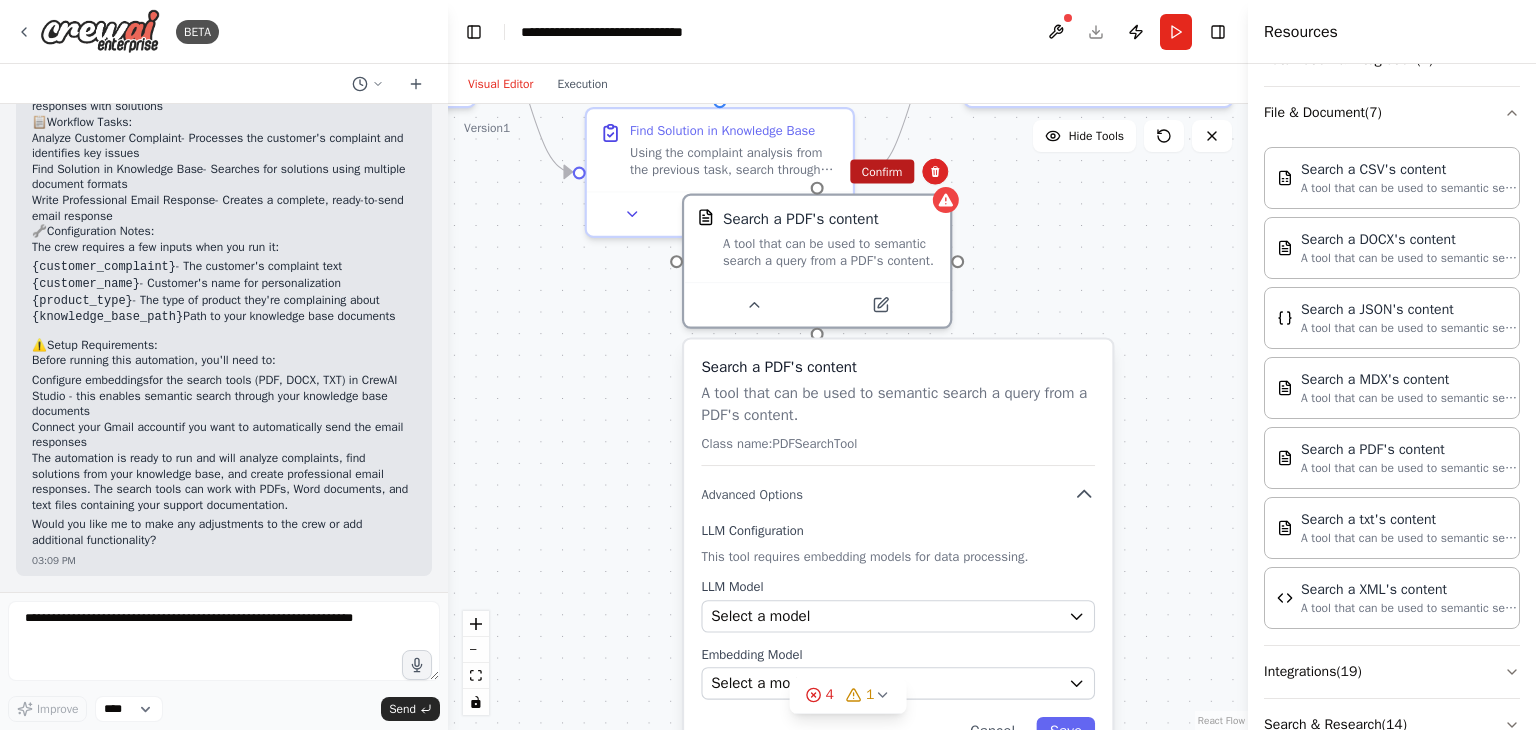 click on "Confirm" at bounding box center [882, 172] 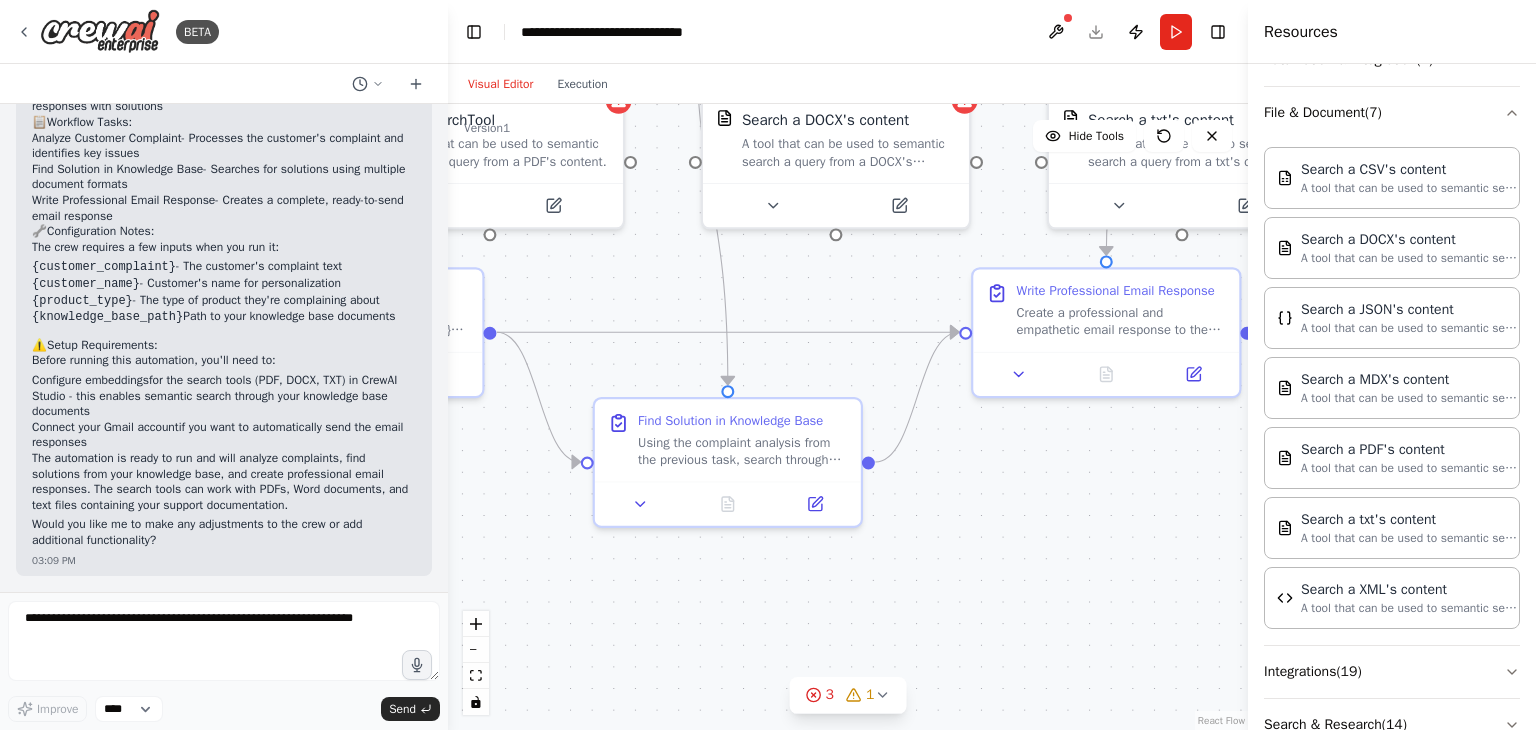 drag, startPoint x: 729, startPoint y: 453, endPoint x: 692, endPoint y: 589, distance: 140.94325 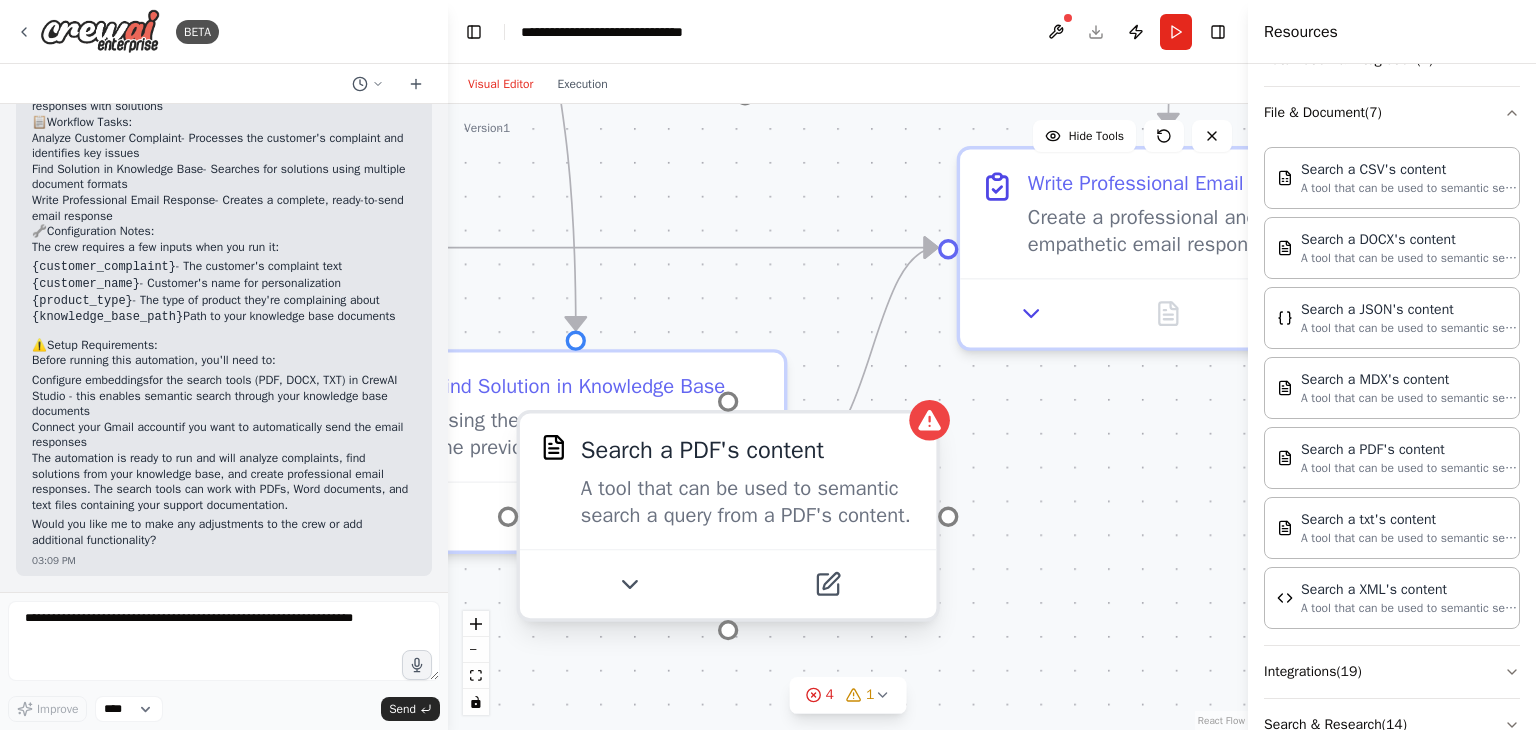 click at bounding box center (728, 583) 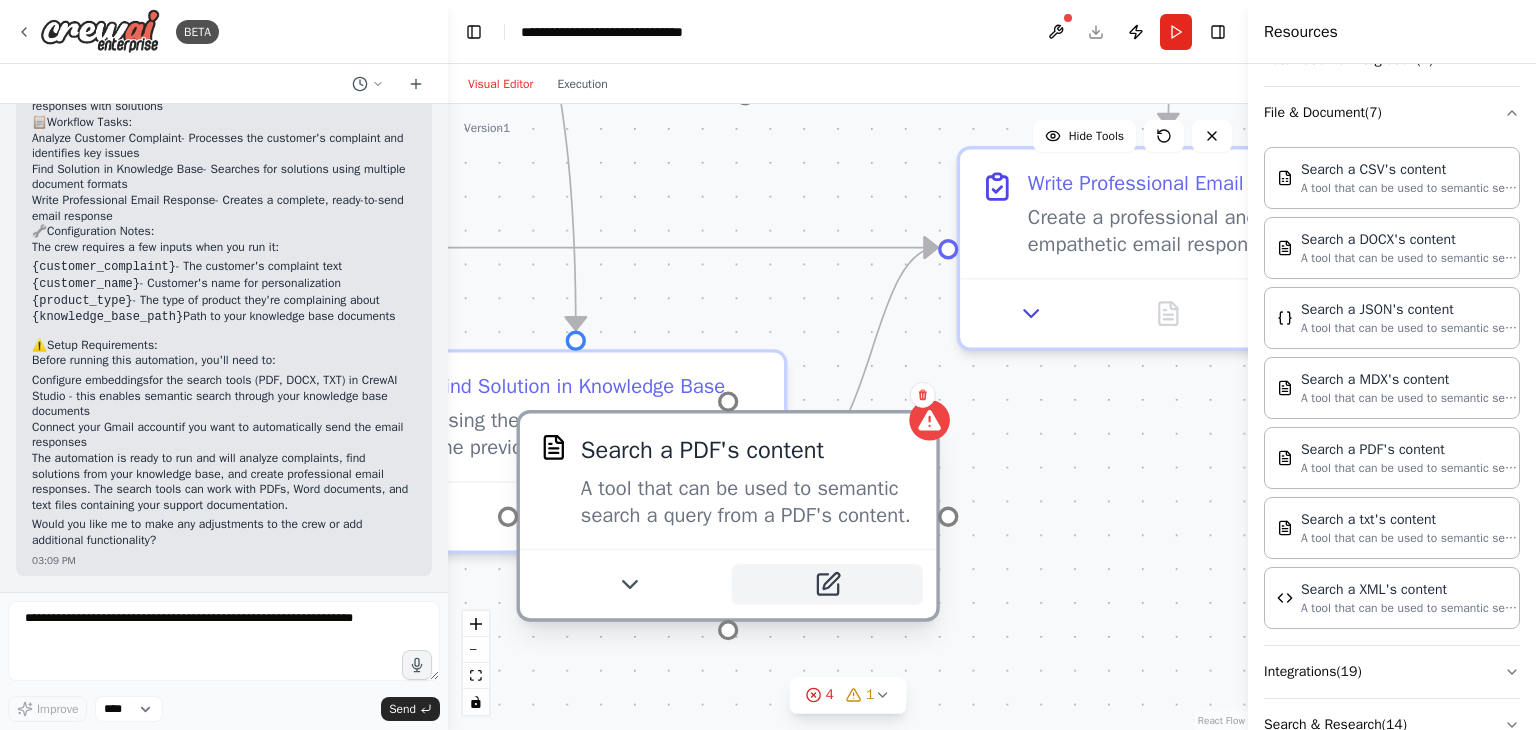 click 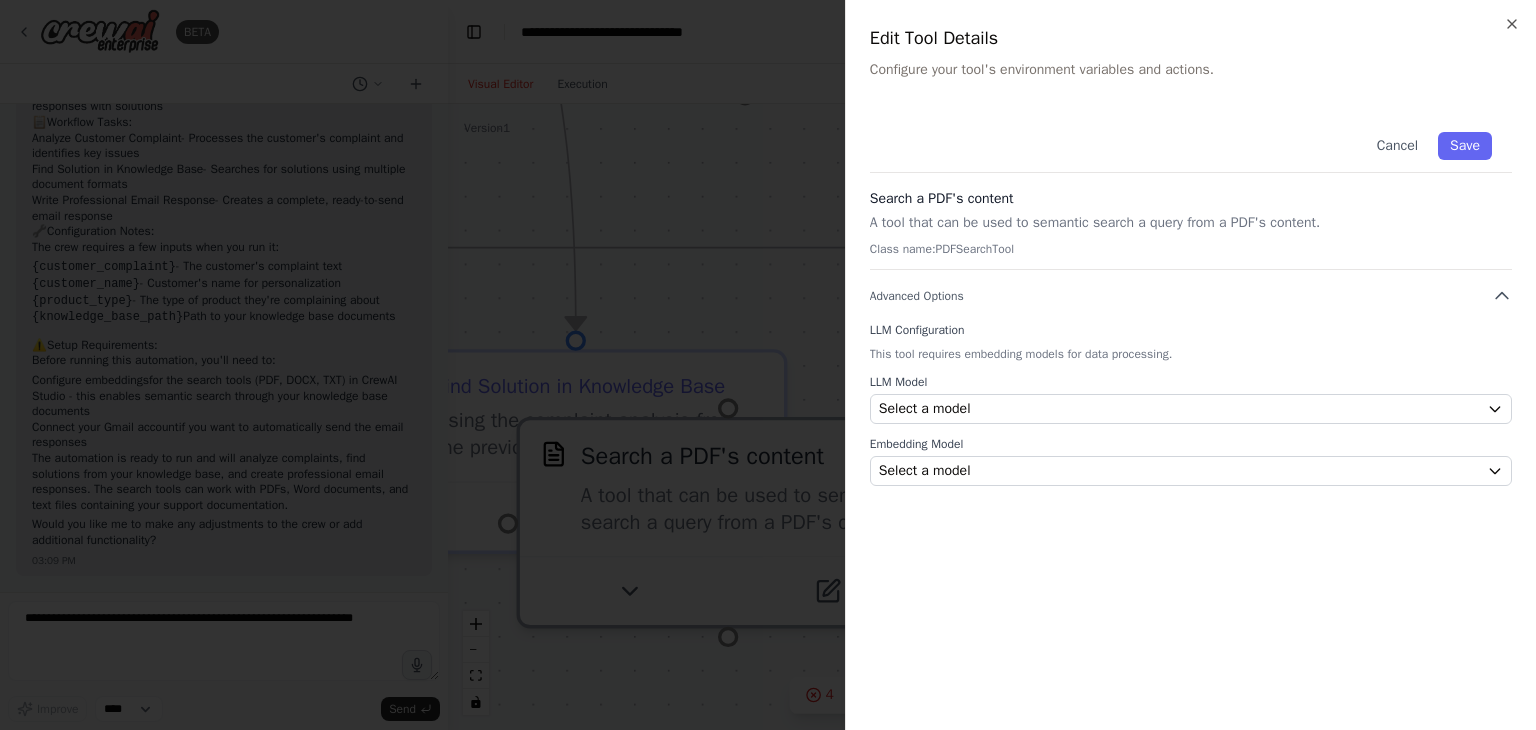 type 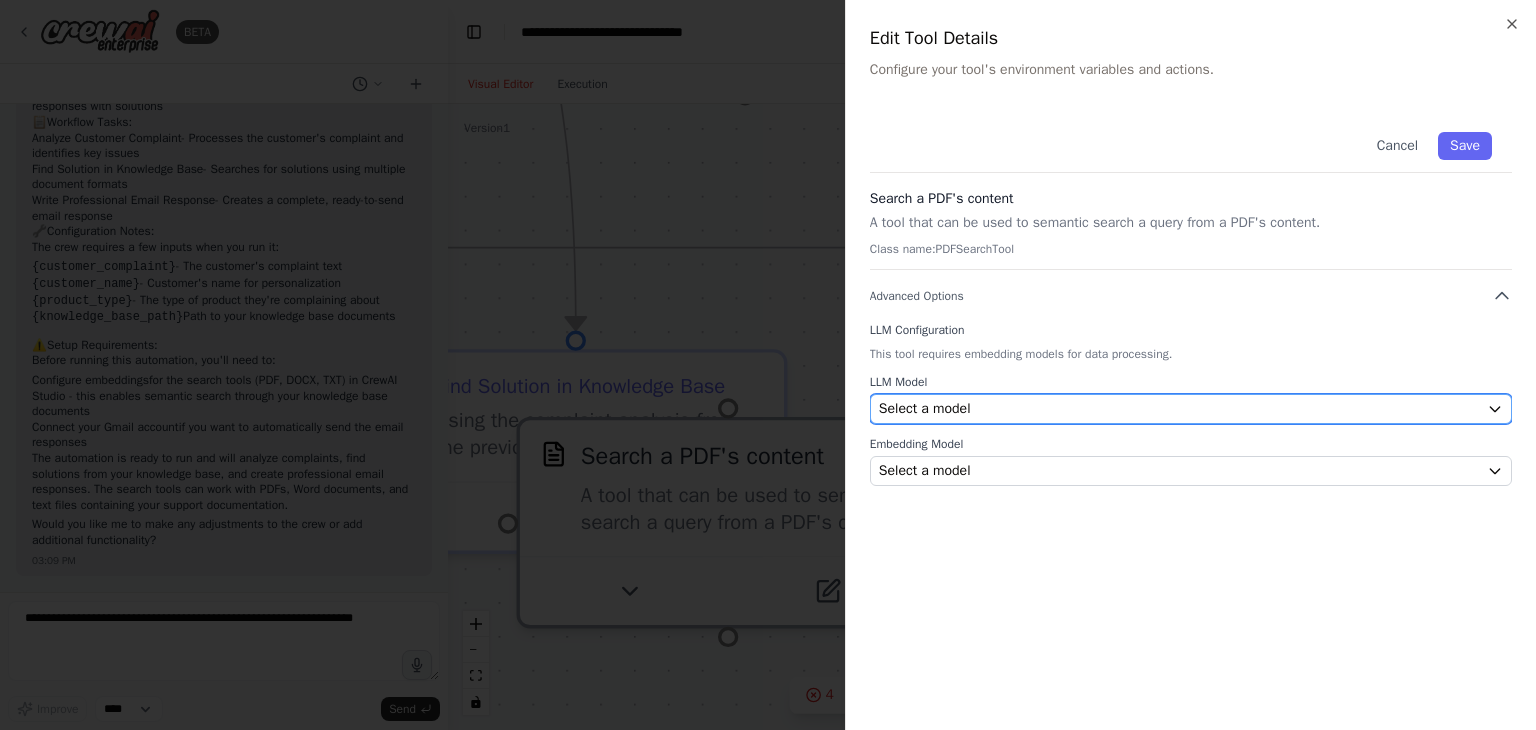 click on "Select a model" at bounding box center [1179, 409] 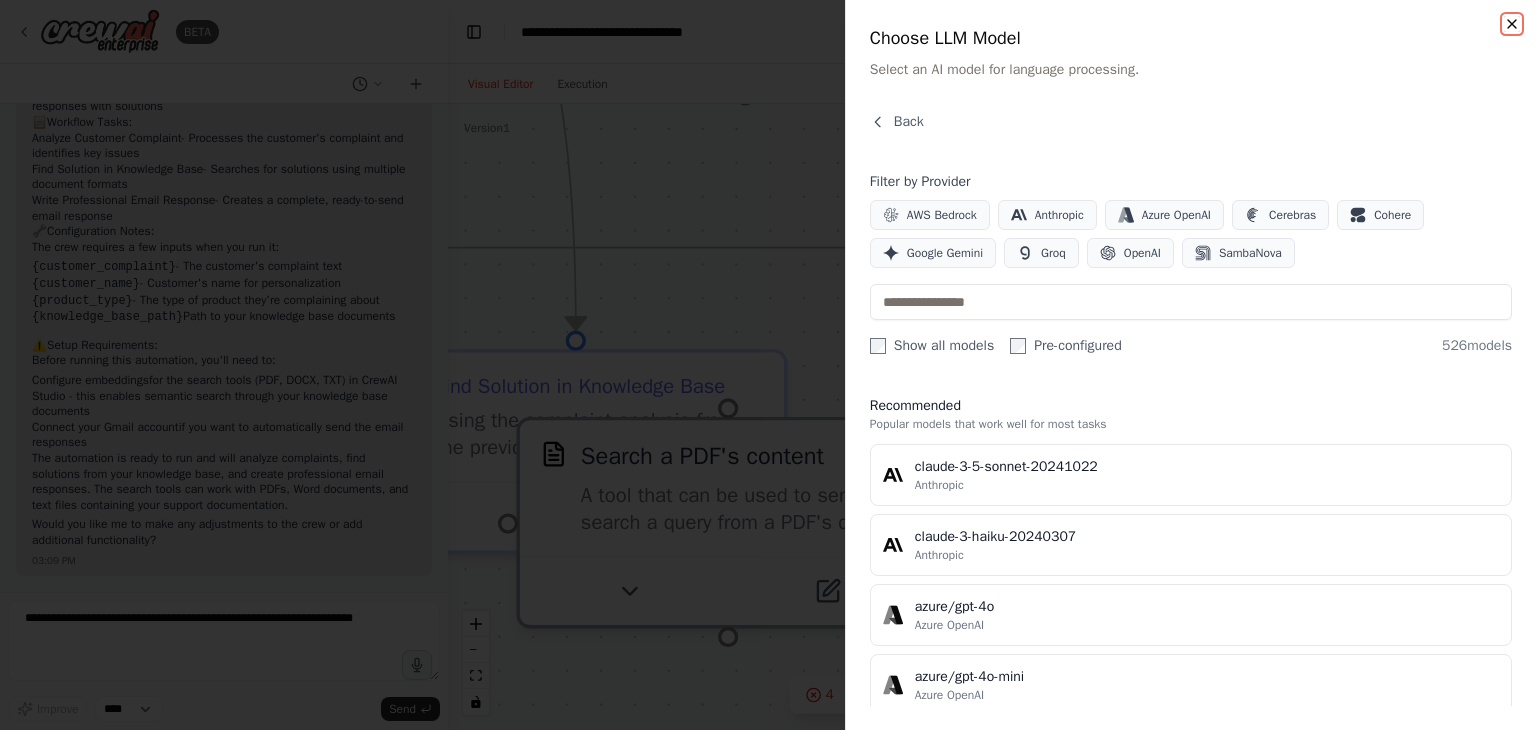 click 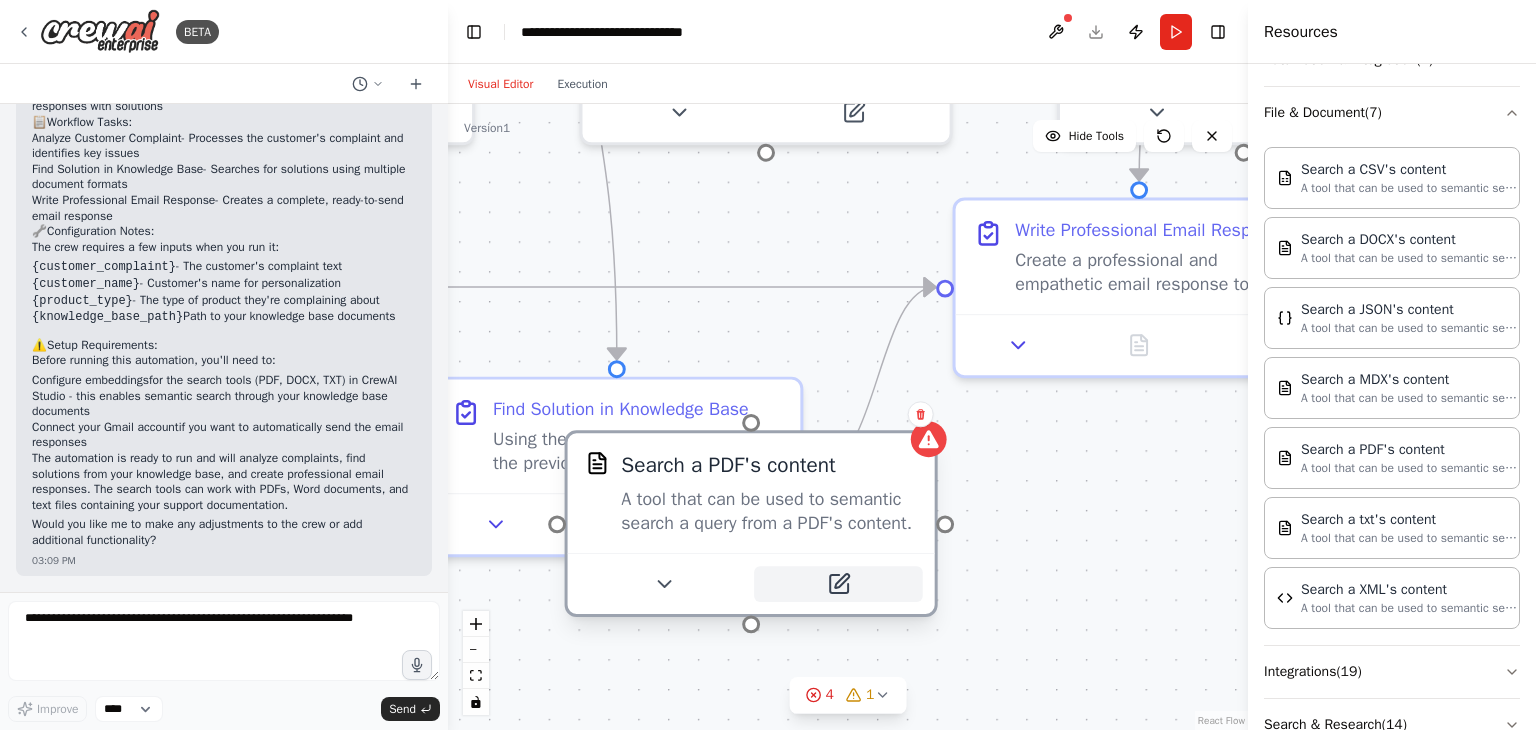 click 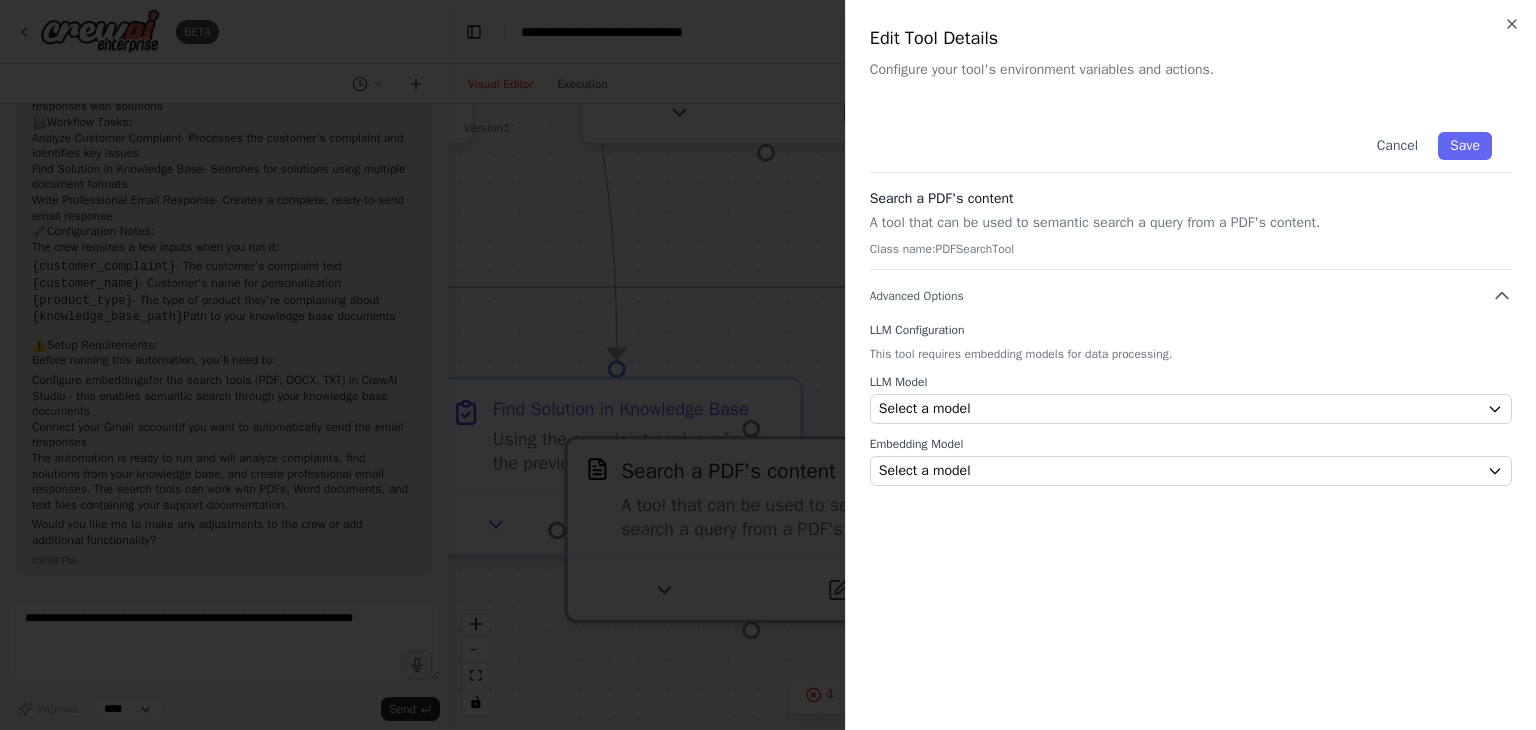 type 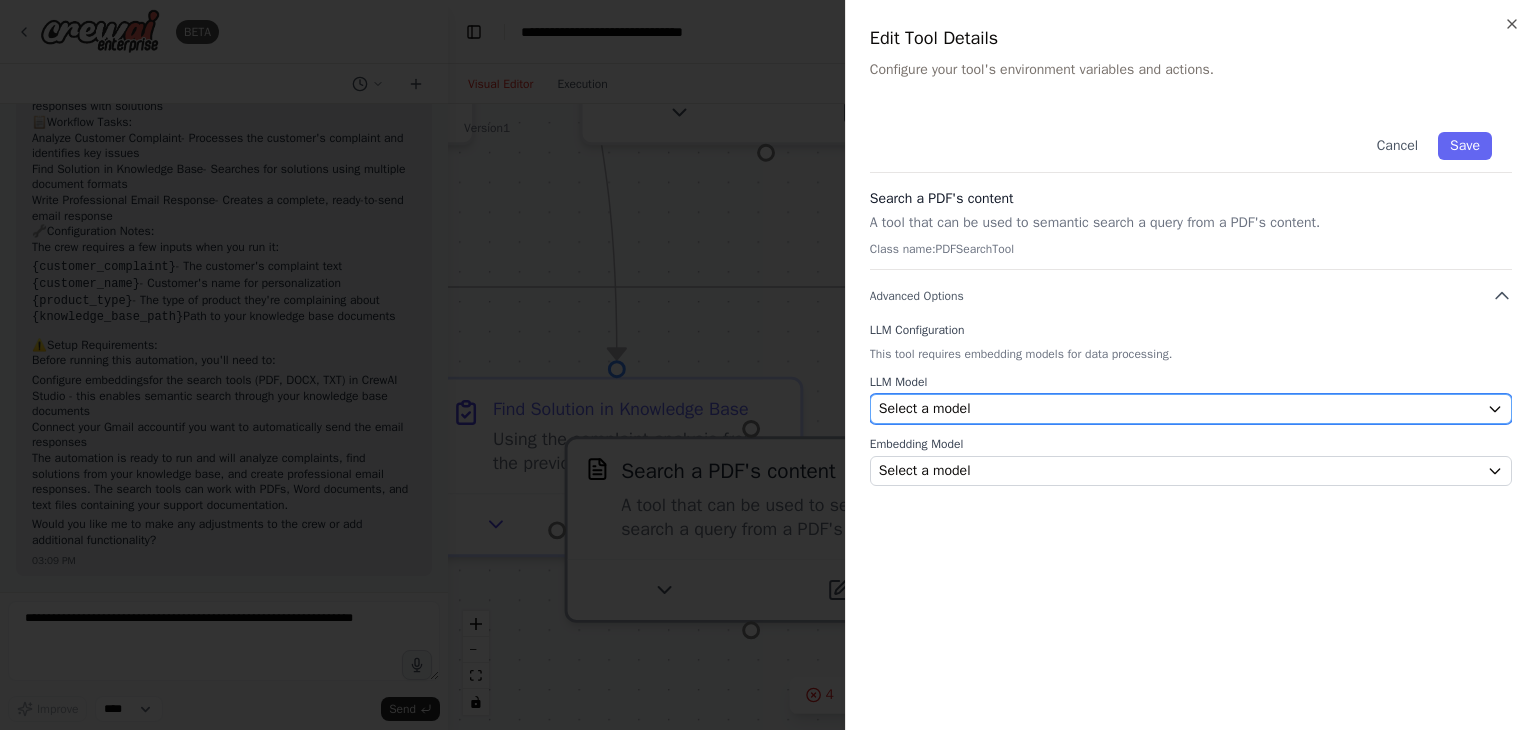 click on "Select a model" at bounding box center (1179, 409) 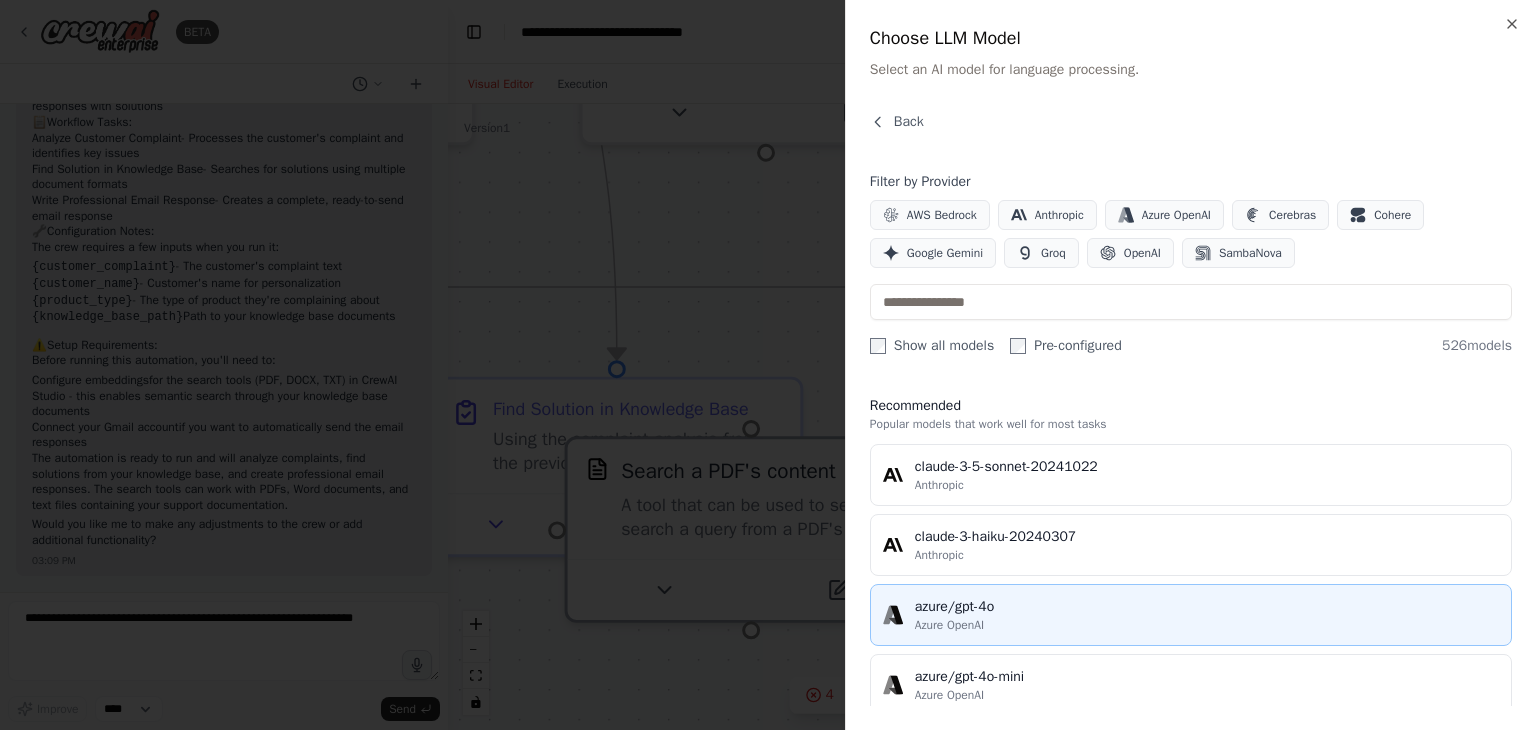 click on "azure/gpt-4o" at bounding box center (1207, 607) 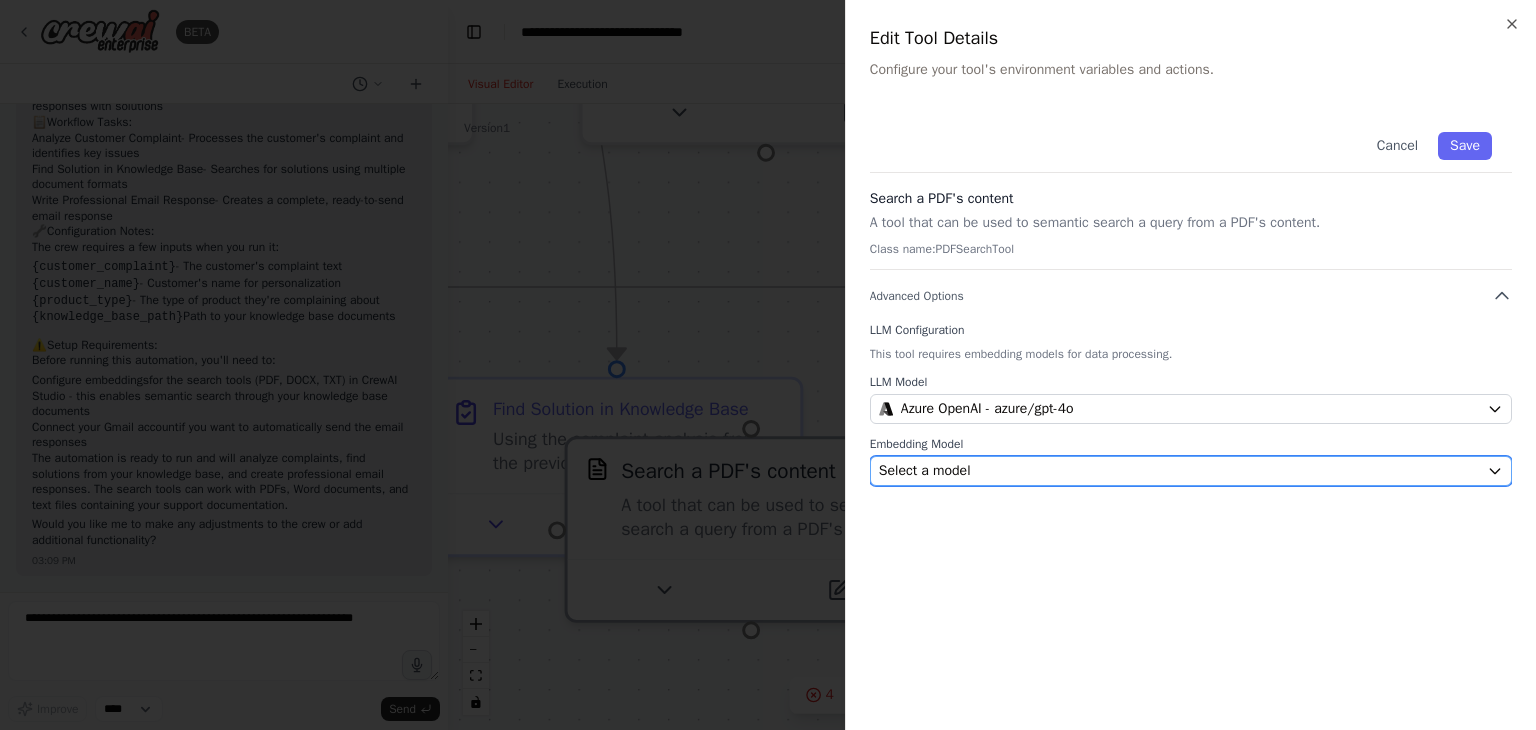 click on "Select a model" at bounding box center (1179, 471) 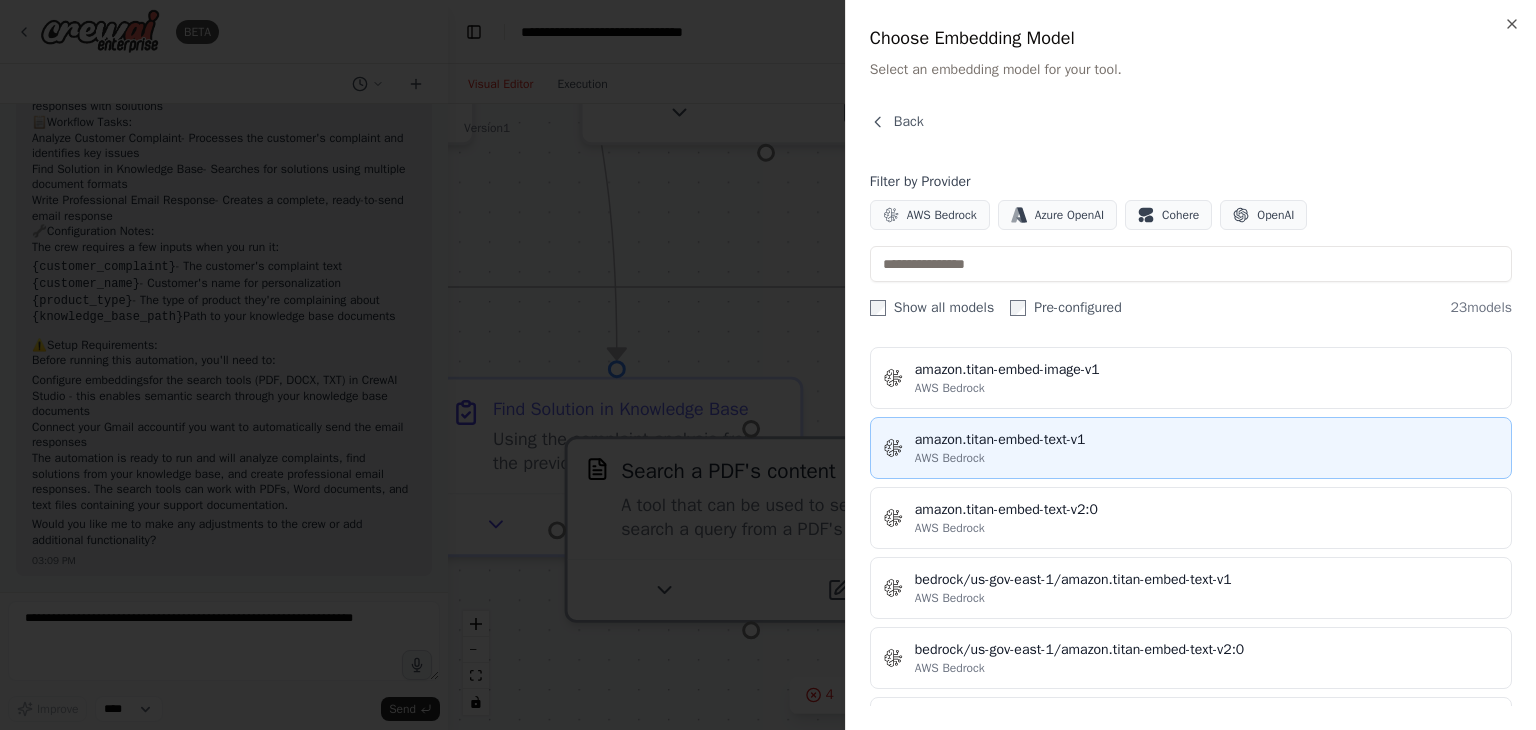 scroll, scrollTop: 0, scrollLeft: 0, axis: both 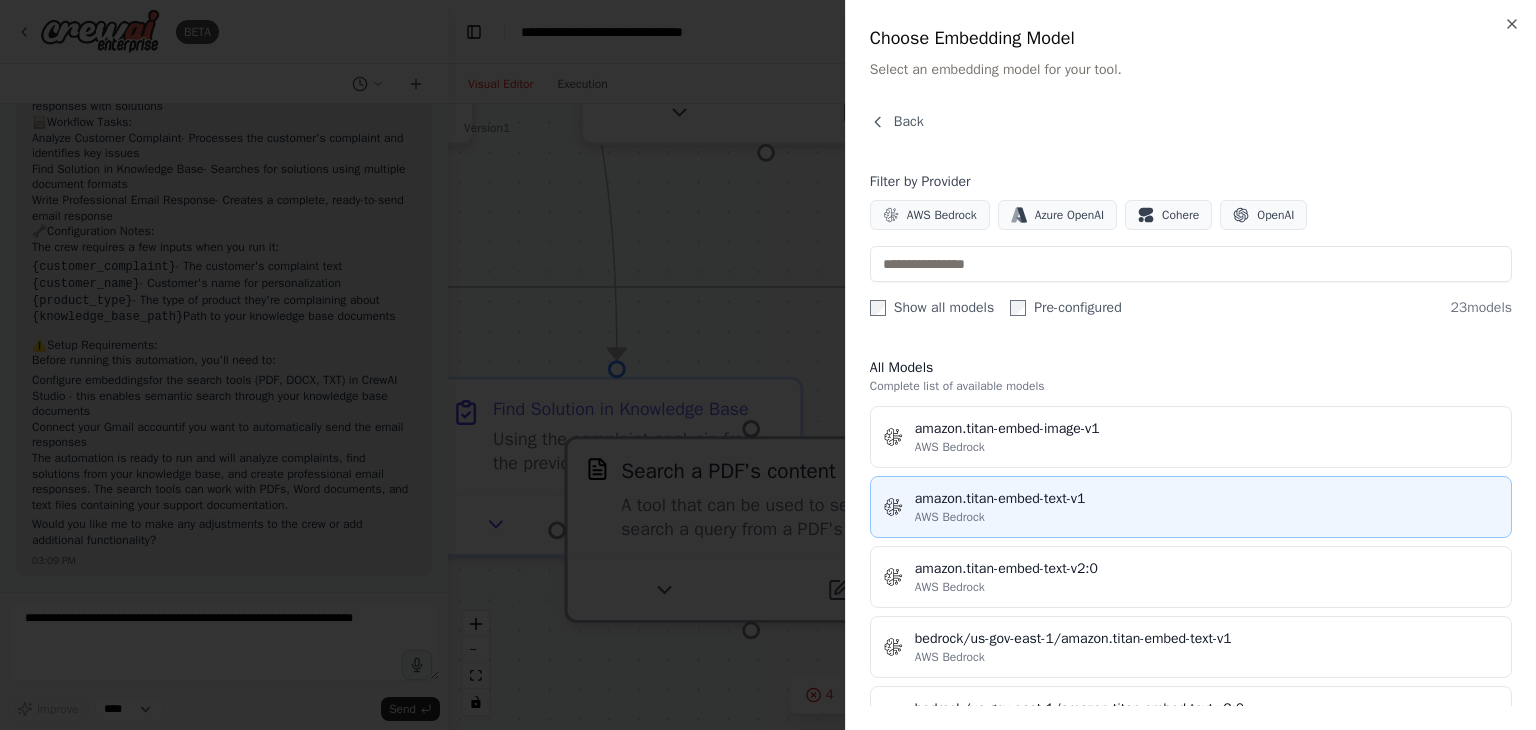 click on "amazon.titan-embed-text-v1" at bounding box center [1207, 499] 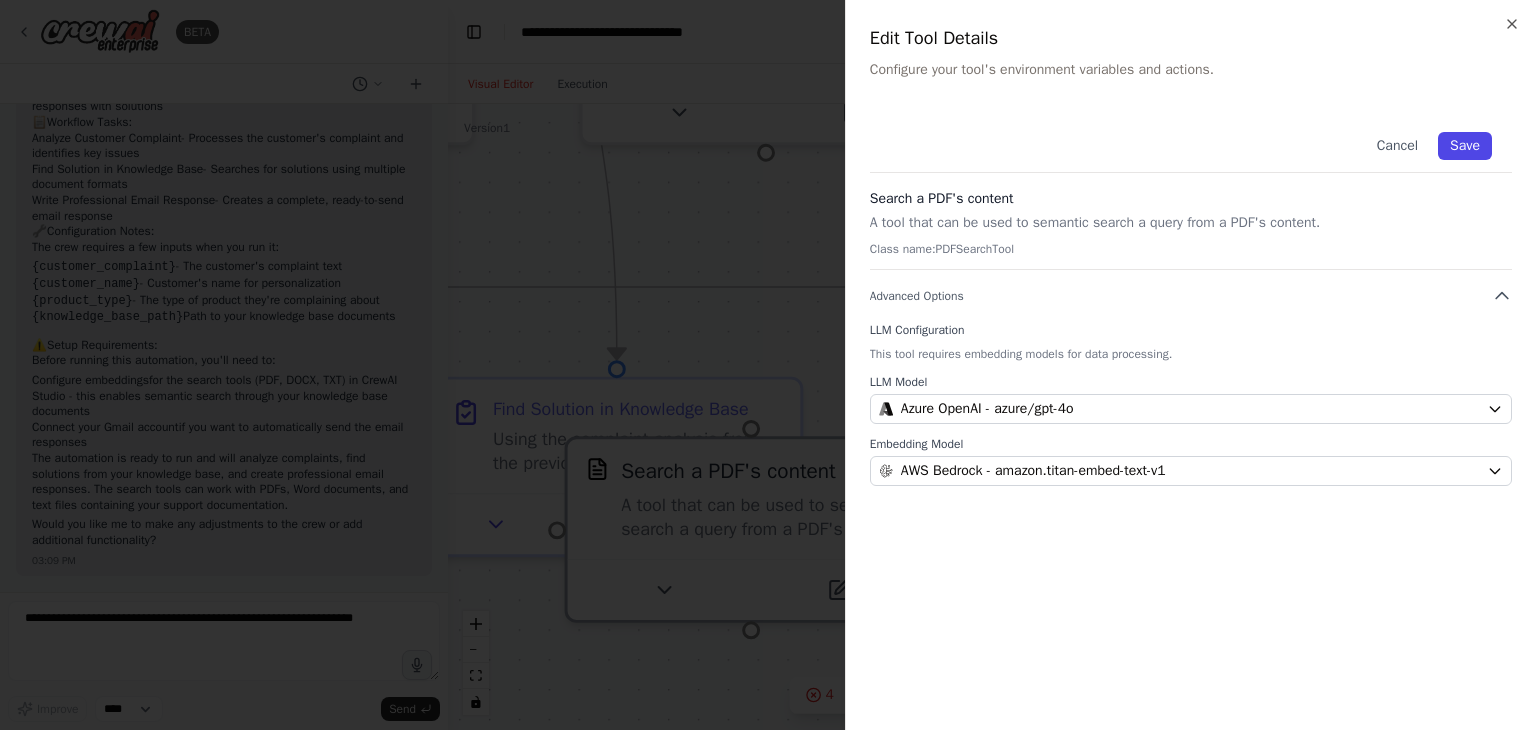 click on "Save" at bounding box center (1465, 146) 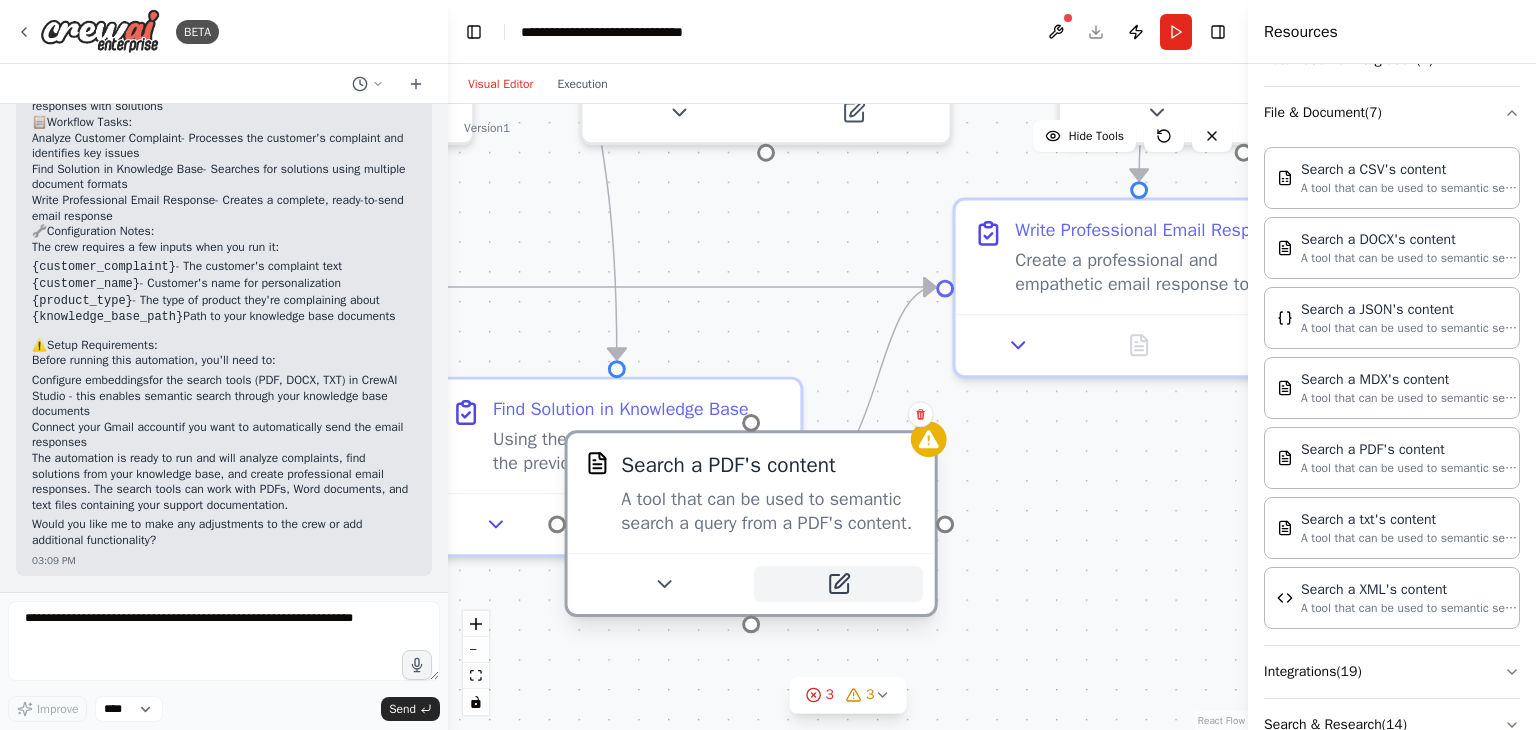 click 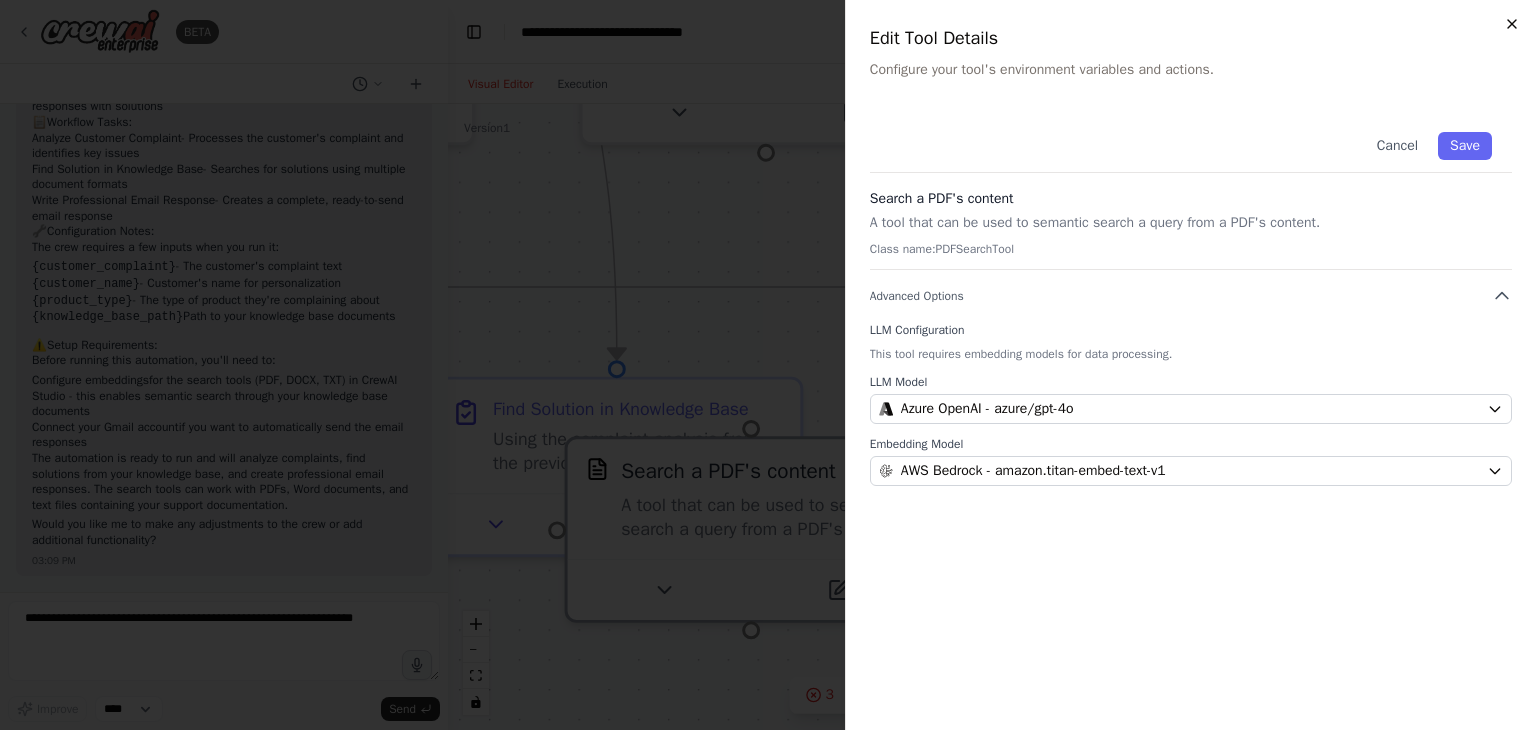 click 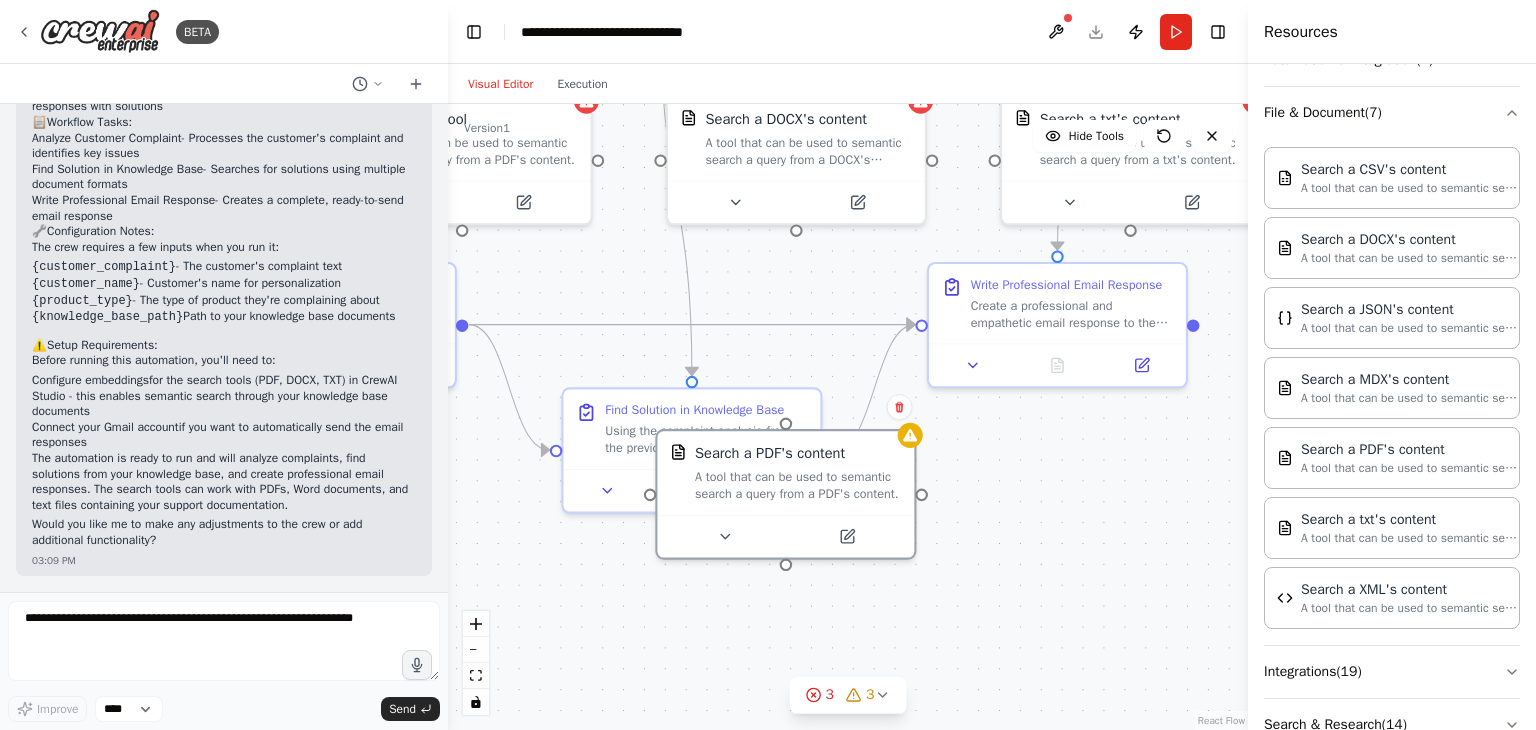 drag, startPoint x: 1085, startPoint y: 521, endPoint x: 930, endPoint y: 505, distance: 155.82362 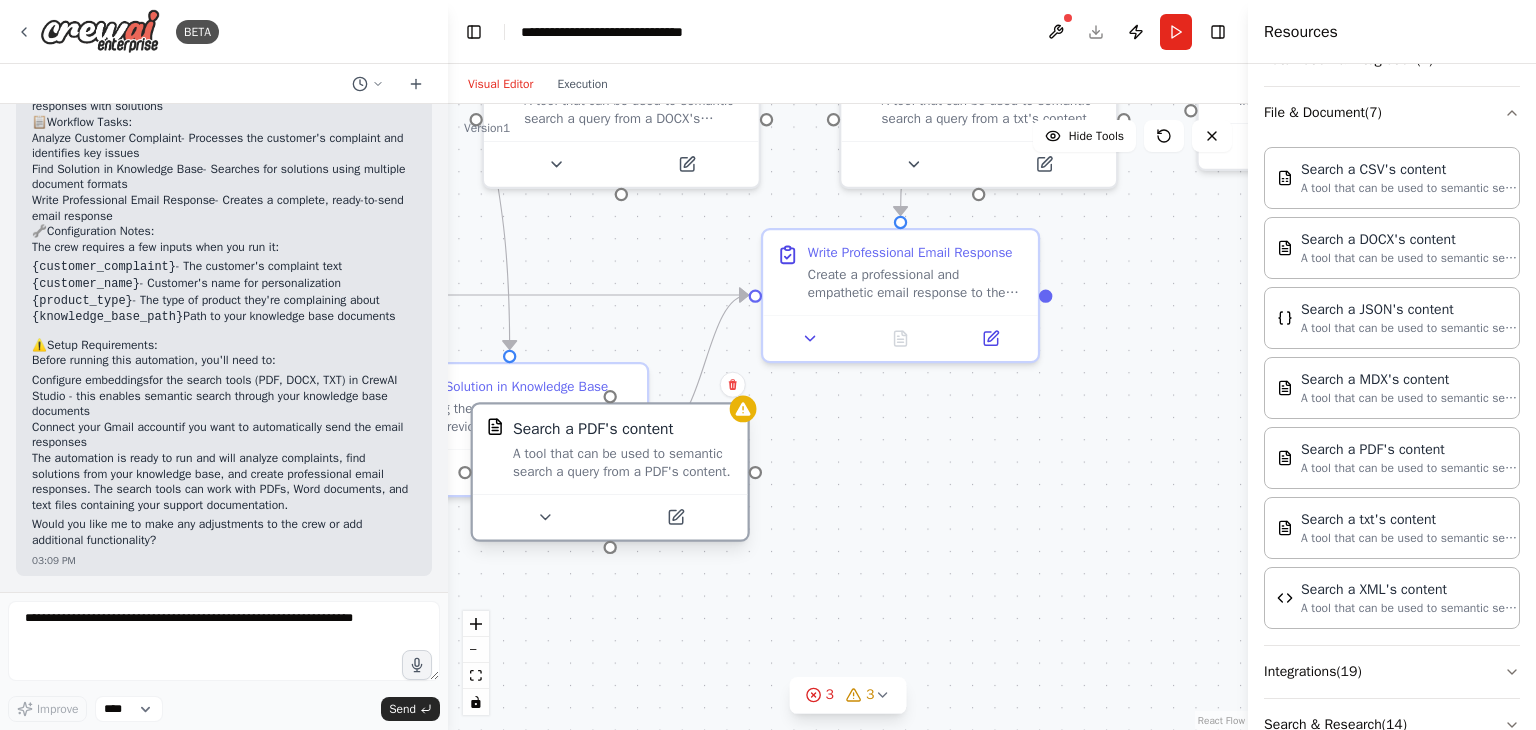 click at bounding box center [610, 517] 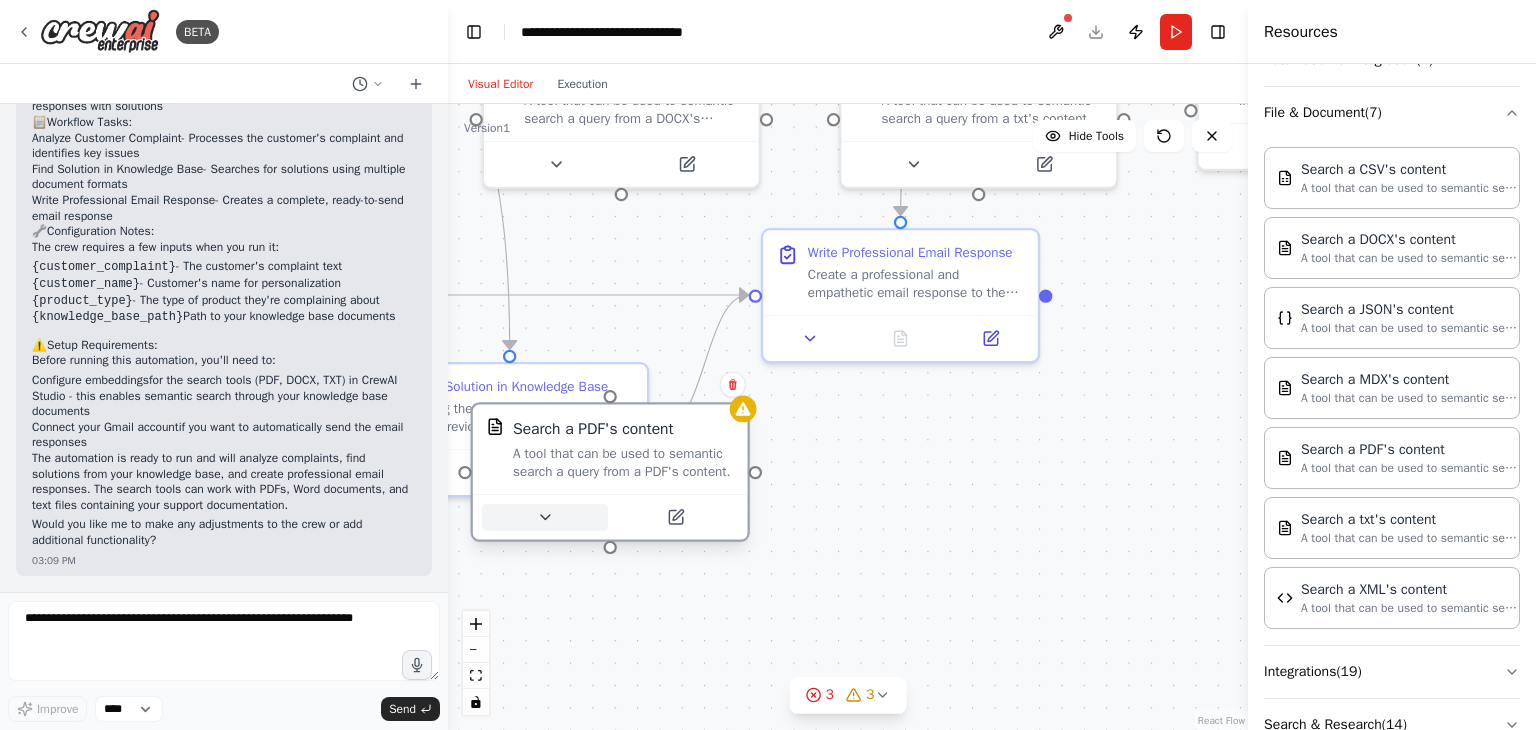 click 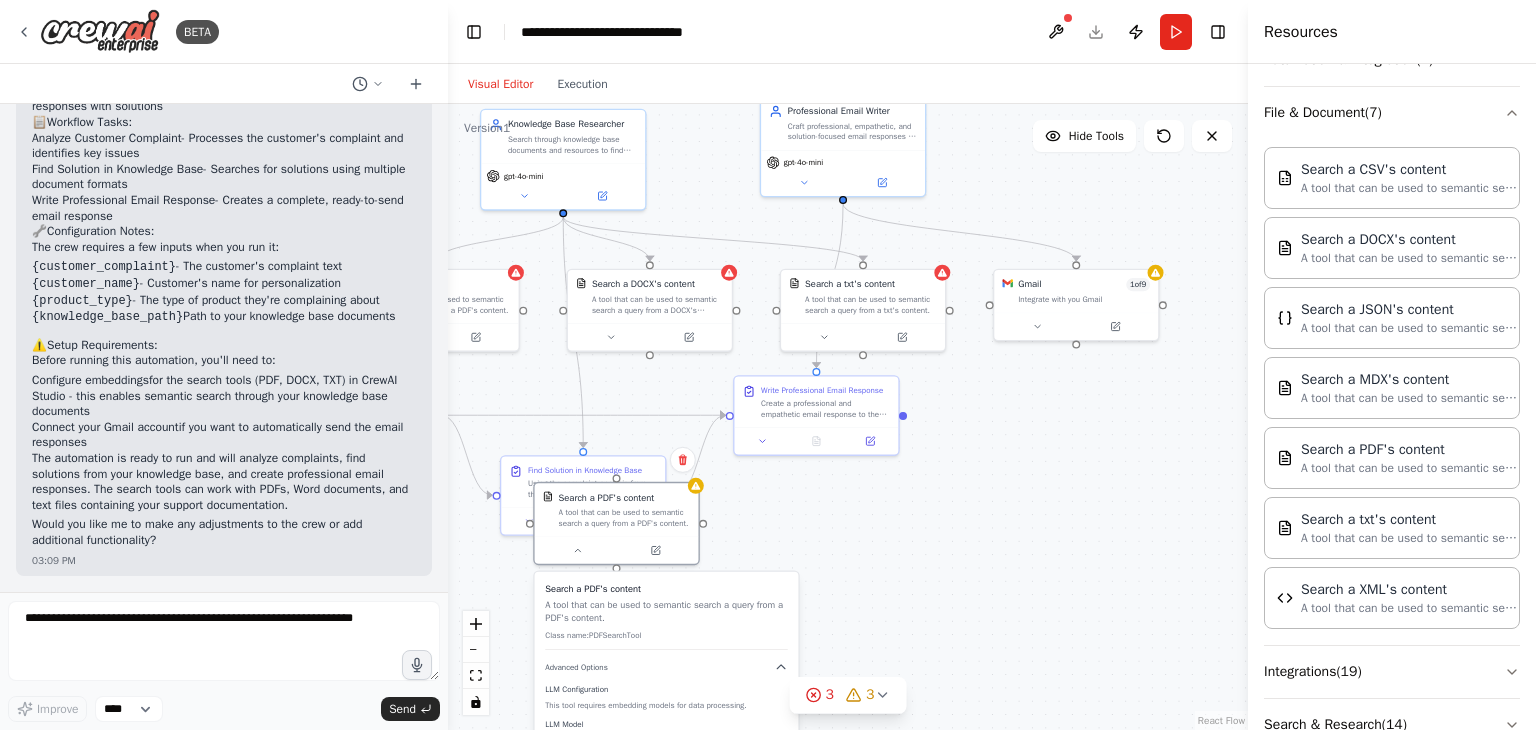 drag, startPoint x: 692, startPoint y: 593, endPoint x: 663, endPoint y: 593, distance: 29 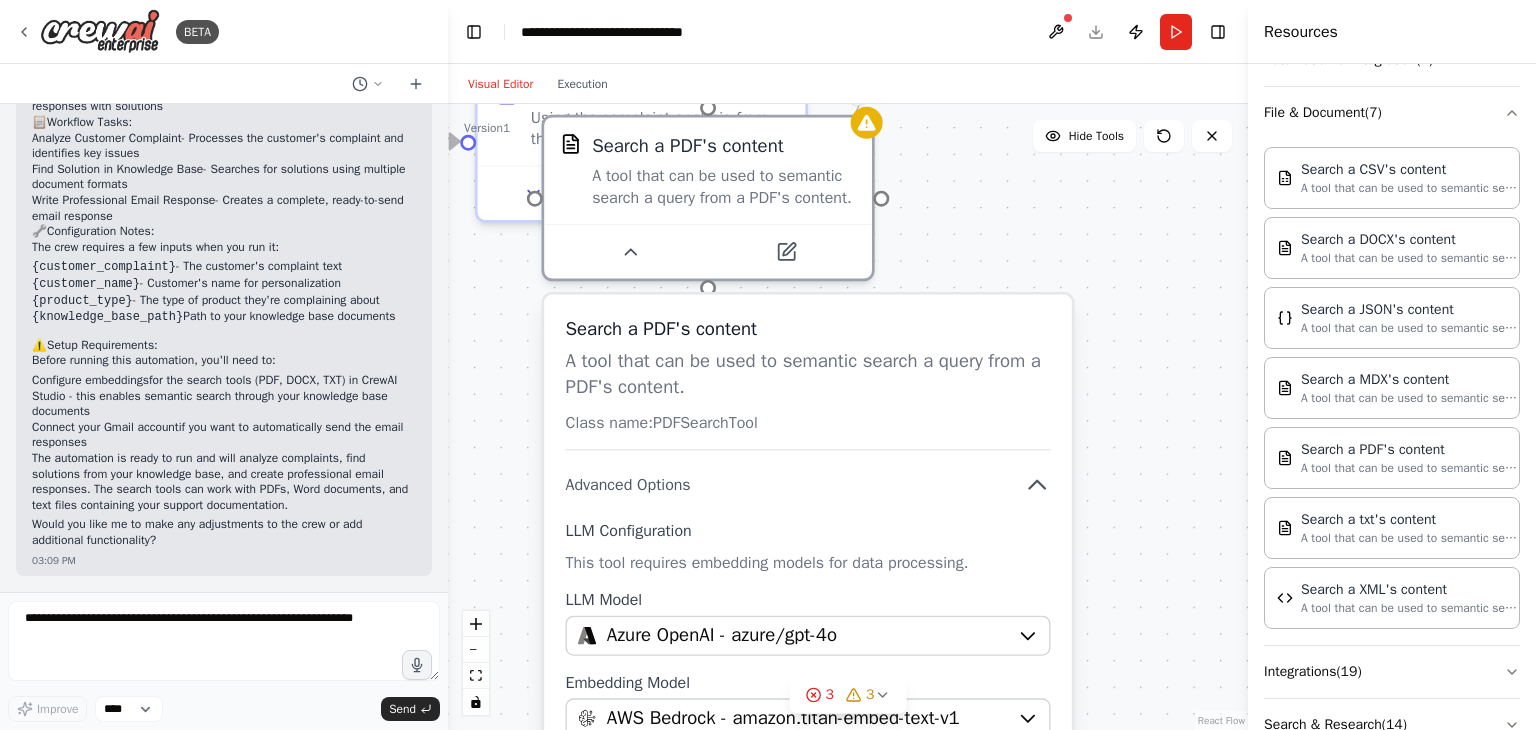 drag, startPoint x: 877, startPoint y: 529, endPoint x: 1237, endPoint y: 122, distance: 543.3682 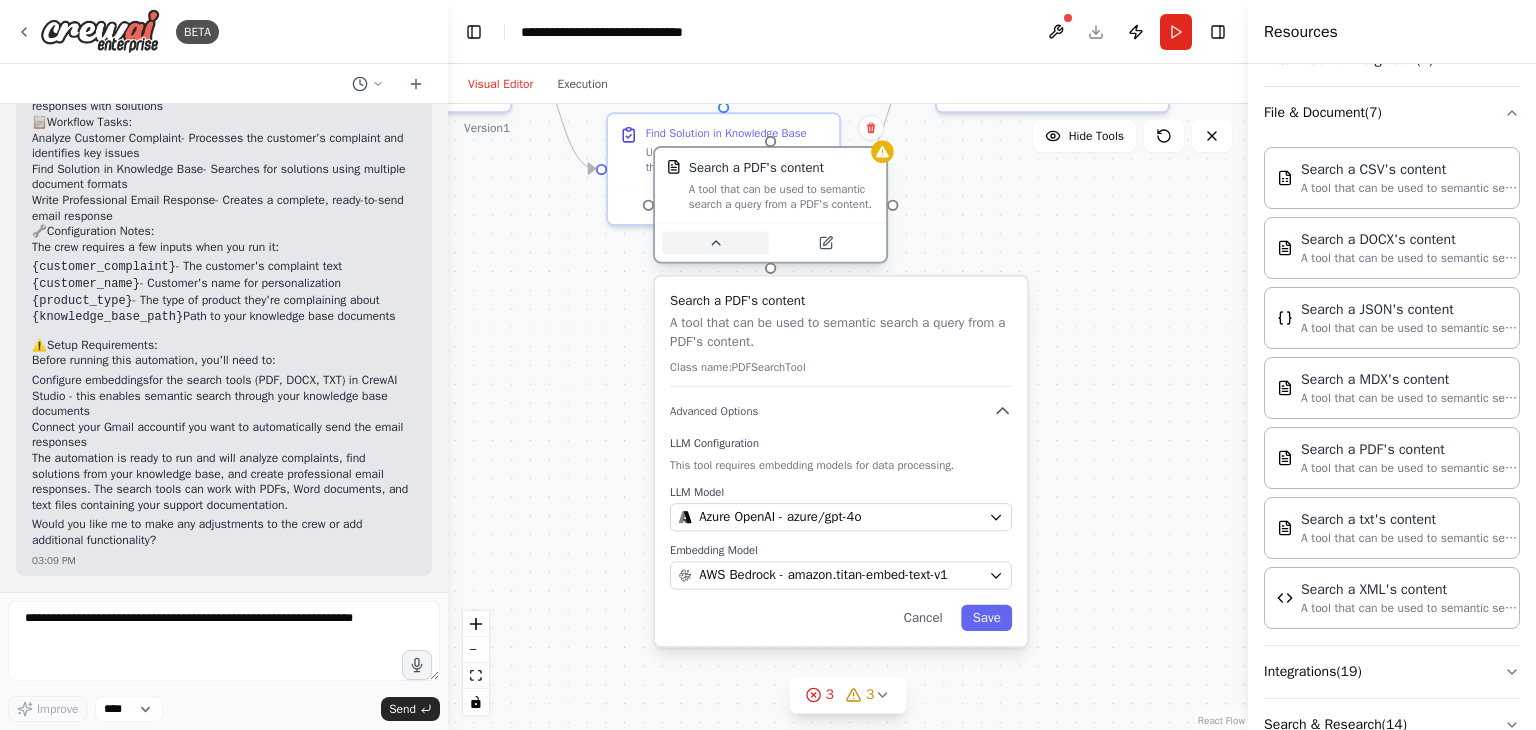 click 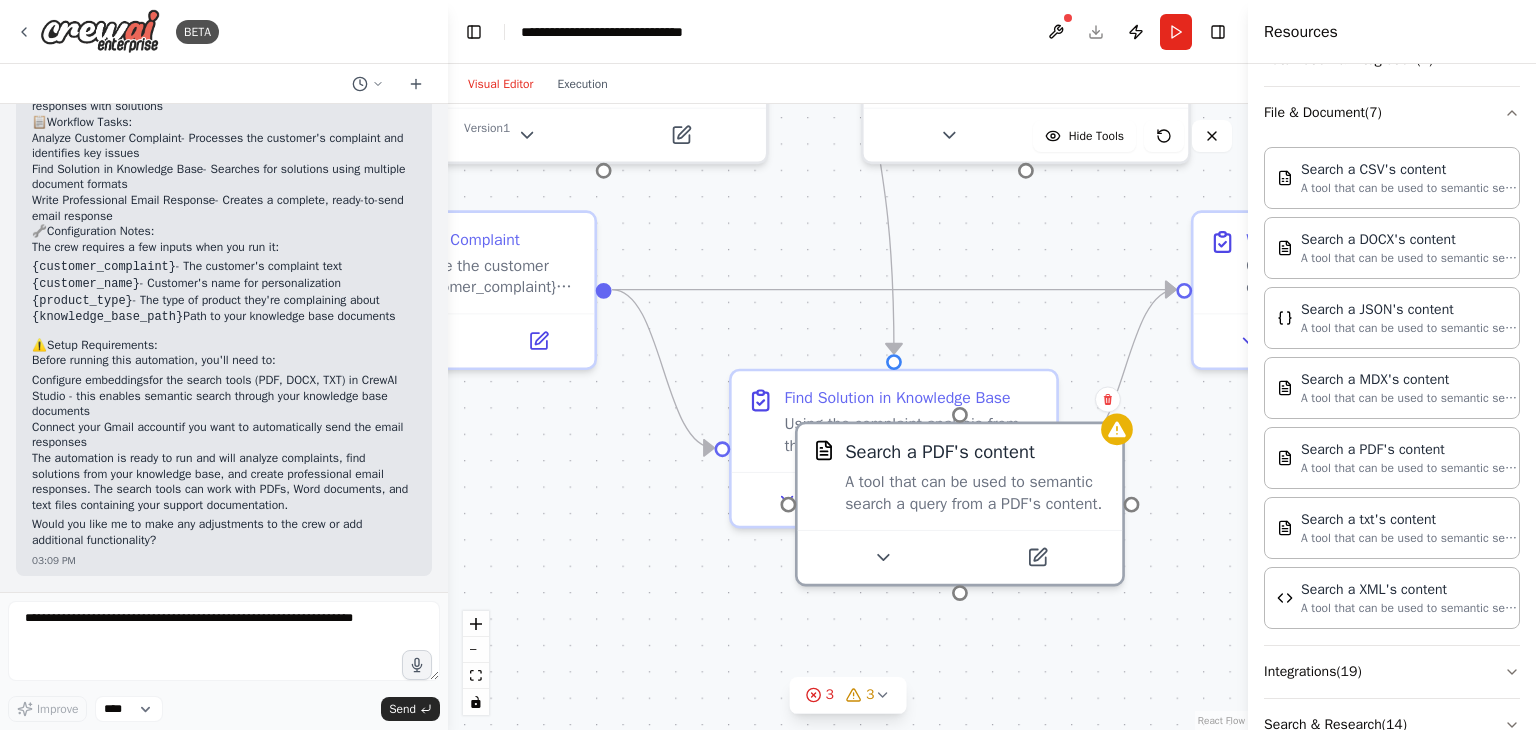 drag, startPoint x: 849, startPoint y: 468, endPoint x: 1056, endPoint y: 776, distance: 371.09702 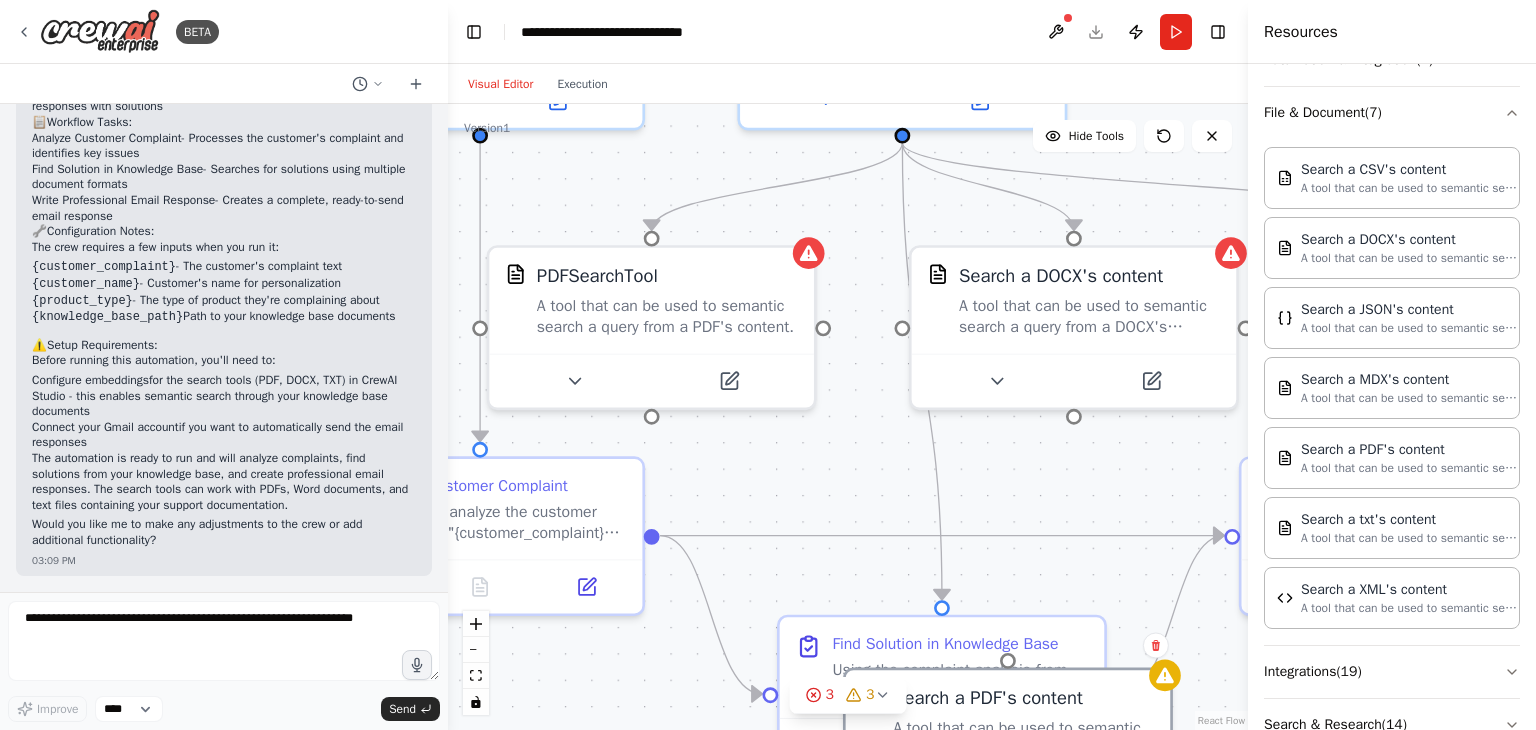 drag, startPoint x: 786, startPoint y: 327, endPoint x: 836, endPoint y: 573, distance: 251.02988 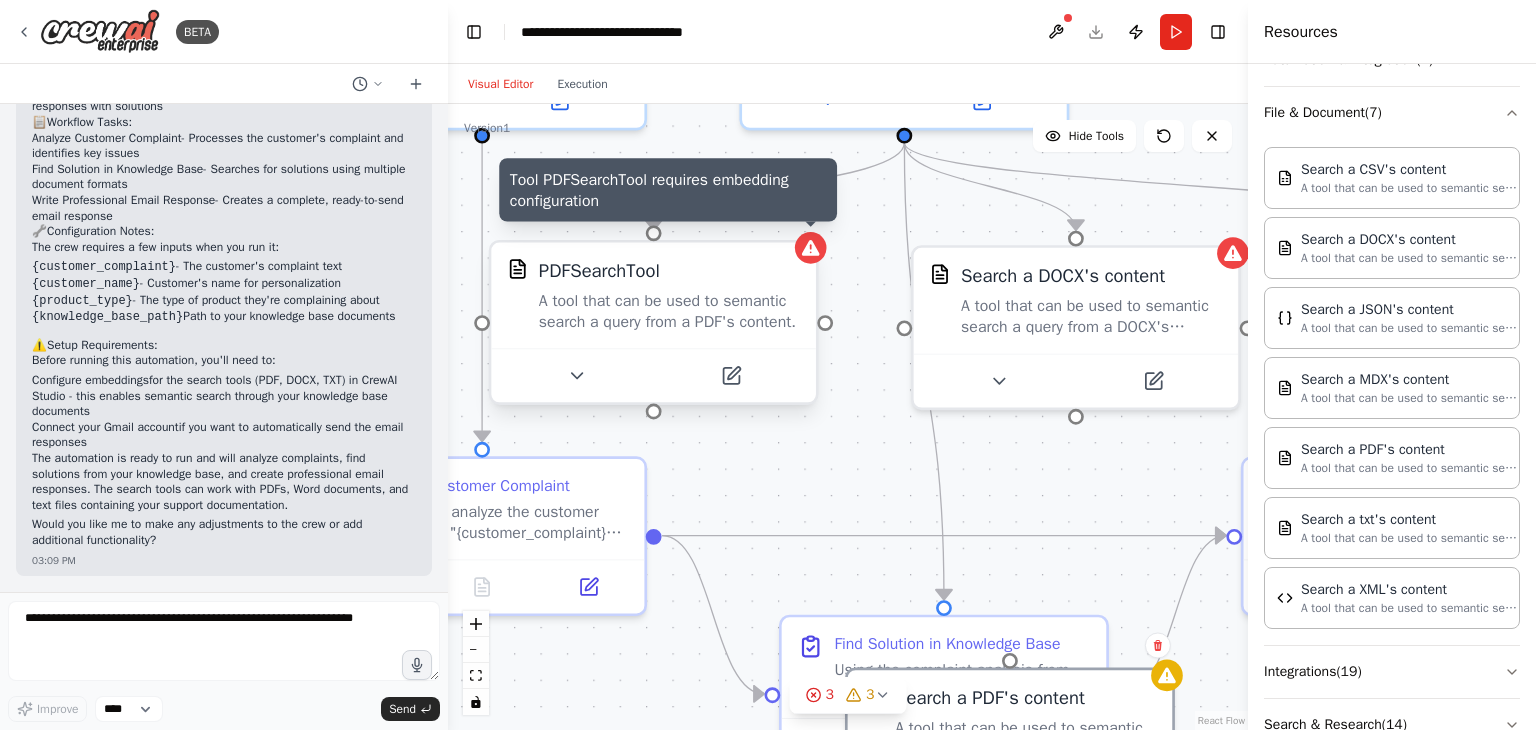 click at bounding box center (811, 248) 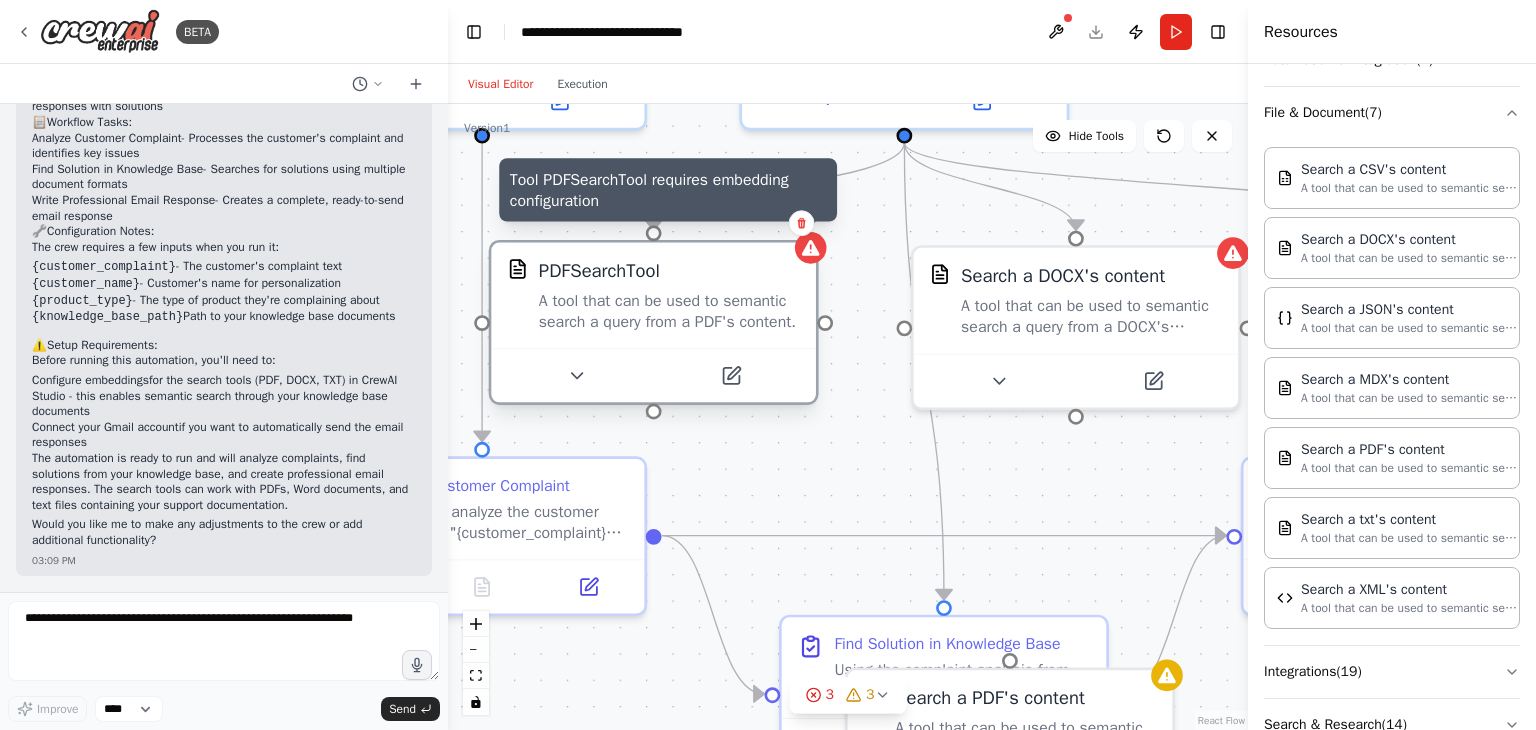 click 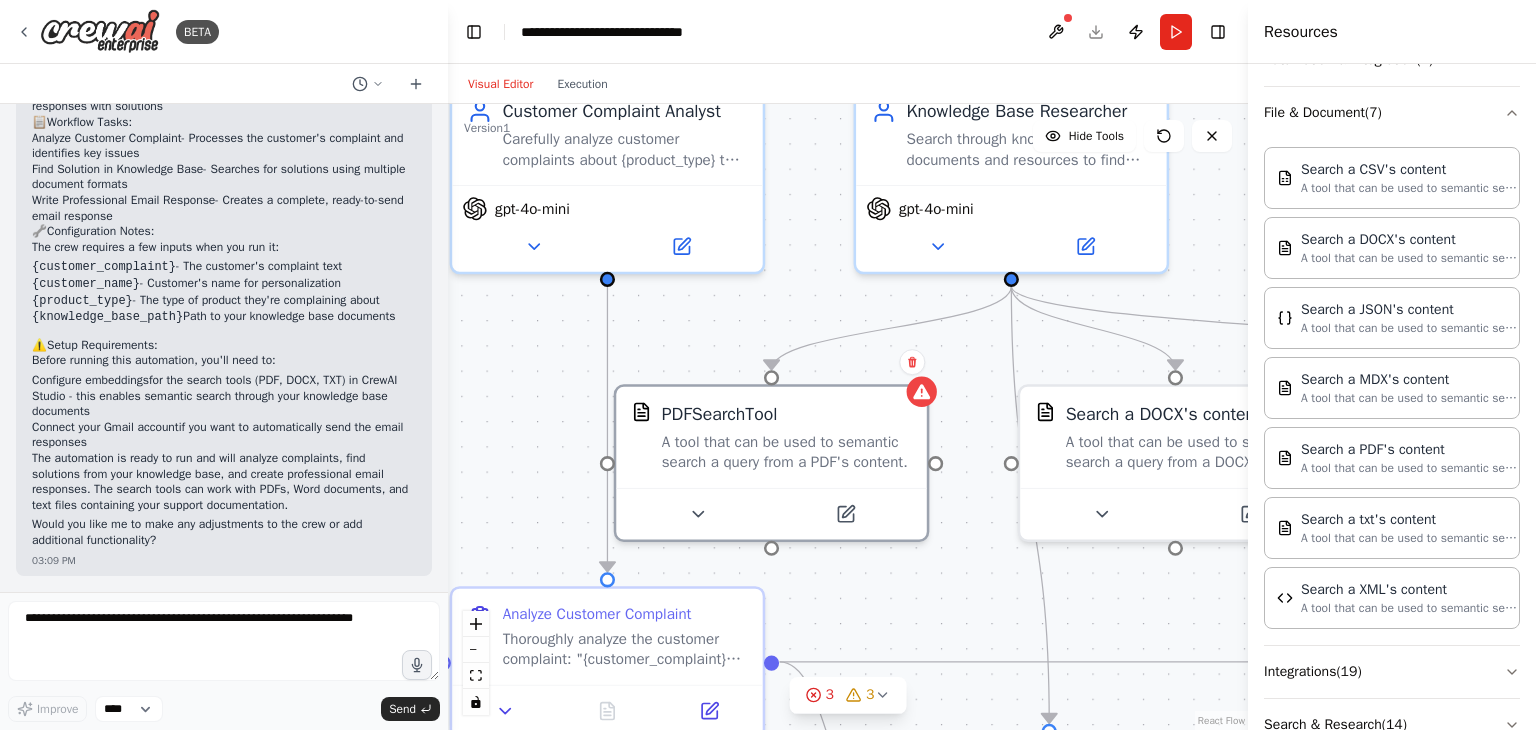 drag, startPoint x: 927, startPoint y: 497, endPoint x: 984, endPoint y: 585, distance: 104.84751 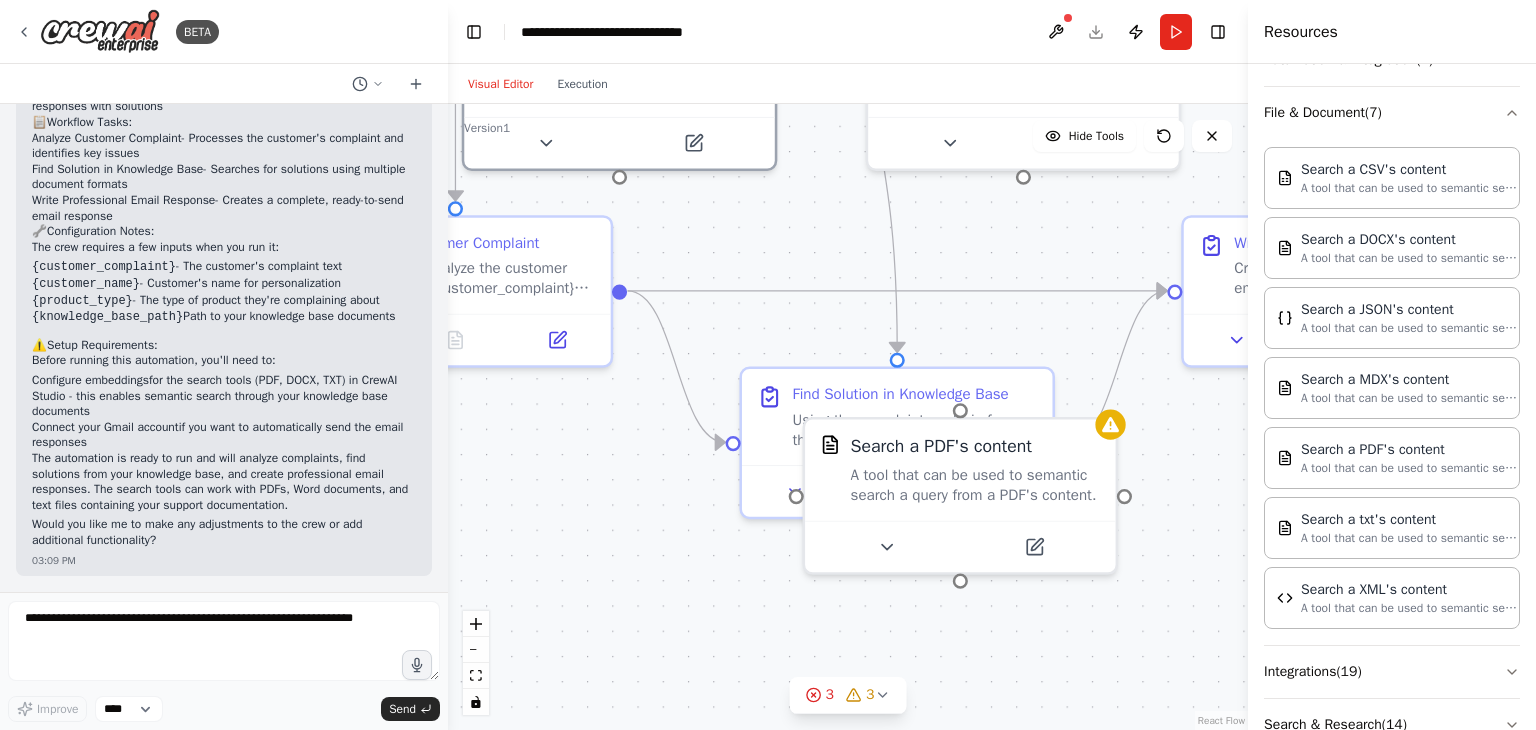 drag, startPoint x: 1020, startPoint y: 336, endPoint x: 910, endPoint y: -23, distance: 375.47437 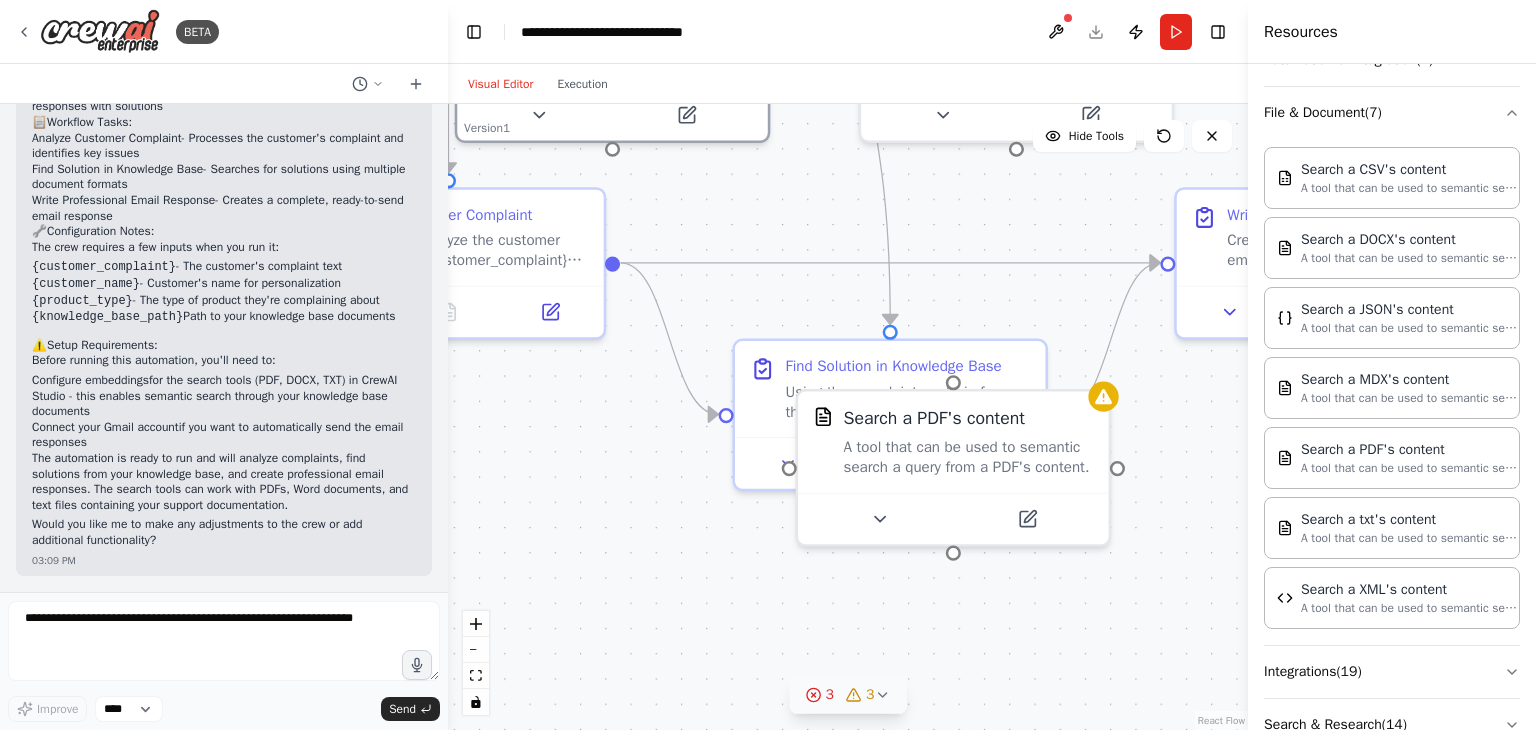 click 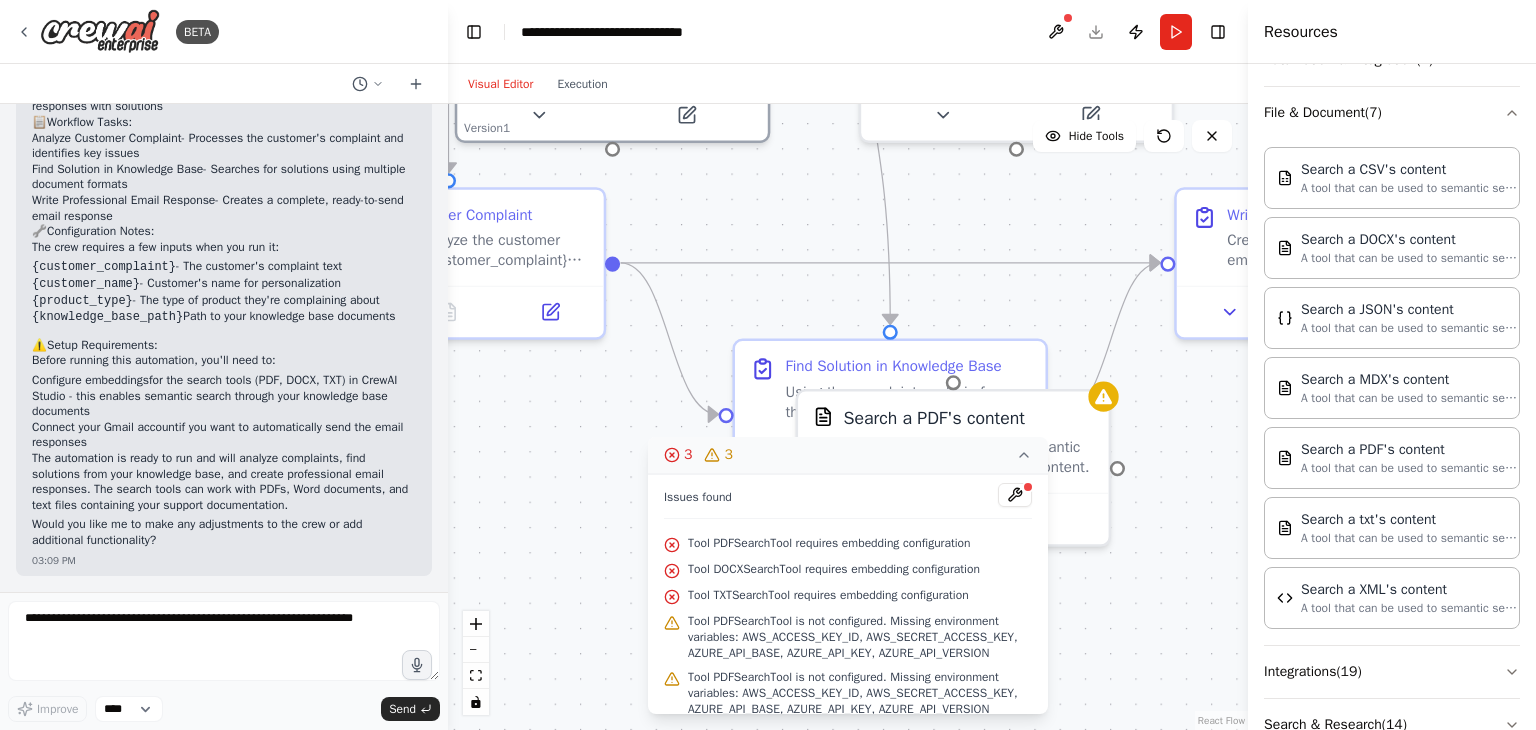 scroll, scrollTop: 53, scrollLeft: 0, axis: vertical 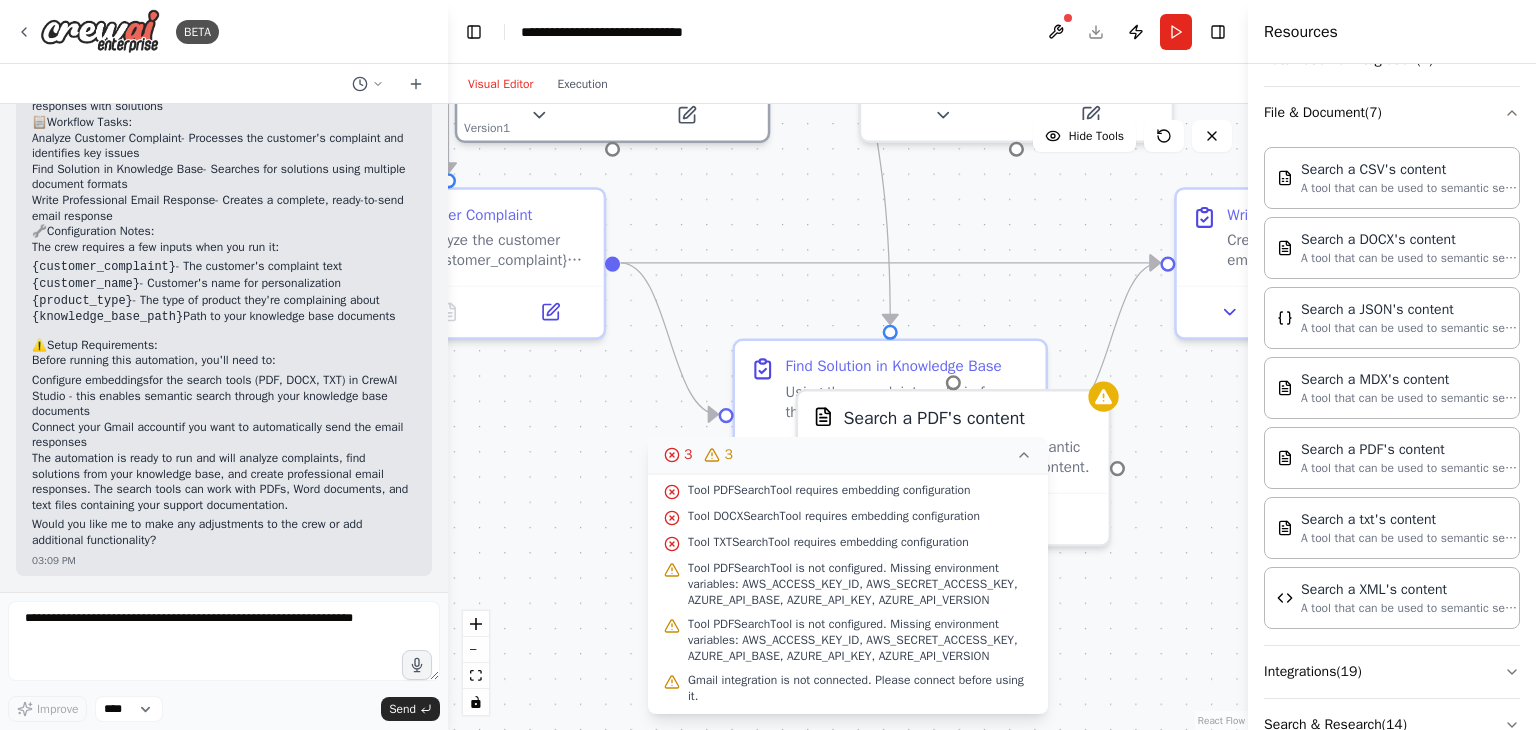 type 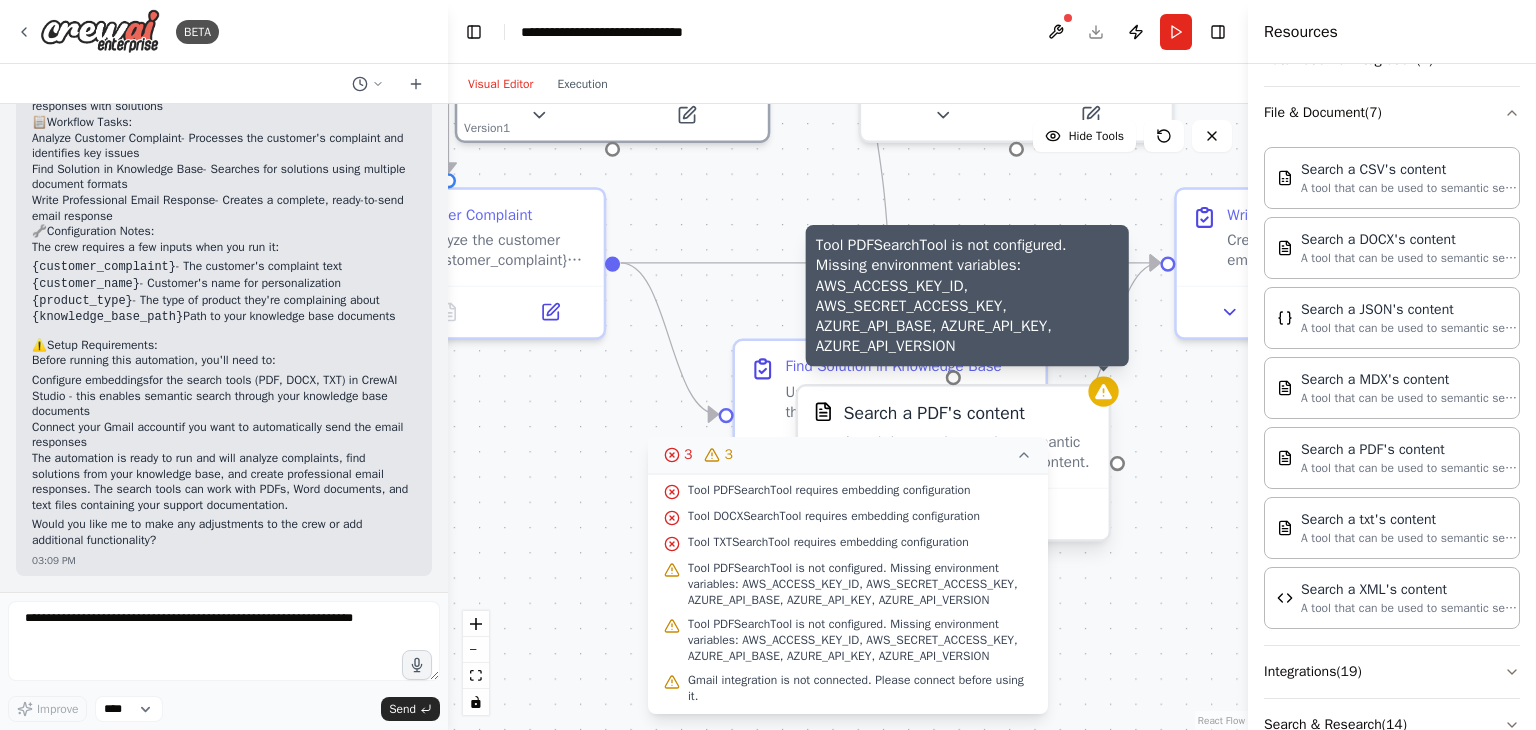 click 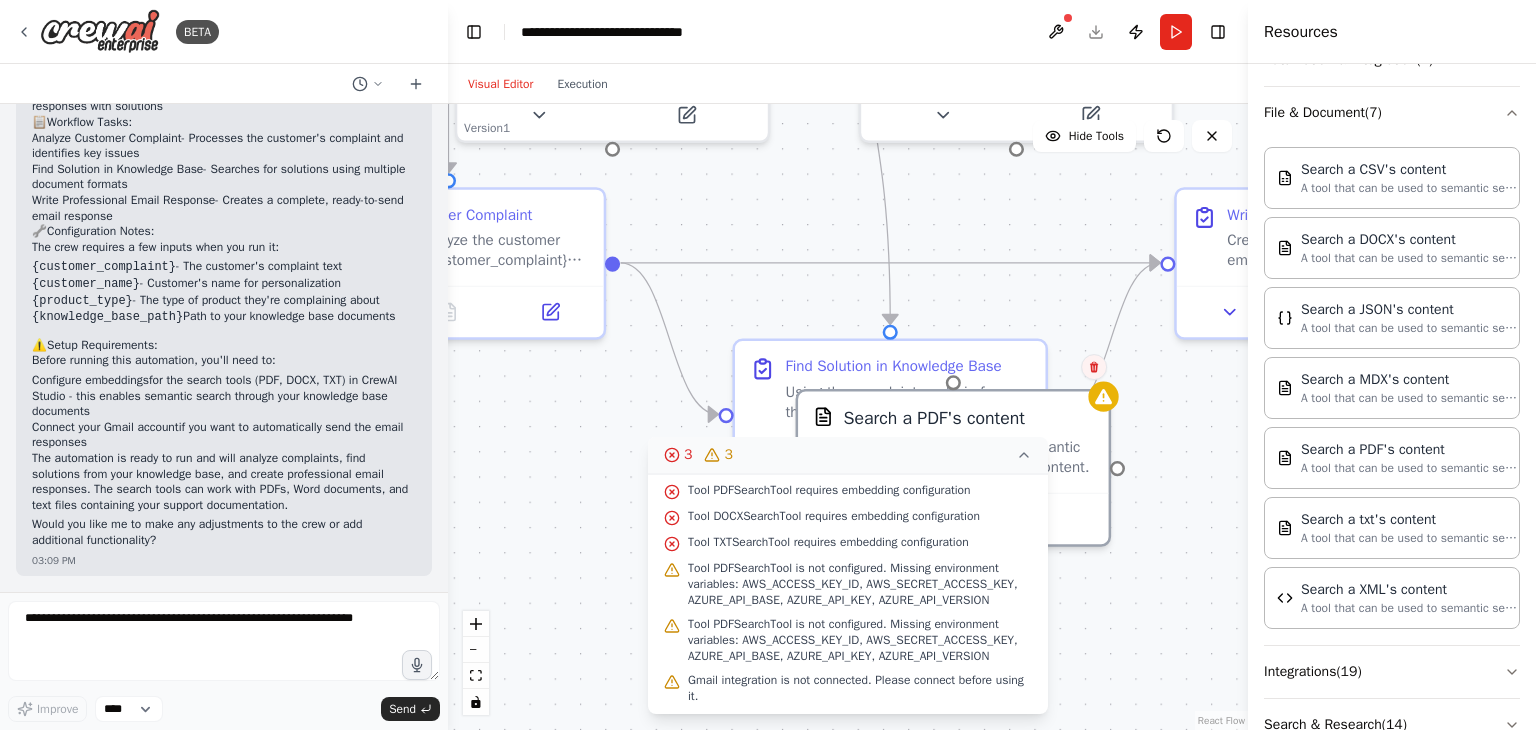 click 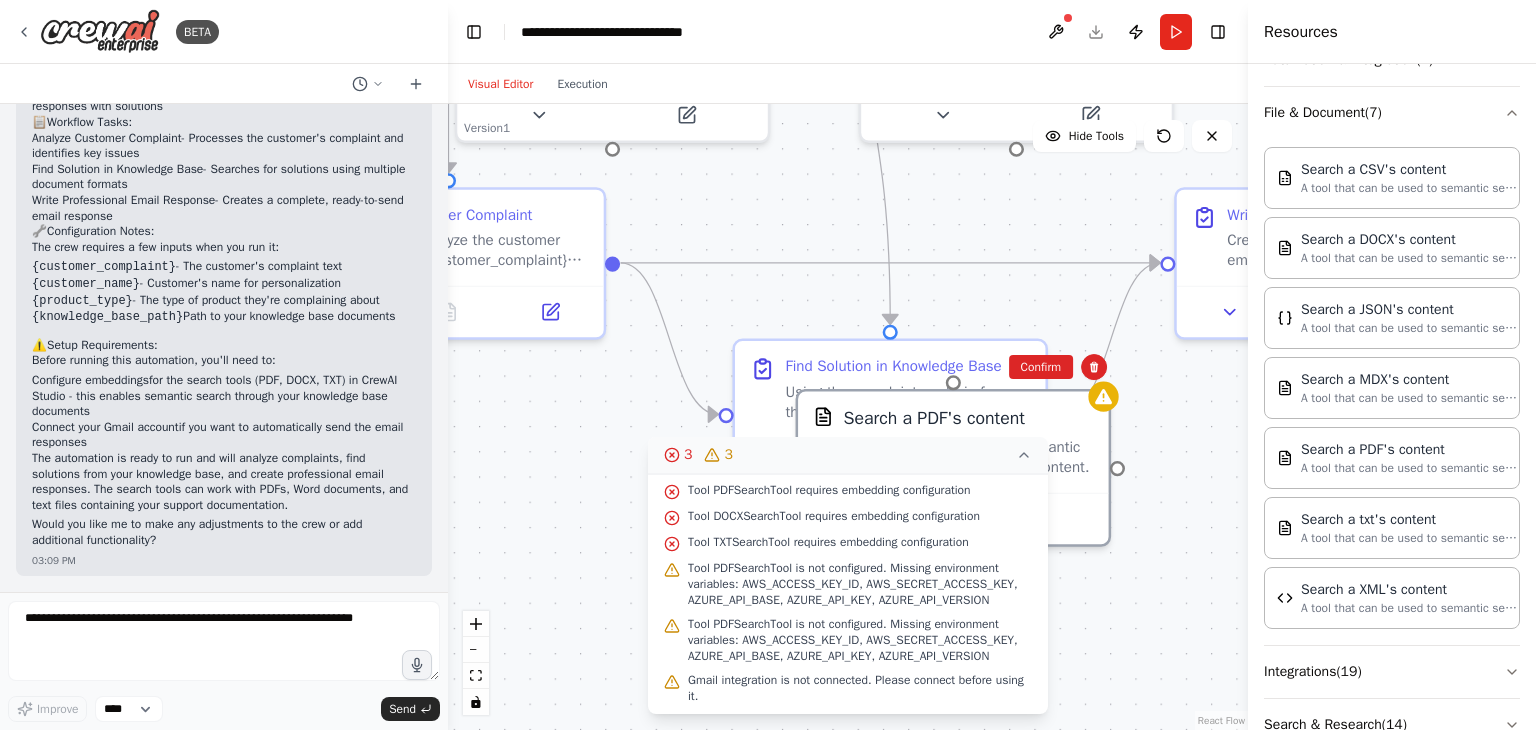 click 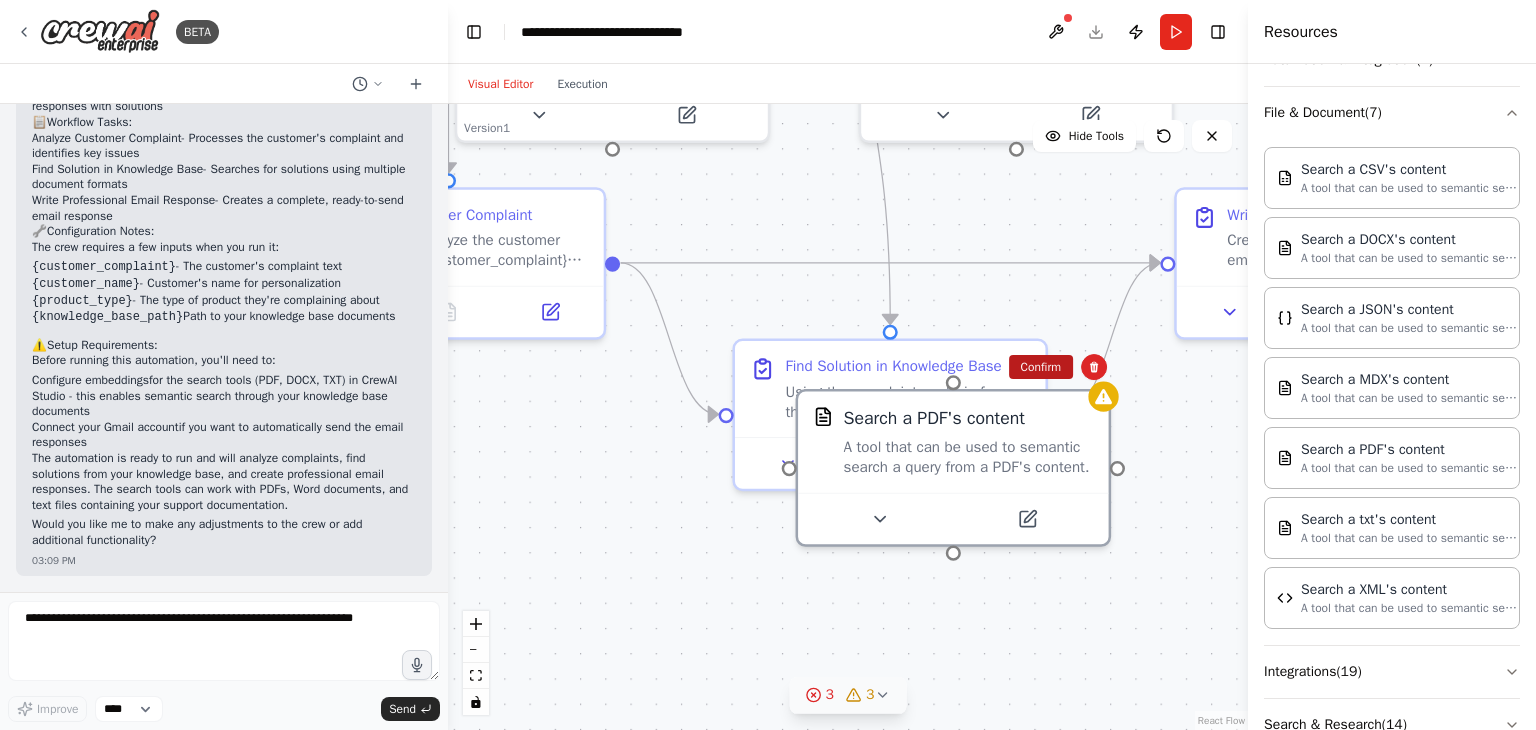 click on "Confirm" at bounding box center [1041, 367] 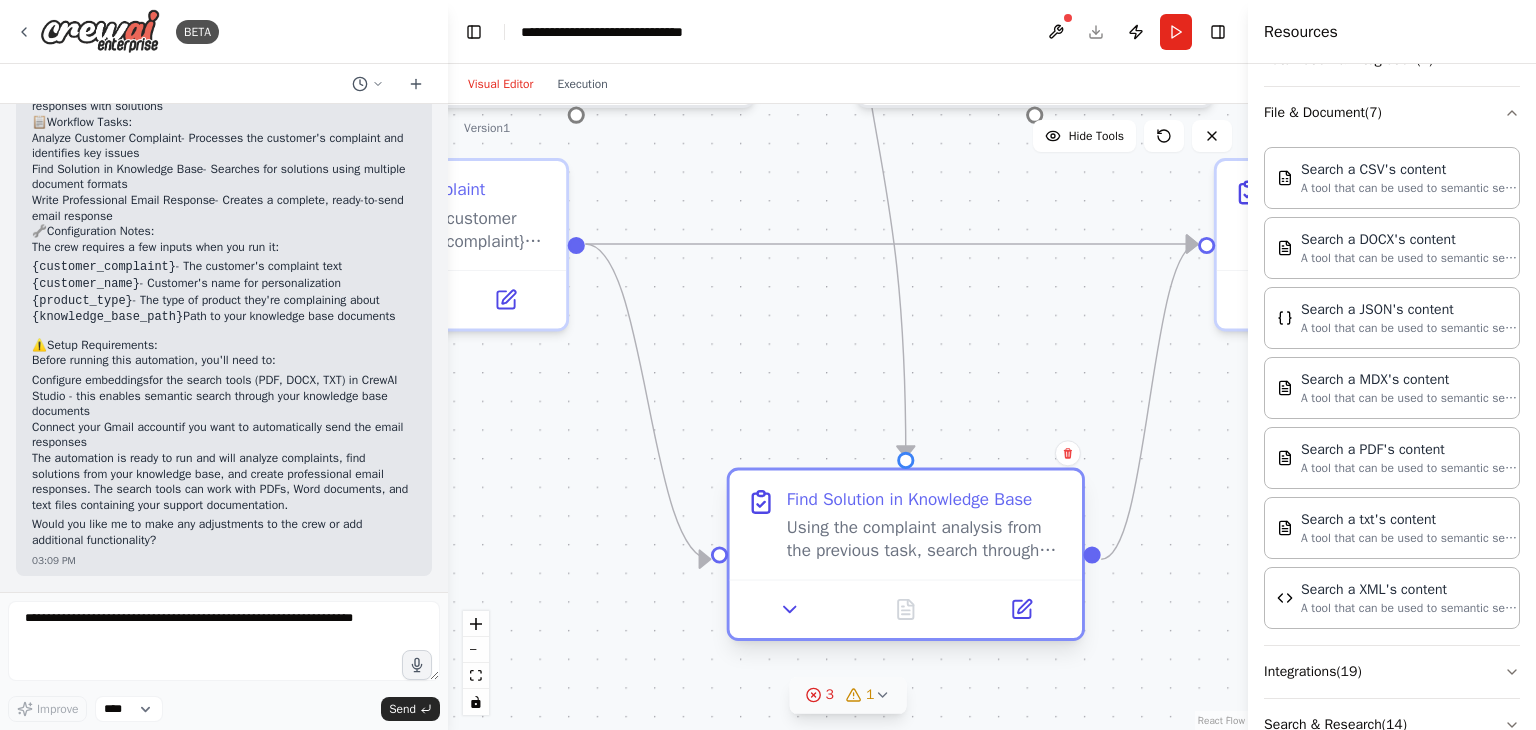 drag, startPoint x: 881, startPoint y: 402, endPoint x: 930, endPoint y: 647, distance: 249.85196 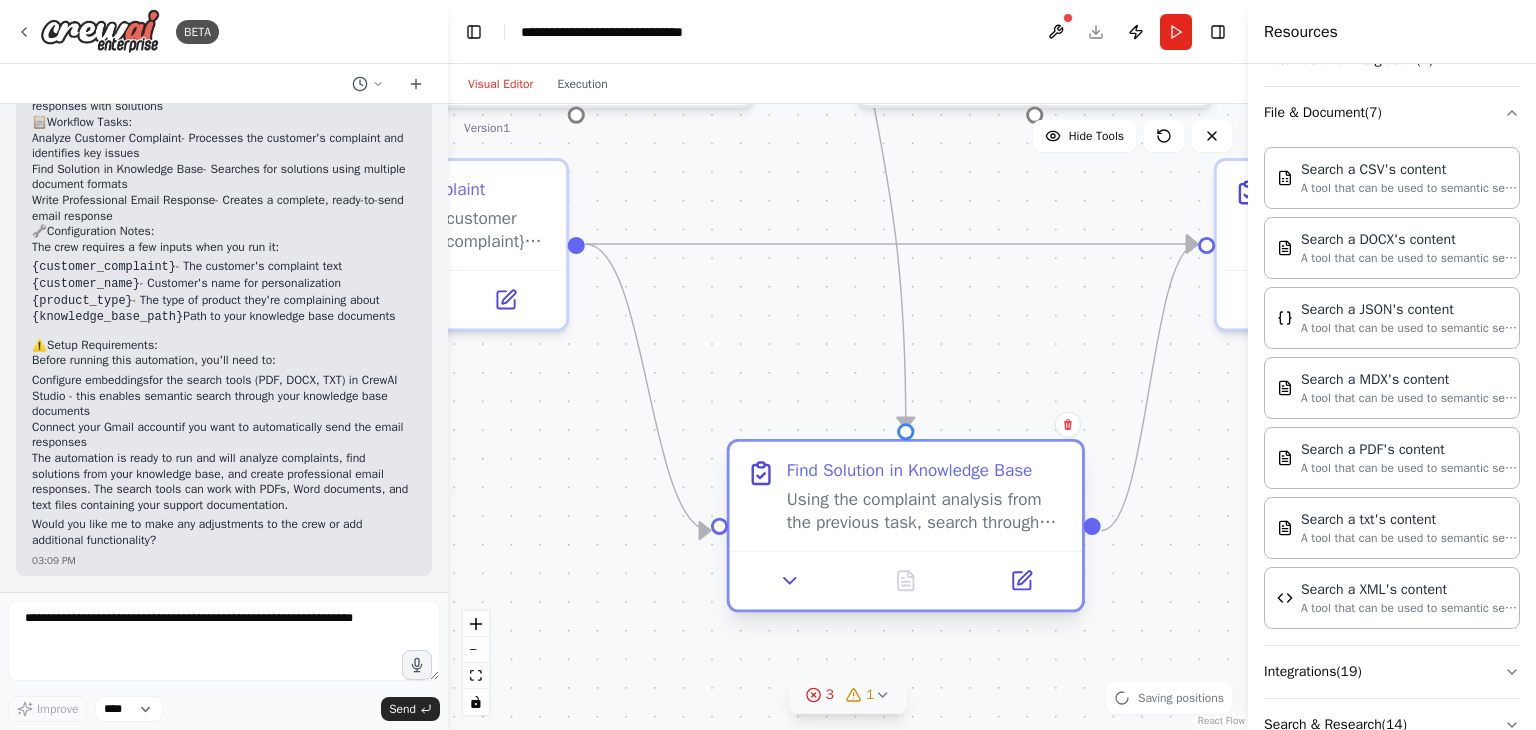 drag, startPoint x: 930, startPoint y: 647, endPoint x: 892, endPoint y: 519, distance: 133.52153 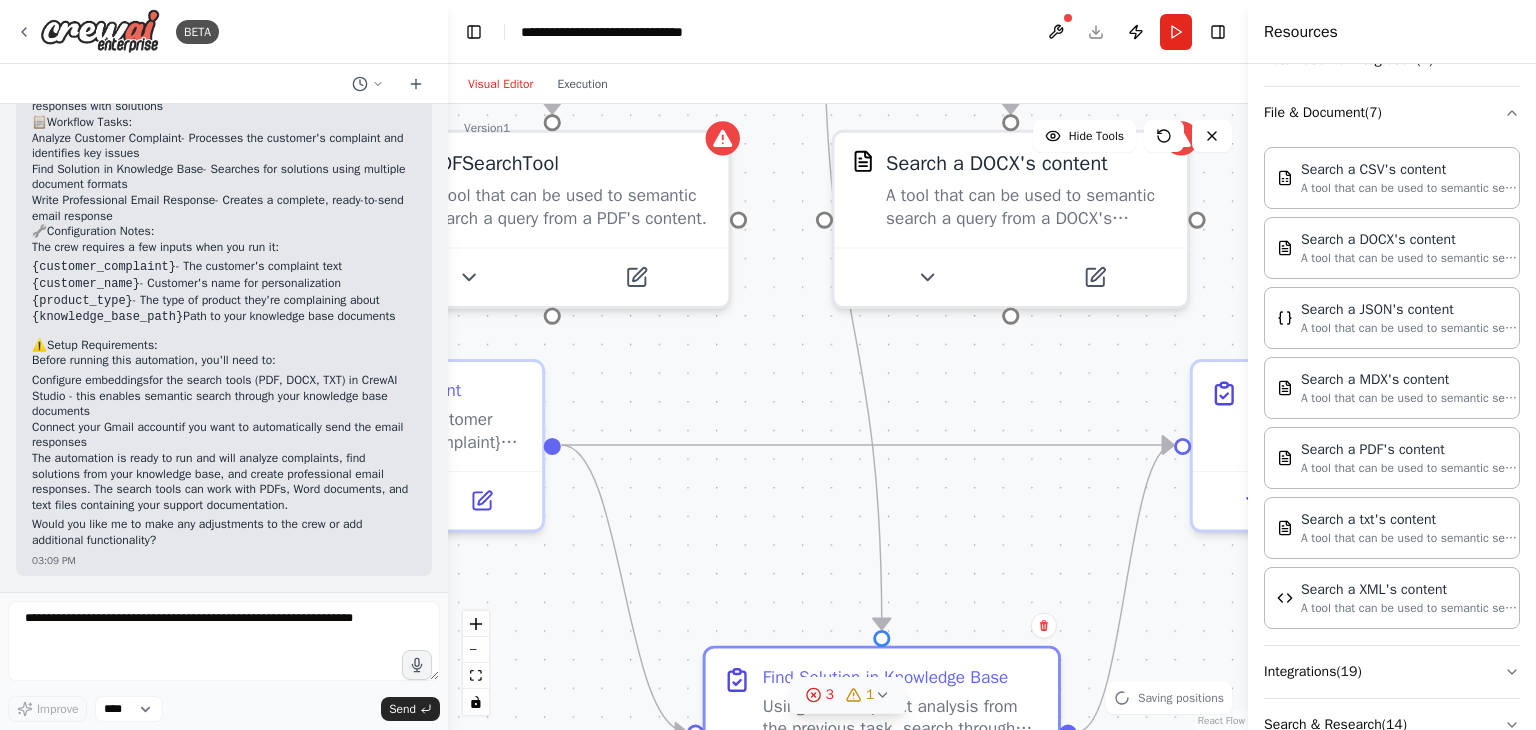 drag, startPoint x: 794, startPoint y: 370, endPoint x: 771, endPoint y: 572, distance: 203.30519 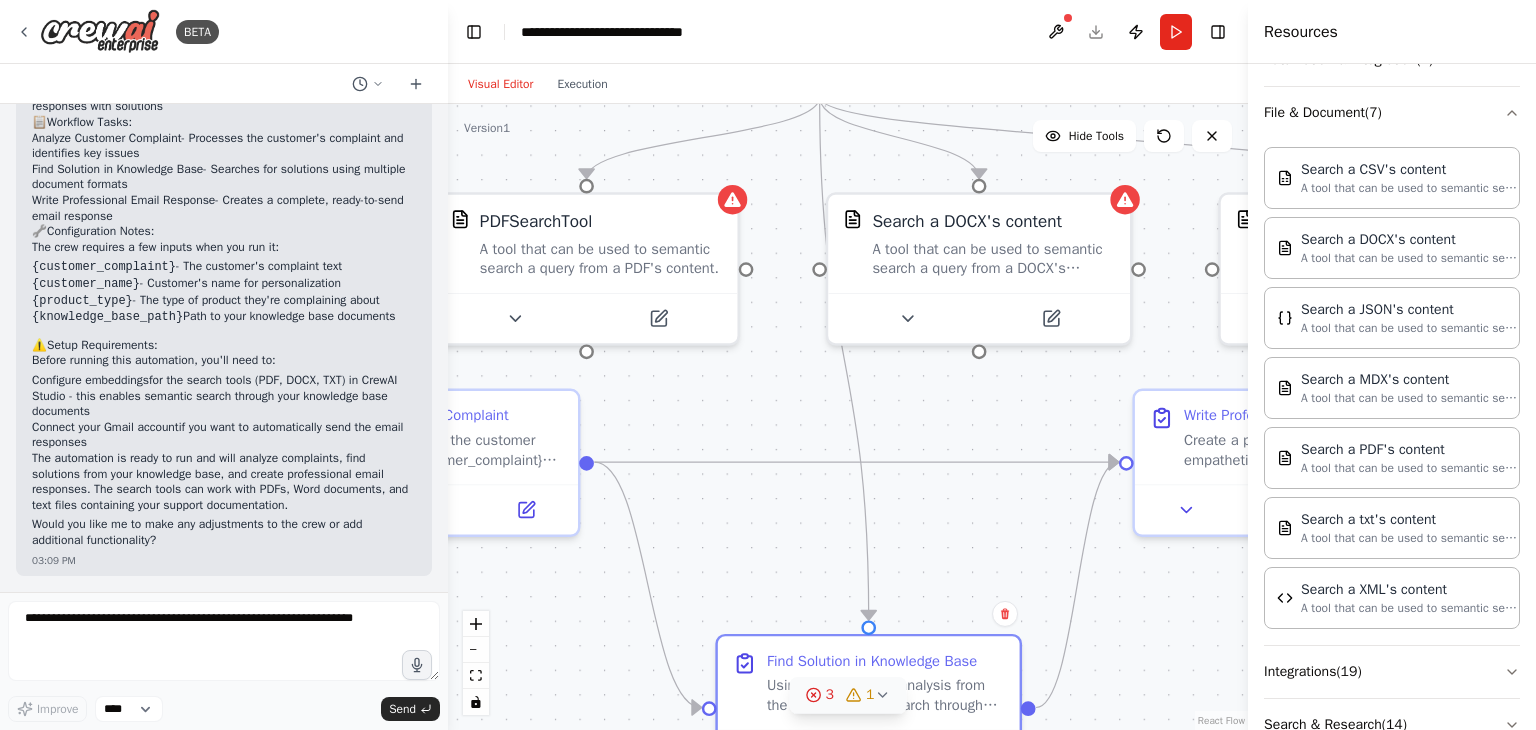 click on ".deletable-edge-delete-btn {
width: 20px;
height: 20px;
border: 0px solid #ffffff;
color: #6b7280;
background-color: #f8fafc;
cursor: pointer;
border-radius: 50%;
font-size: 12px;
padding: 3px;
display: flex;
align-items: center;
justify-content: center;
transition: all 0.2s cubic-bezier(0.4, 0, 0.2, 1);
box-shadow: 0 2px 4px rgba(0, 0, 0, 0.1);
}
.deletable-edge-delete-btn:hover {
background-color: #ef4444;
color: #ffffff;
border-color: #dc2626;
transform: scale(1.1);
box-shadow: 0 4px 12px rgba(239, 68, 68, 0.4);
}
.deletable-edge-delete-btn:active {
transform: scale(0.95);
box-shadow: 0 2px 4px rgba(239, 68, 68, 0.3);
}
Customer Complaint Analyst gpt-4o-mini Knowledge Base Researcher 1 9" at bounding box center (848, 417) 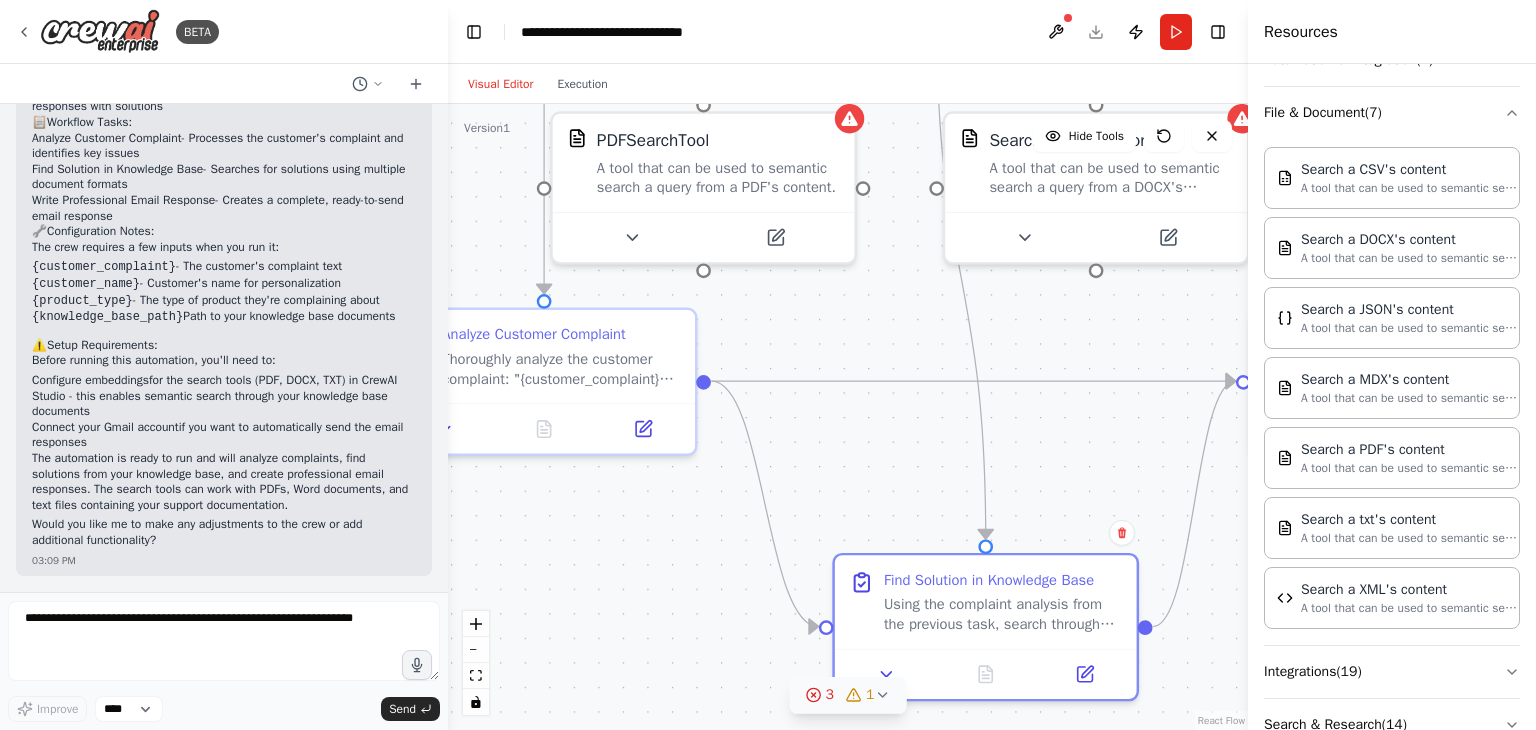 drag, startPoint x: 891, startPoint y: 488, endPoint x: 815, endPoint y: 546, distance: 95.60335 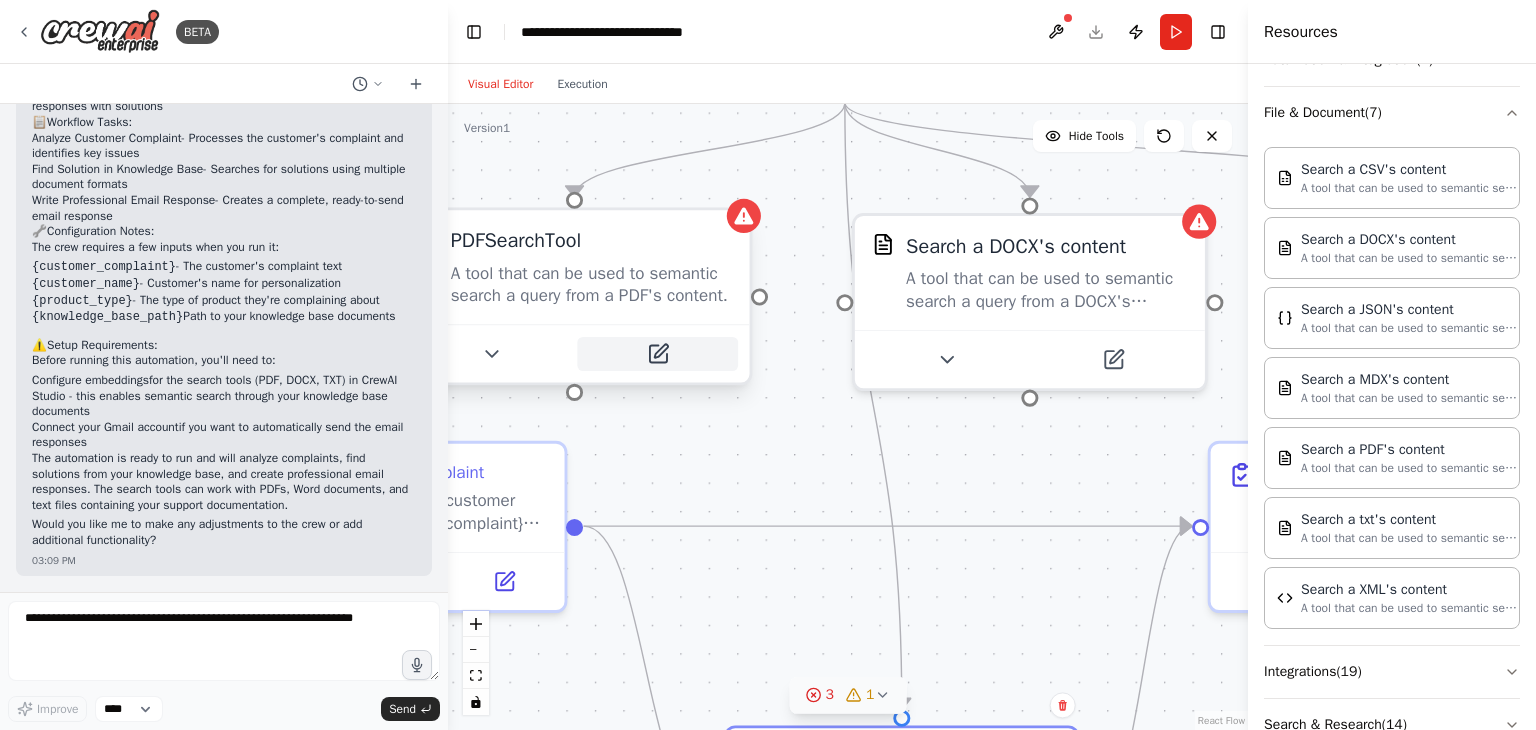 click at bounding box center [657, 354] 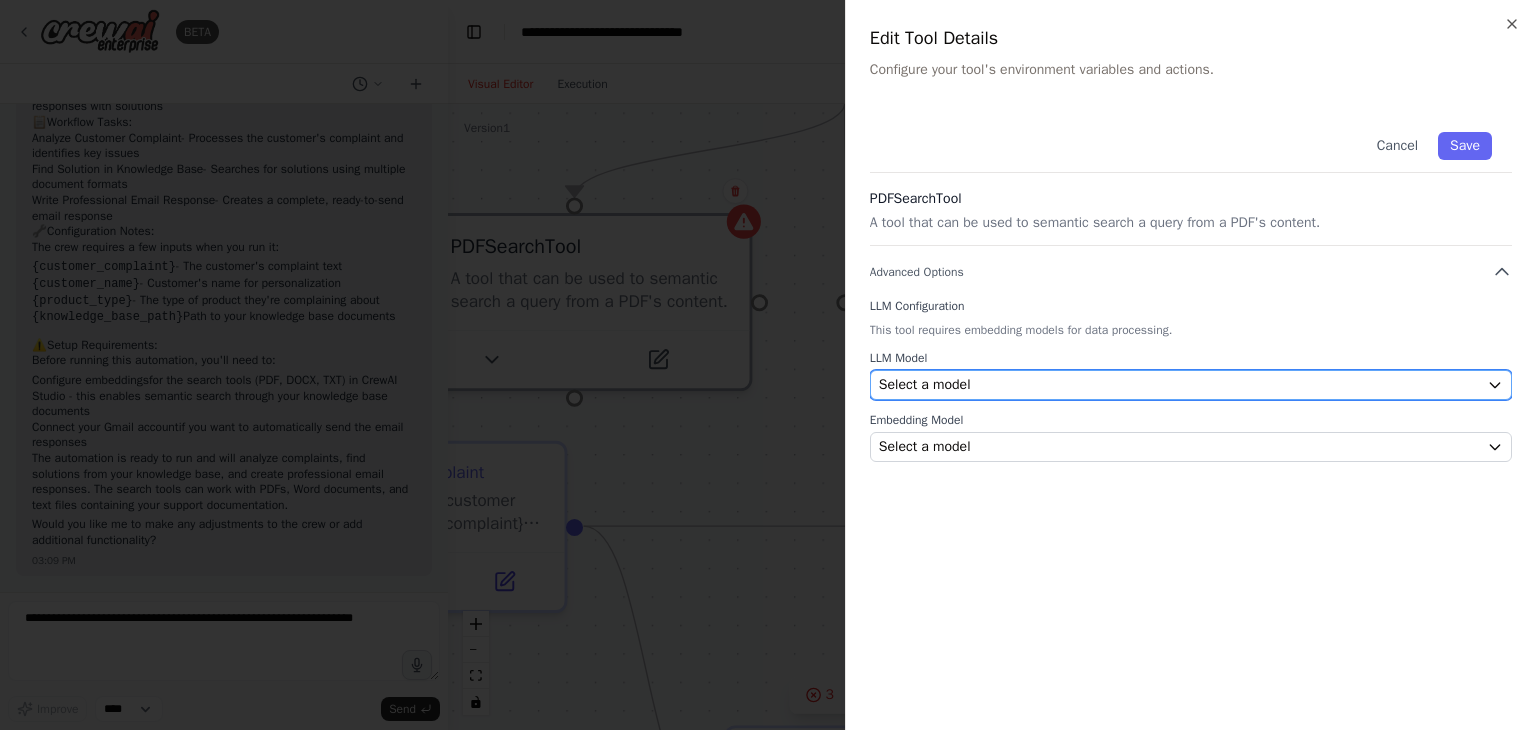 click on "Select a model" at bounding box center [1179, 385] 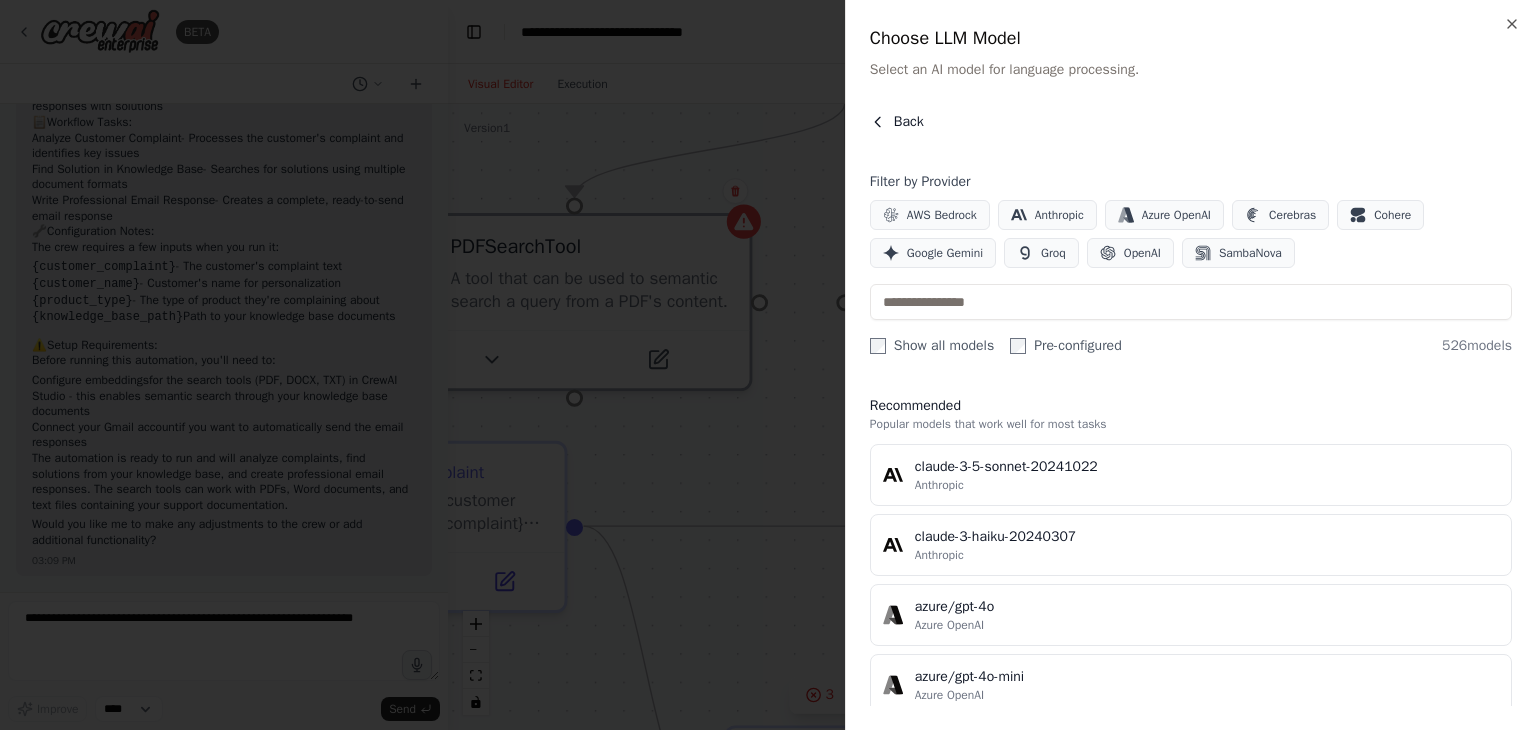 click 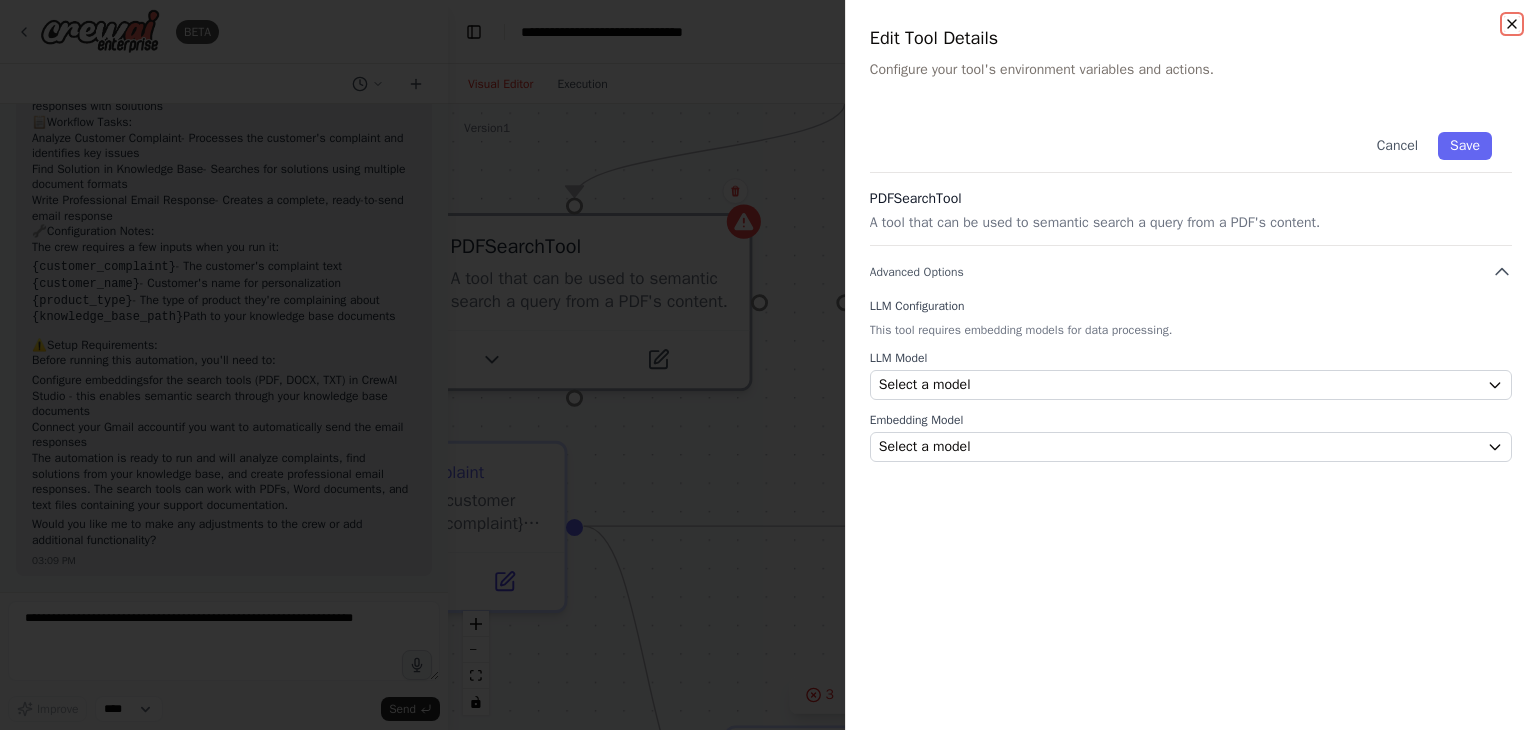click 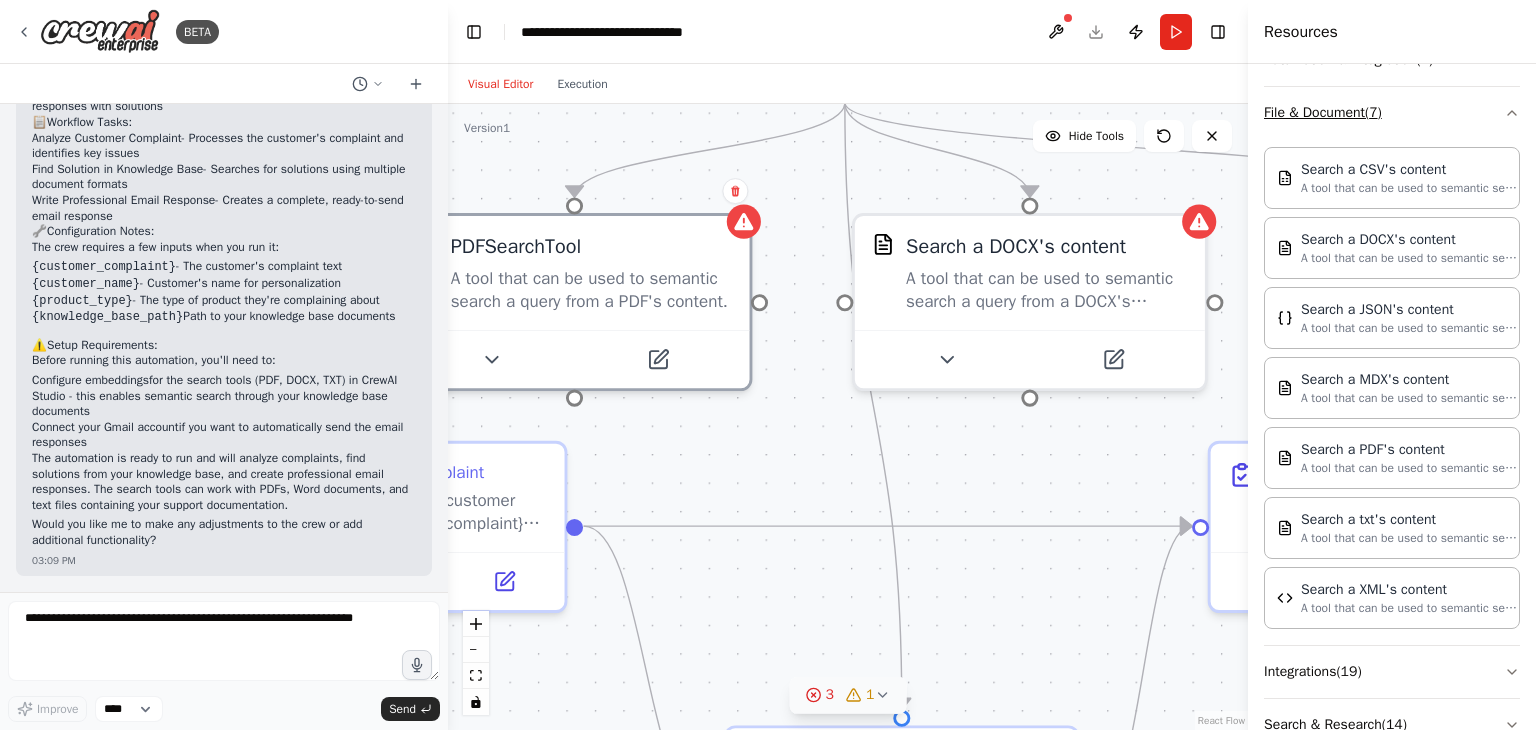 scroll, scrollTop: 0, scrollLeft: 0, axis: both 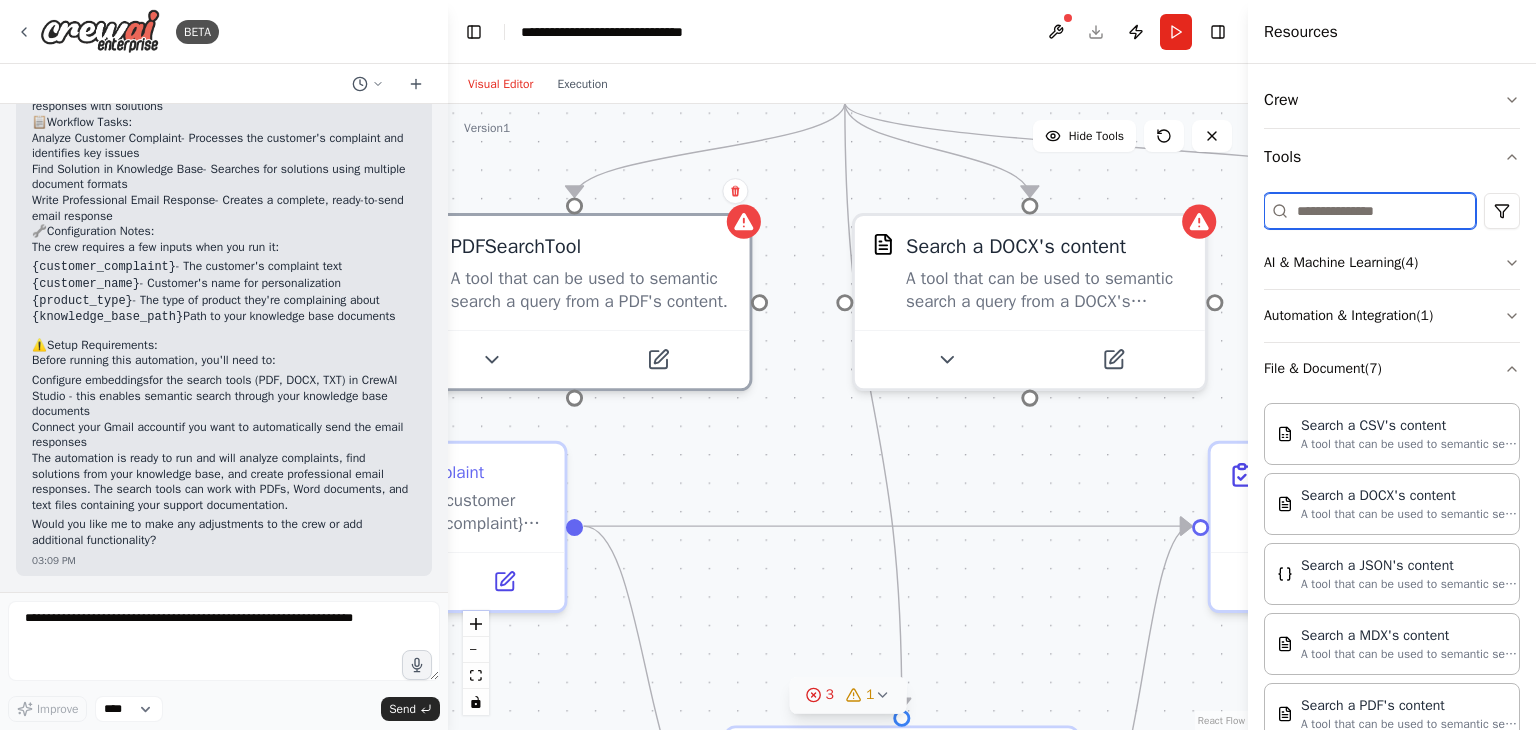 click at bounding box center [1370, 211] 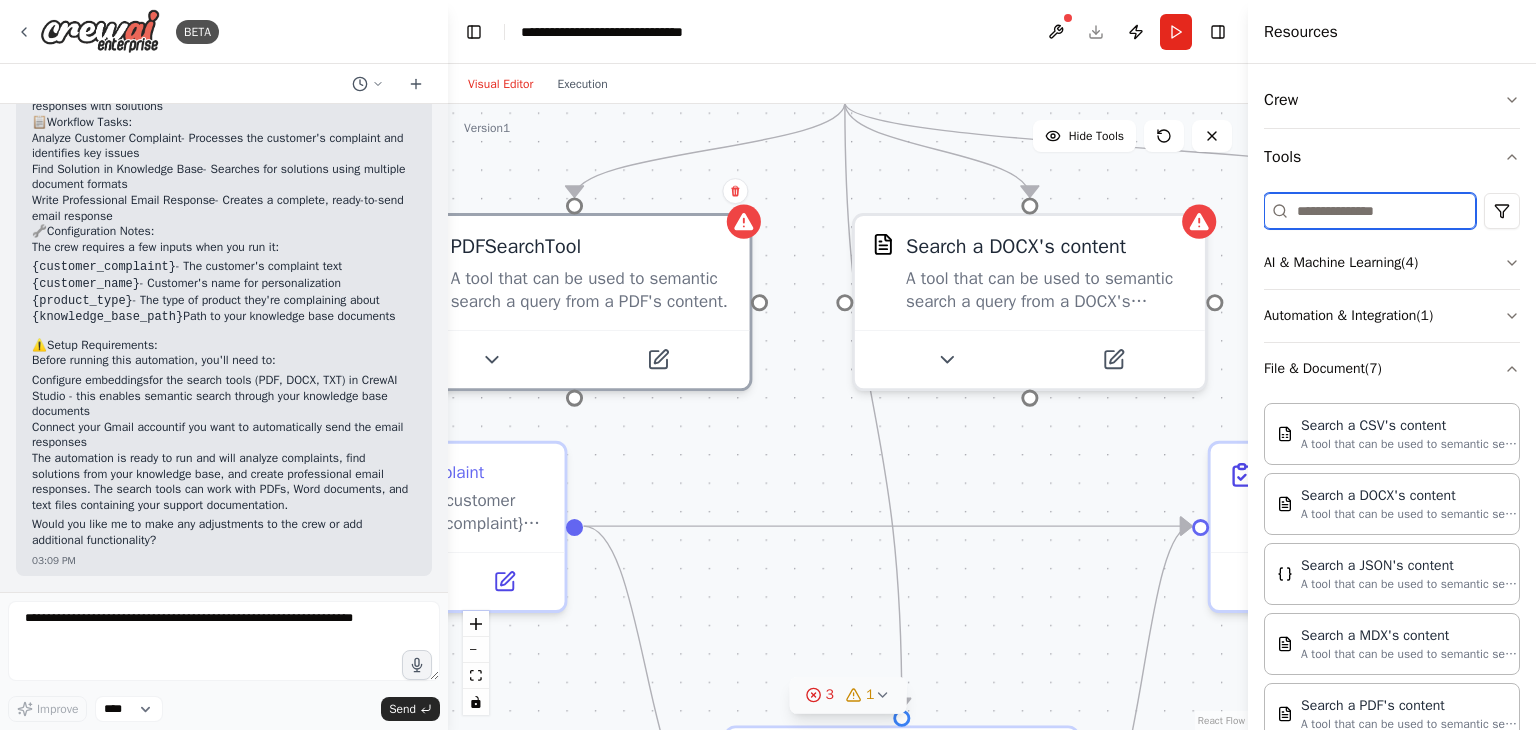paste on "*" 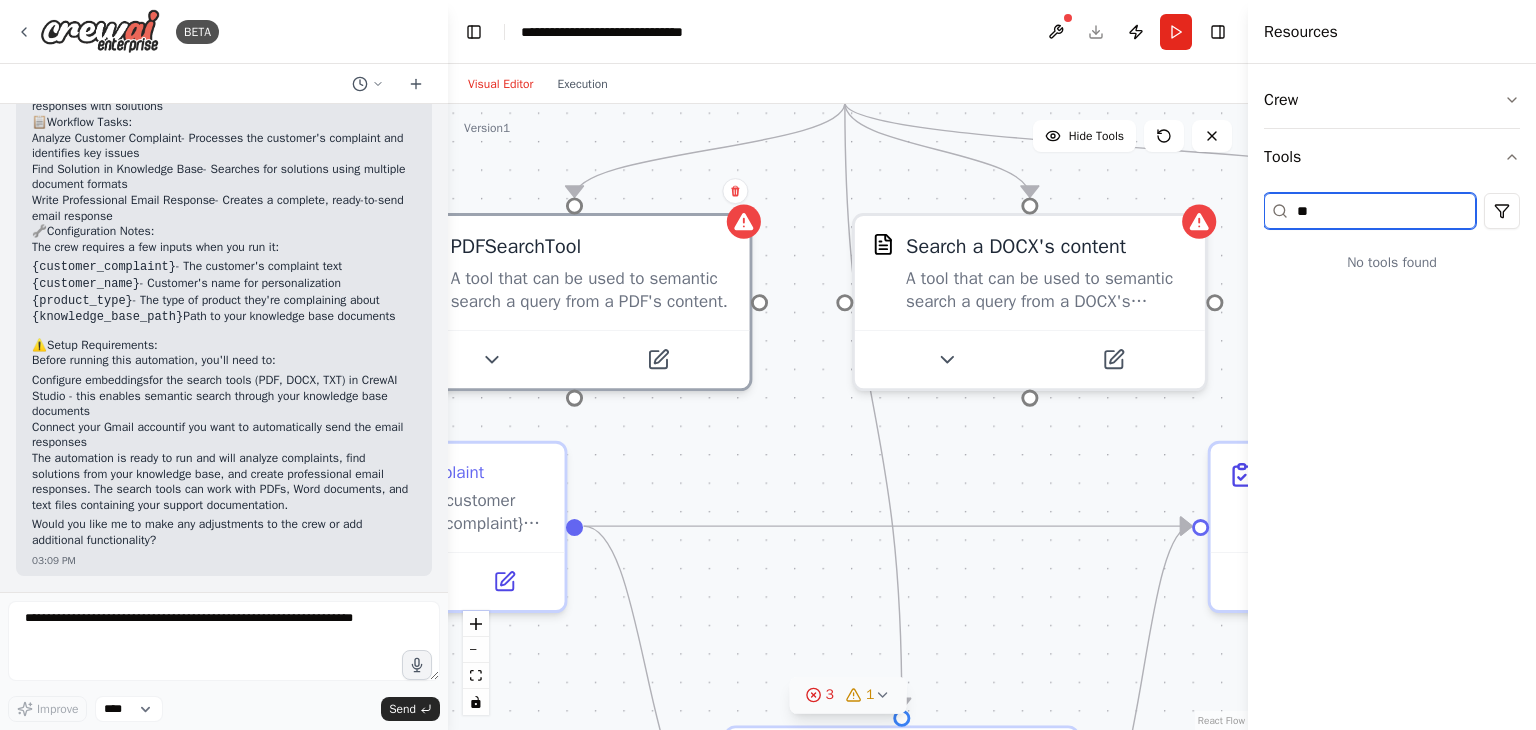 type on "*" 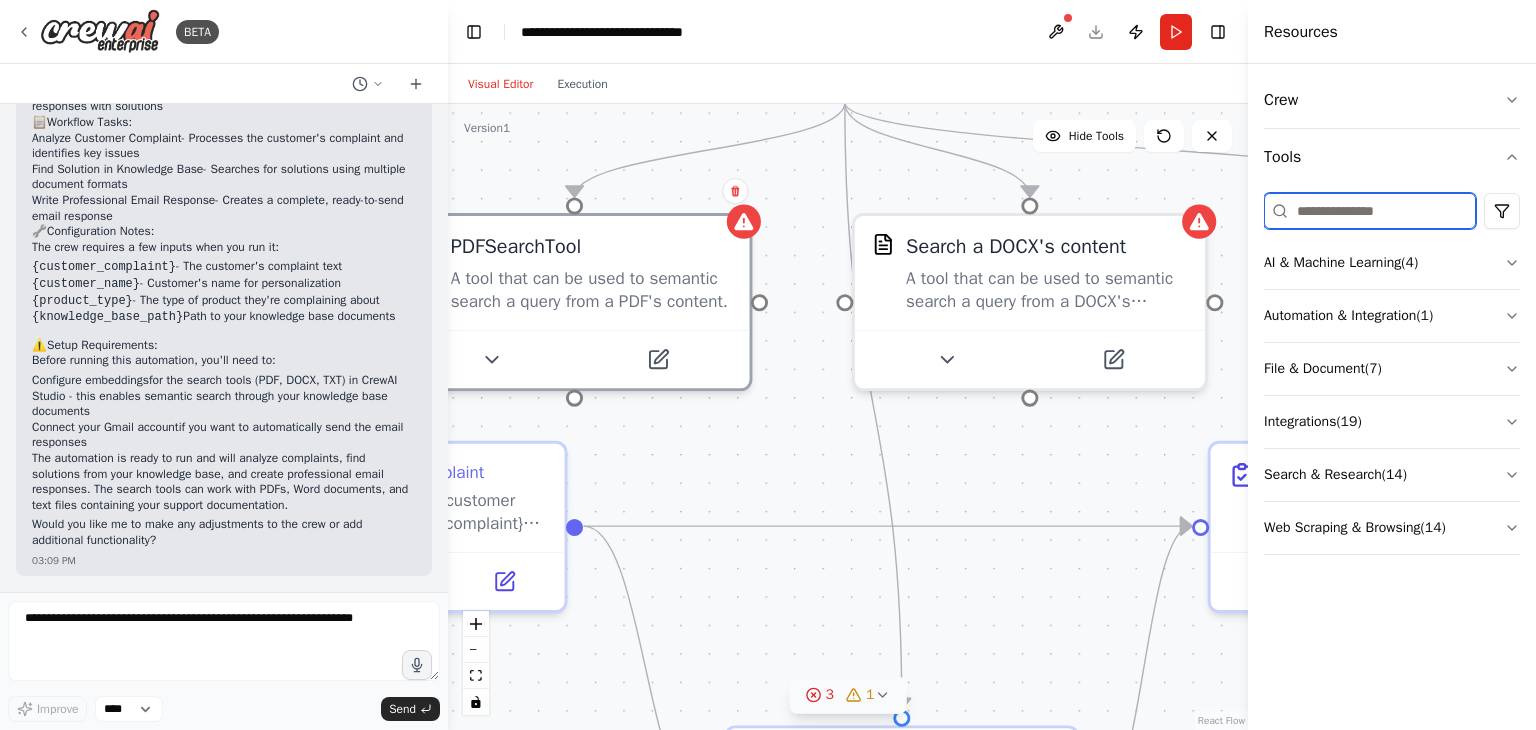 paste on "**********" 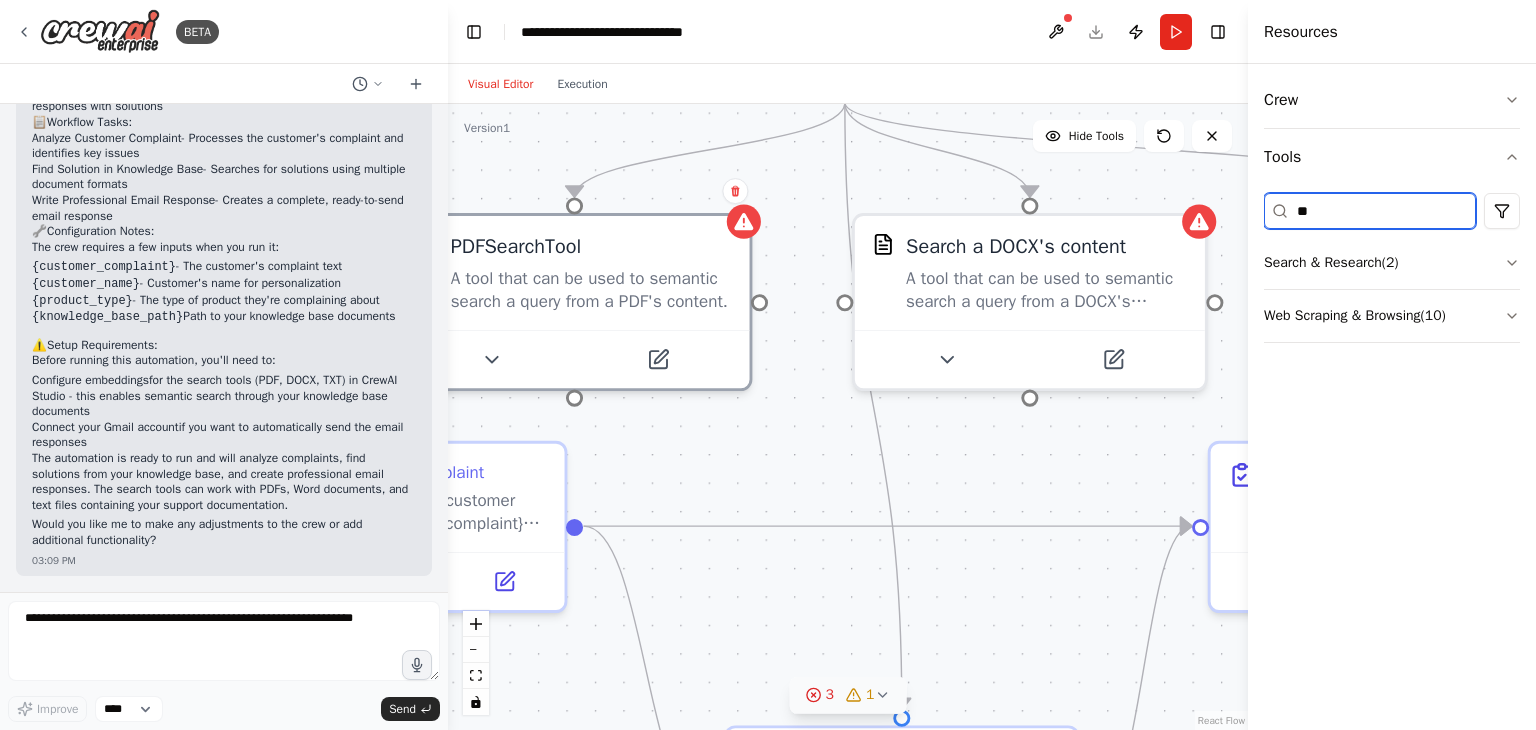 type on "*" 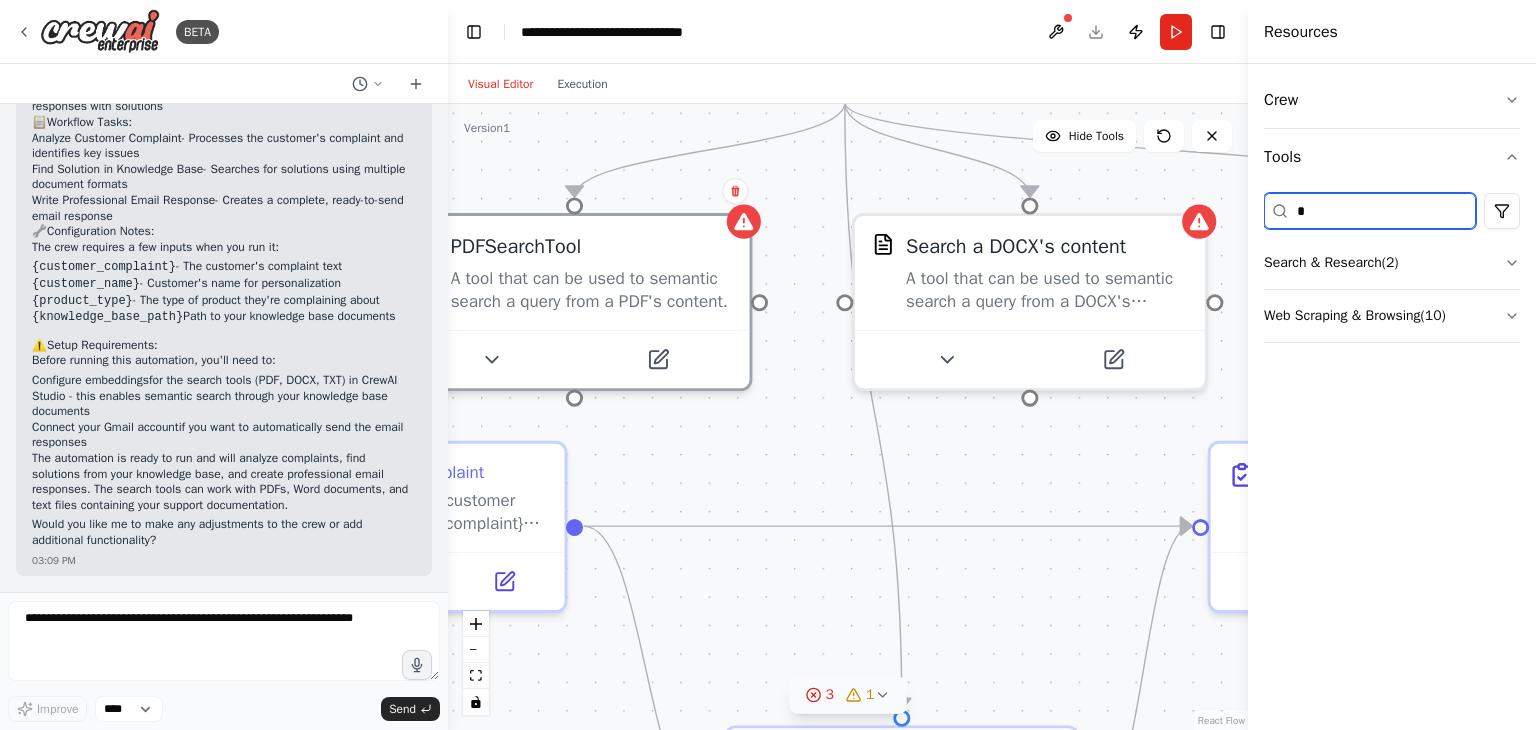 type 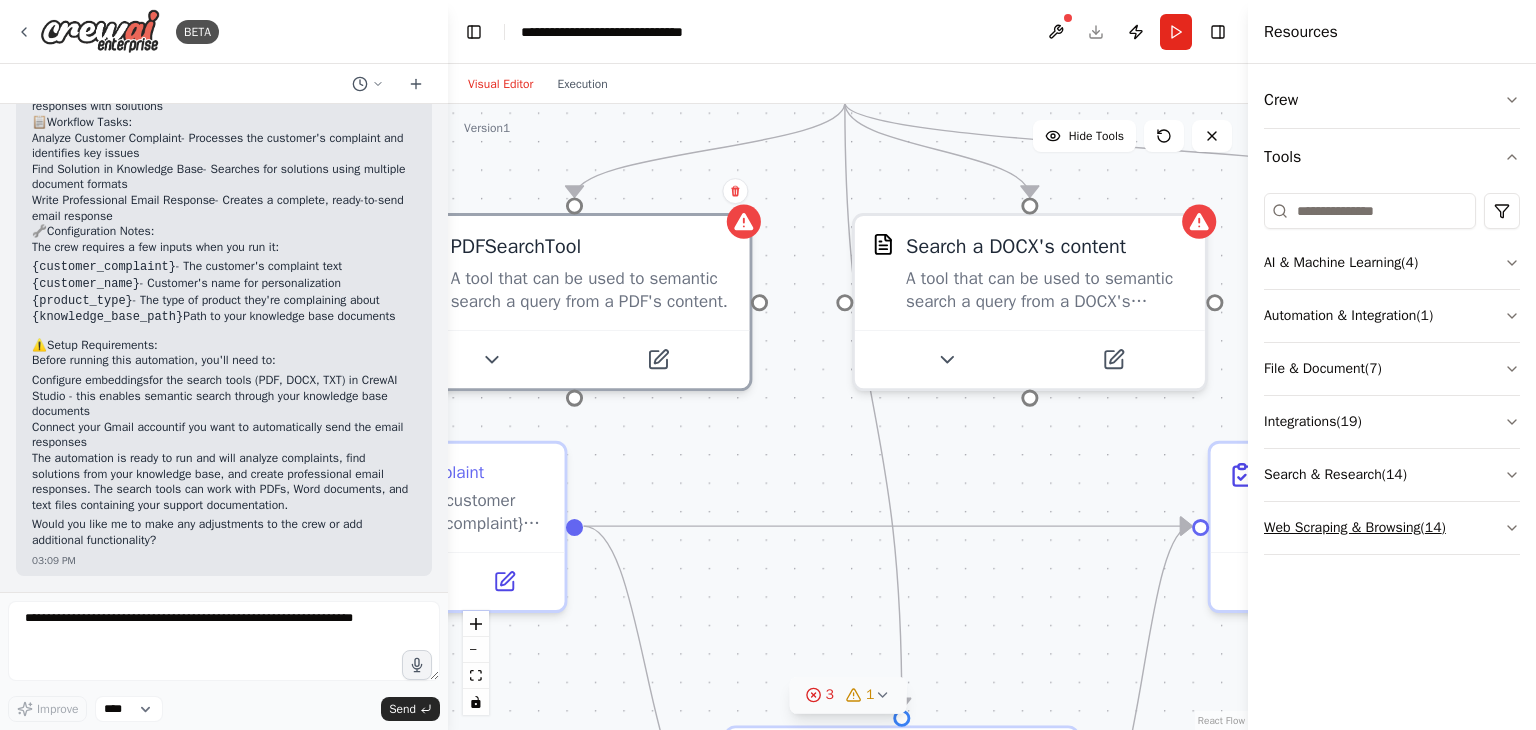 click on "Web Scraping & Browsing  ( 14 )" at bounding box center (1392, 528) 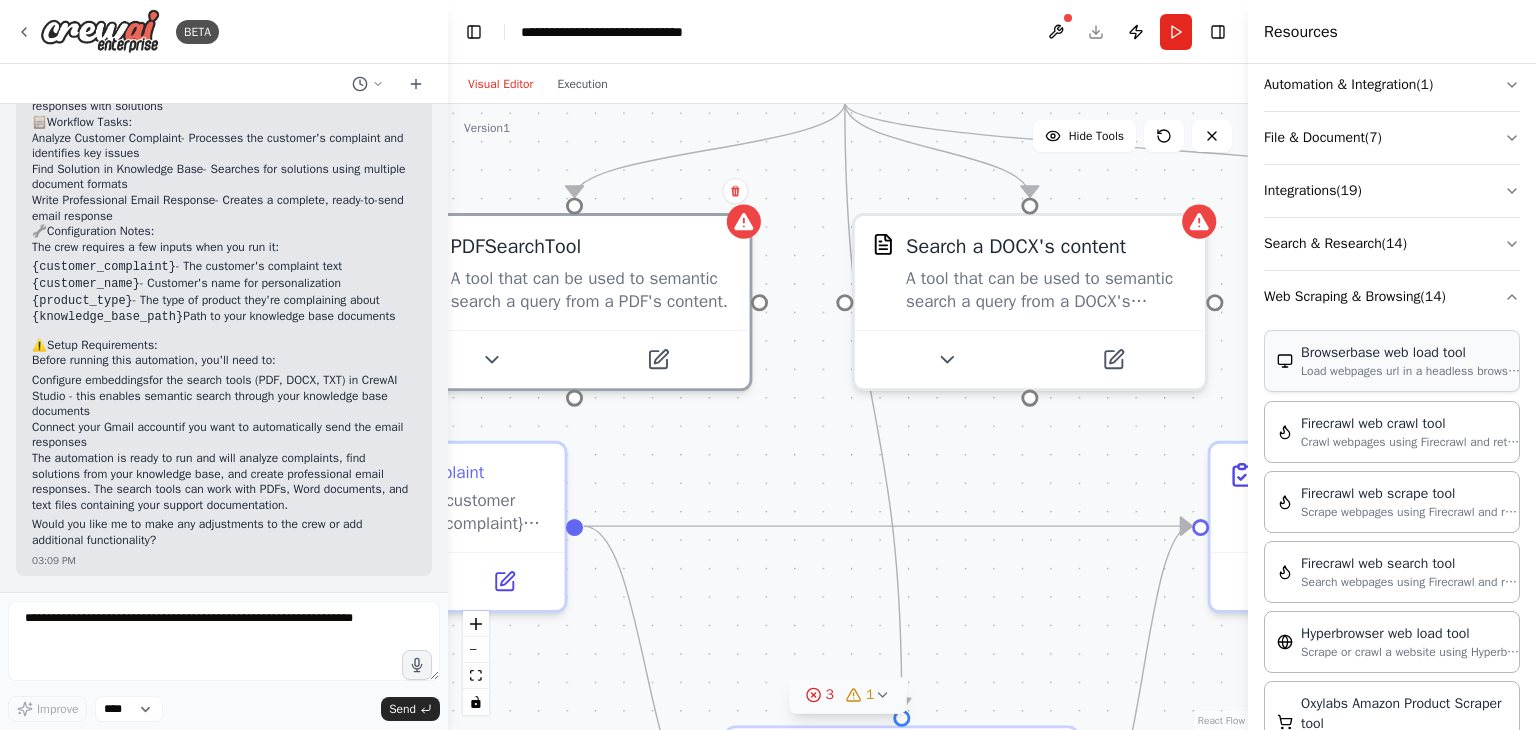 scroll, scrollTop: 235, scrollLeft: 0, axis: vertical 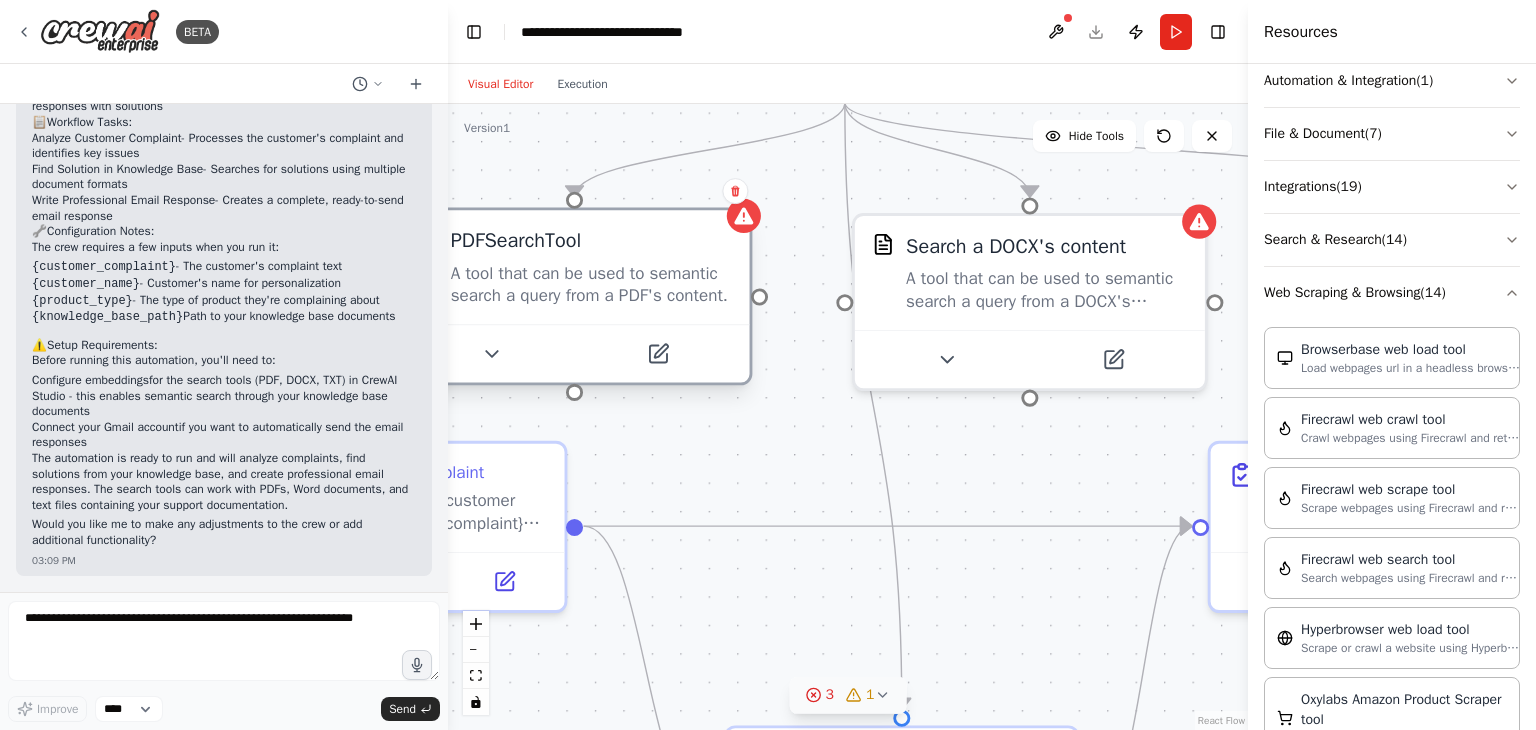 type 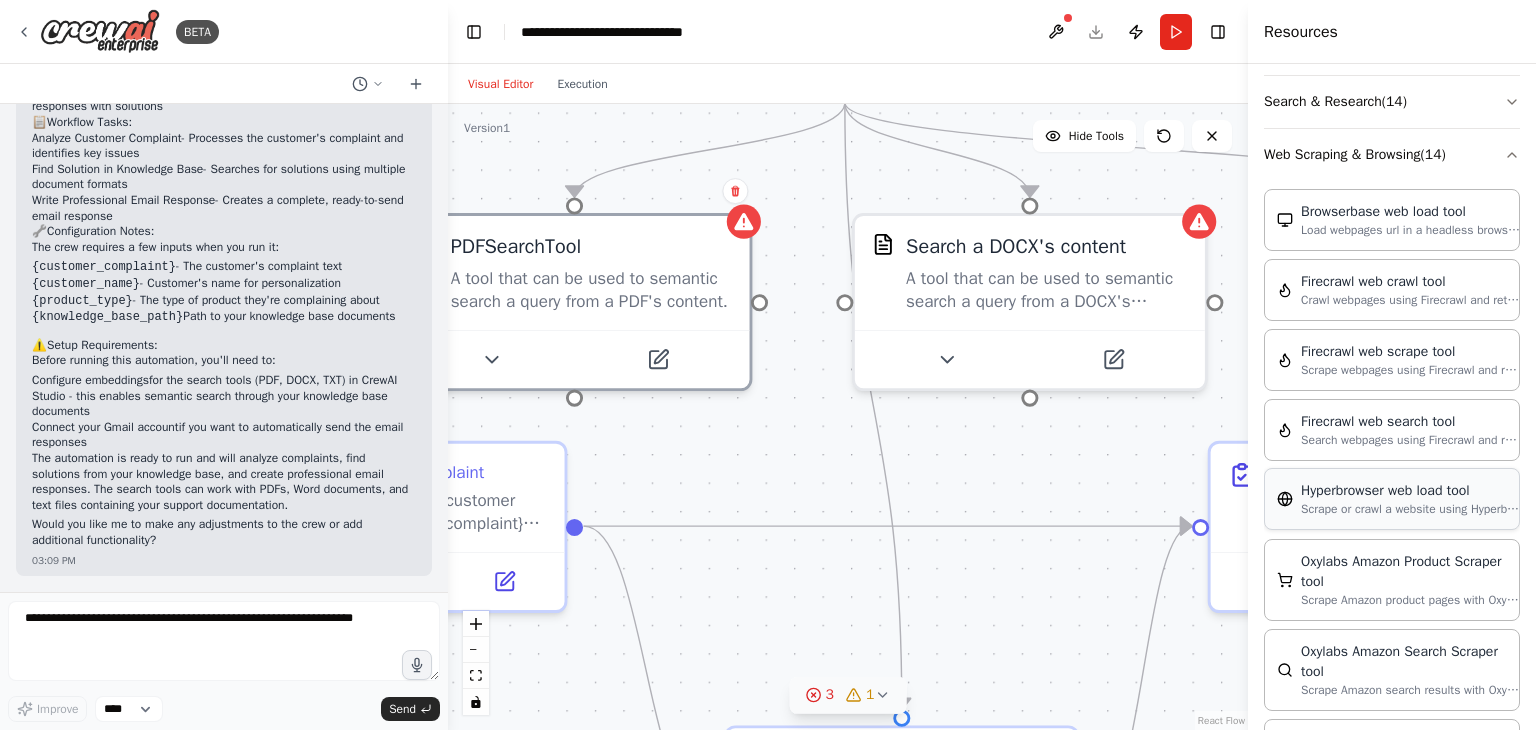 scroll, scrollTop: 369, scrollLeft: 0, axis: vertical 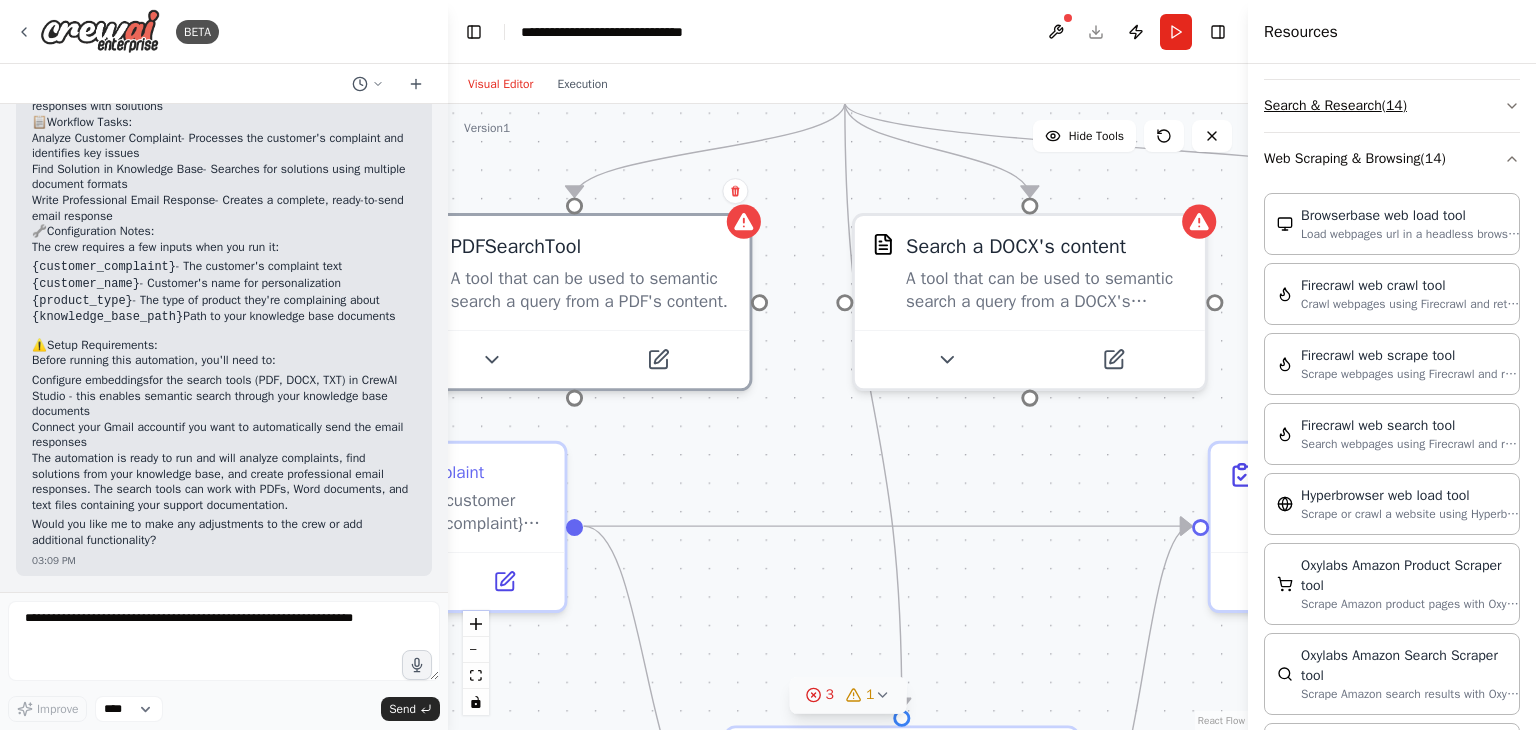click 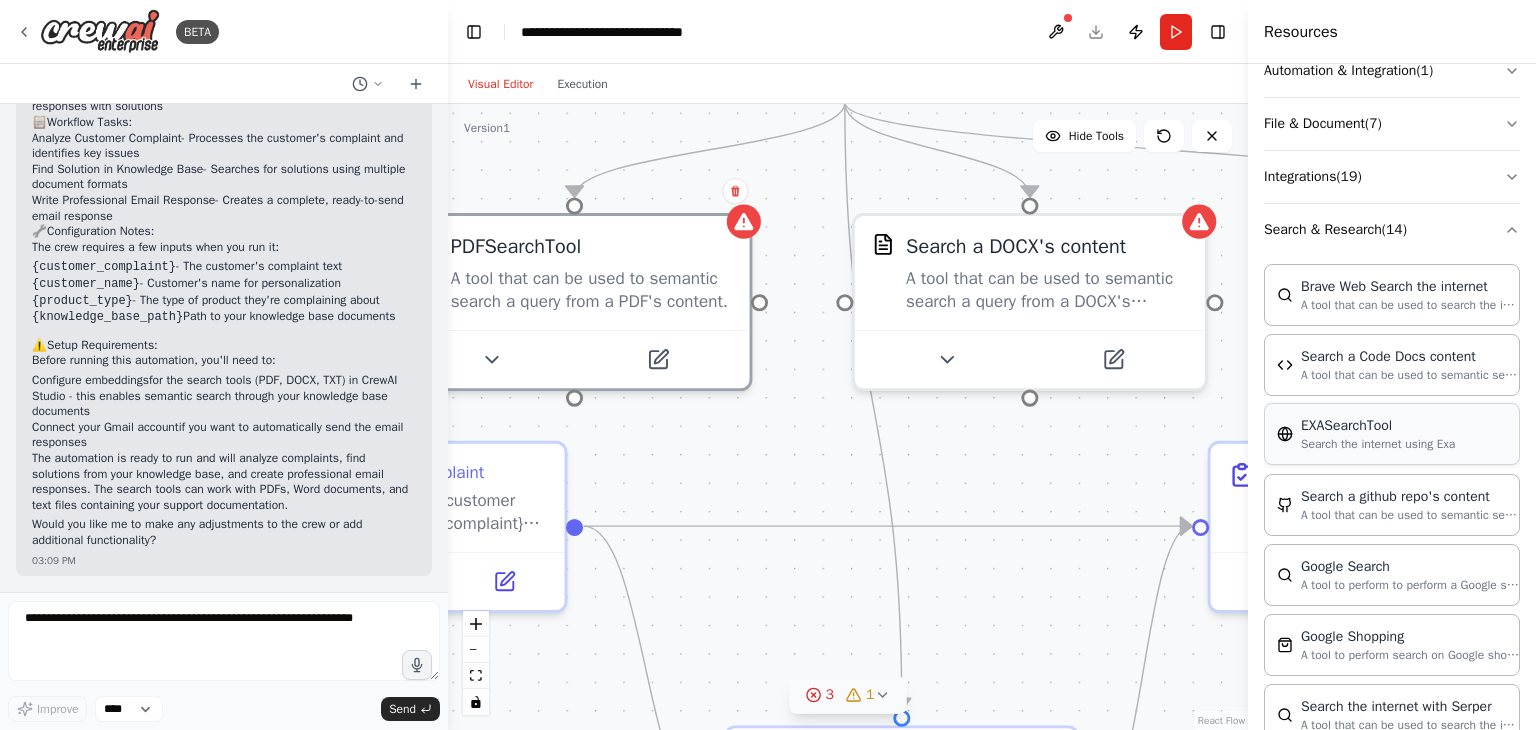 scroll, scrollTop: 220, scrollLeft: 0, axis: vertical 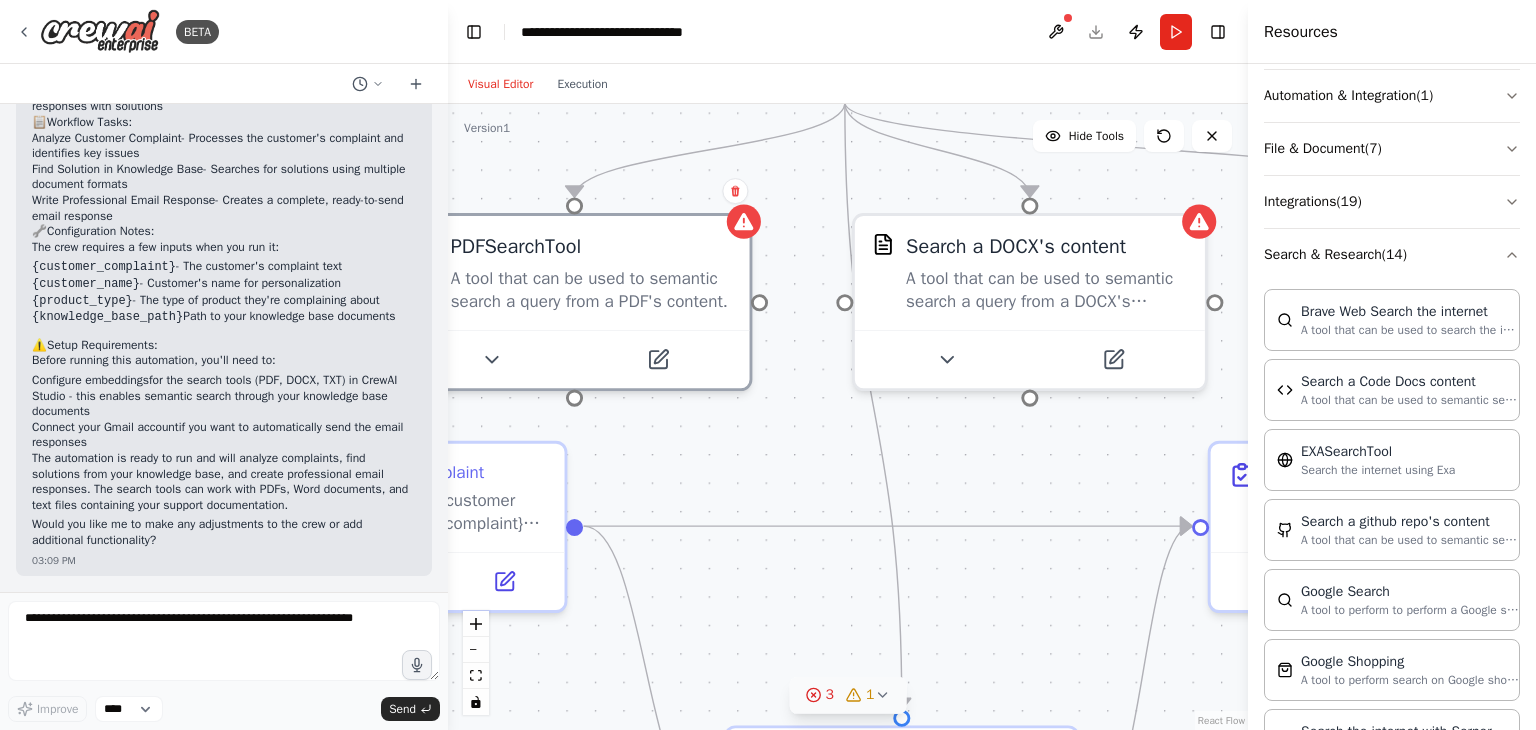 type 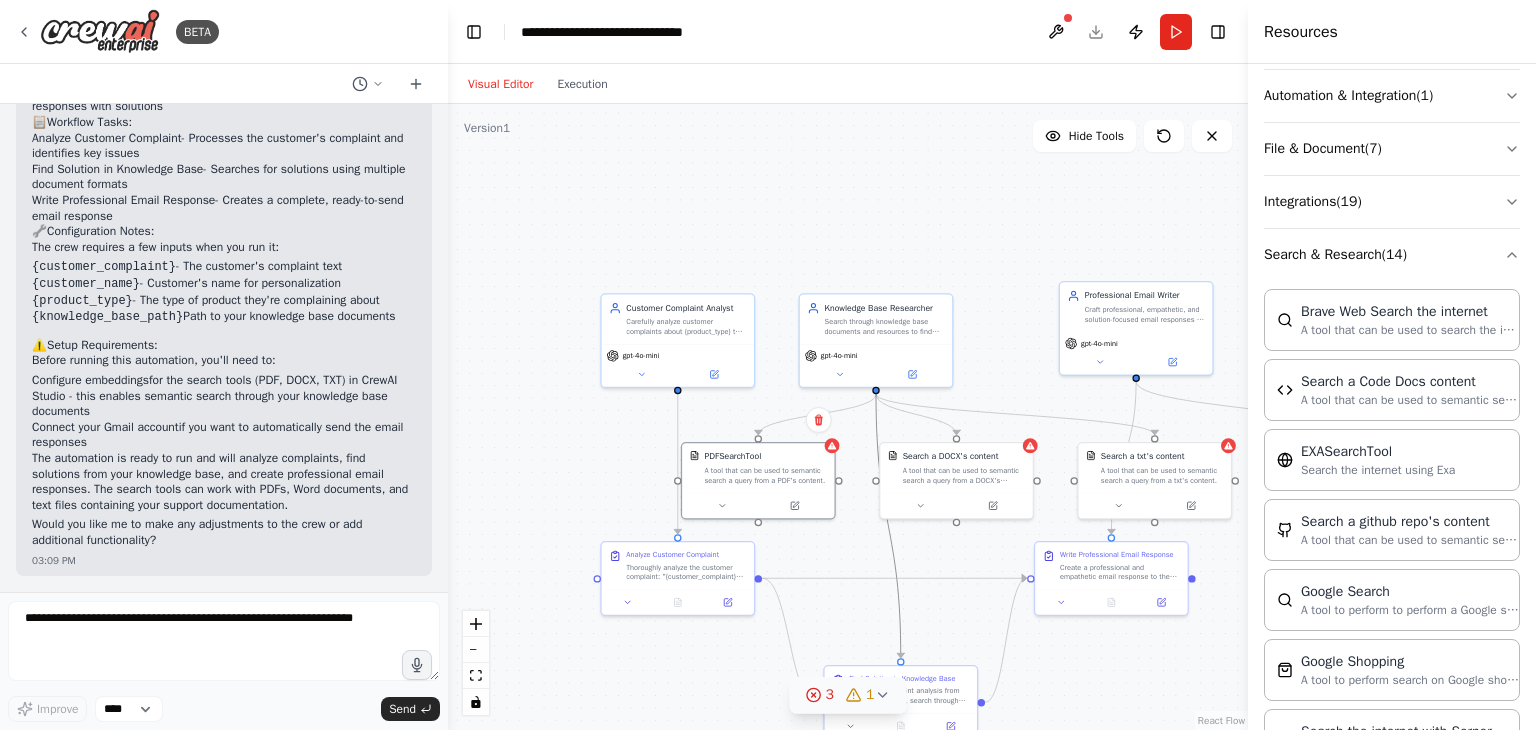 click on ".deletable-edge-delete-btn {
width: 20px;
height: 20px;
border: 0px solid #ffffff;
color: #6b7280;
background-color: #f8fafc;
cursor: pointer;
border-radius: 50%;
font-size: 12px;
padding: 3px;
display: flex;
align-items: center;
justify-content: center;
transition: all 0.2s cubic-bezier(0.4, 0, 0.2, 1);
box-shadow: 0 2px 4px rgba(0, 0, 0, 0.1);
}
.deletable-edge-delete-btn:hover {
background-color: #ef4444;
color: #ffffff;
border-color: #dc2626;
transform: scale(1.1);
box-shadow: 0 4px 12px rgba(239, 68, 68, 0.4);
}
.deletable-edge-delete-btn:active {
transform: scale(0.95);
box-shadow: 0 2px 4px rgba(239, 68, 68, 0.3);
}
Customer Complaint Analyst gpt-4o-mini Knowledge Base Researcher 1 9" at bounding box center (848, 417) 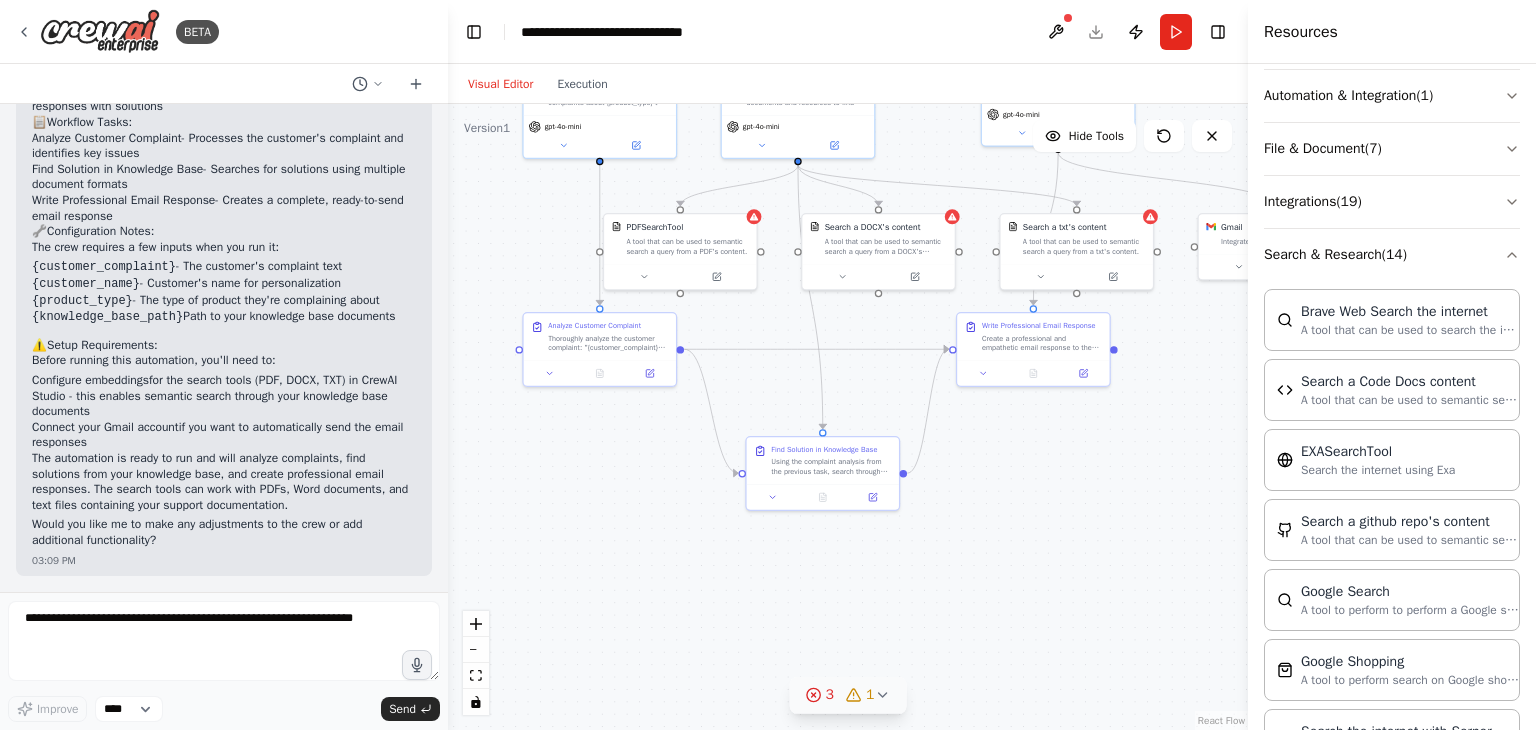 drag, startPoint x: 838, startPoint y: 618, endPoint x: 766, endPoint y: 383, distance: 245.78242 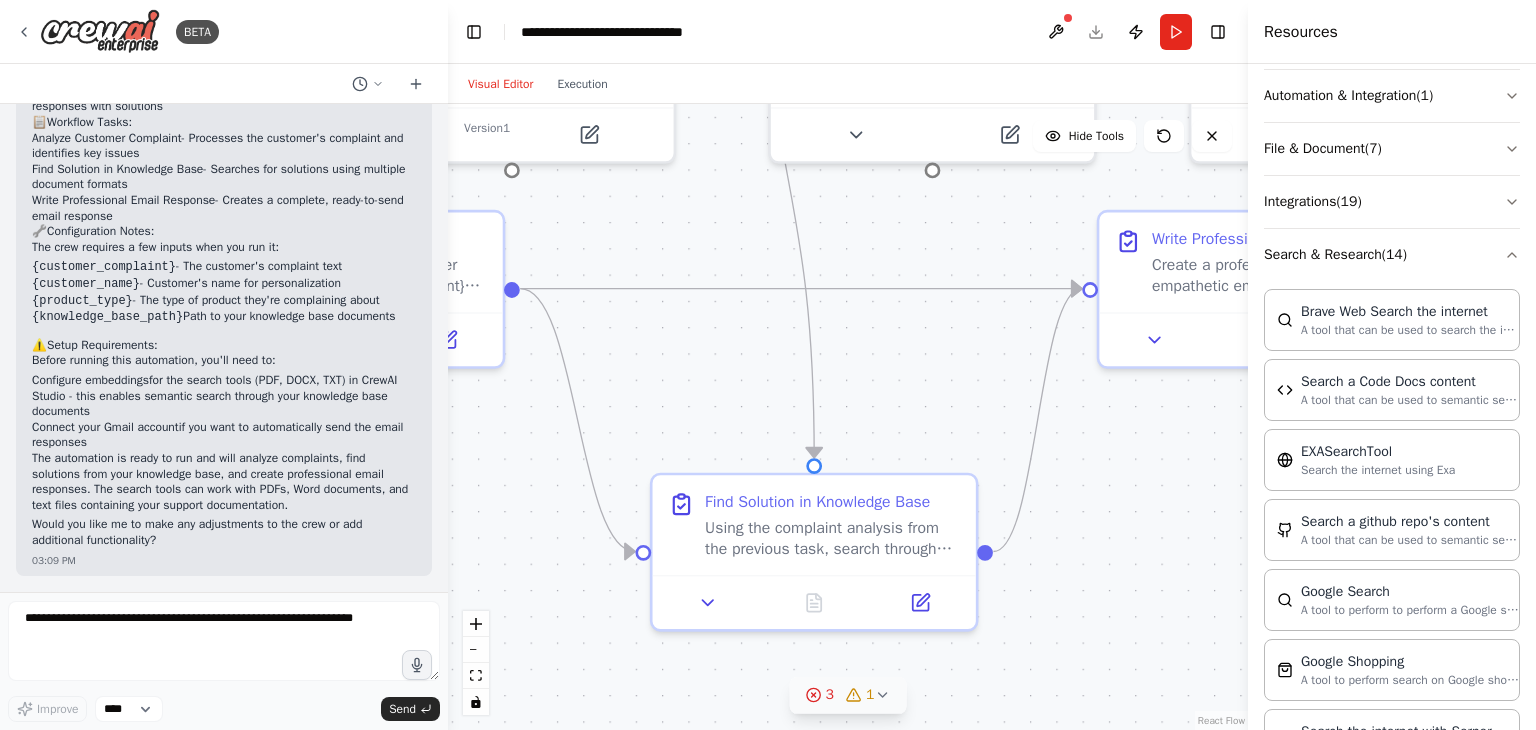 drag, startPoint x: 840, startPoint y: 406, endPoint x: 755, endPoint y: 396, distance: 85.58621 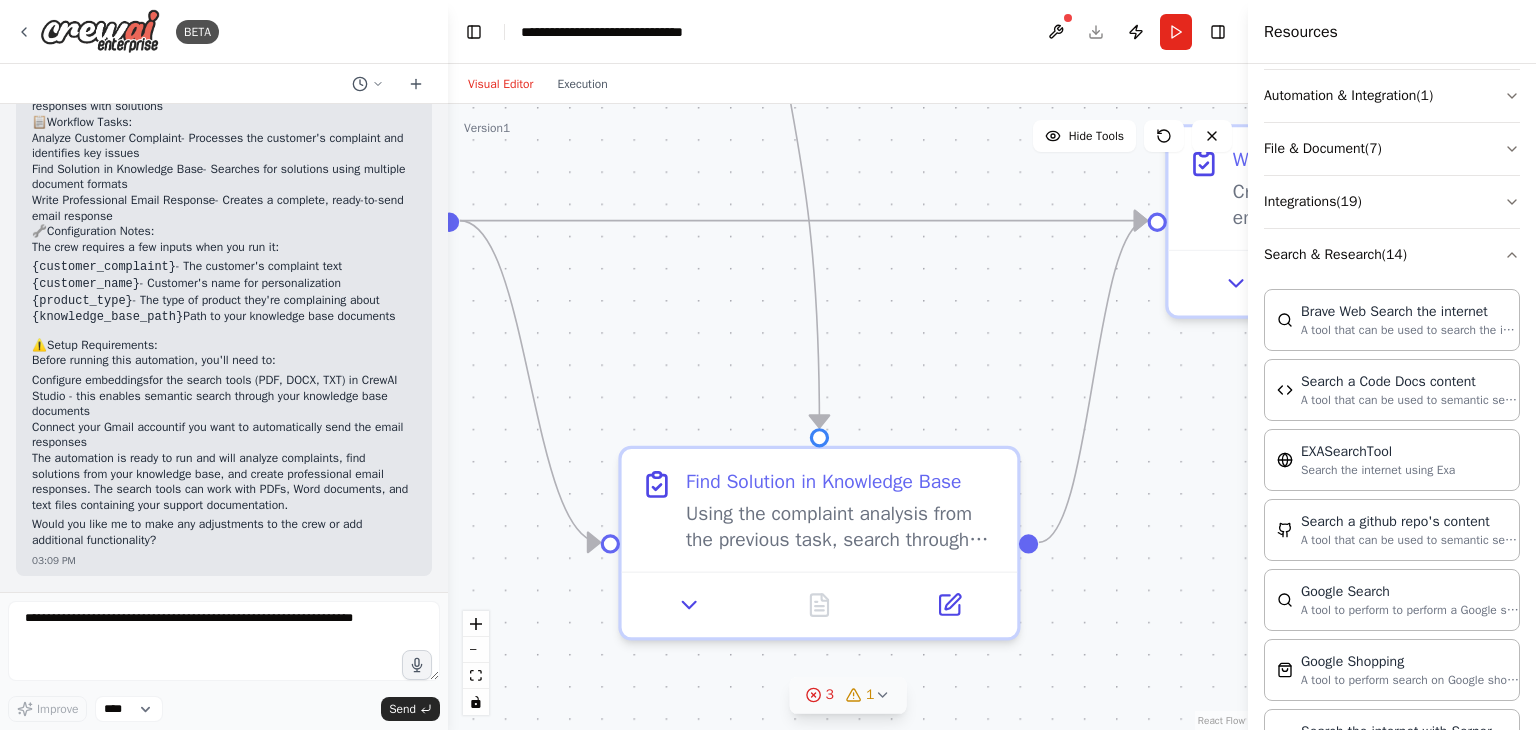 drag, startPoint x: 763, startPoint y: 417, endPoint x: 755, endPoint y: 372, distance: 45.705578 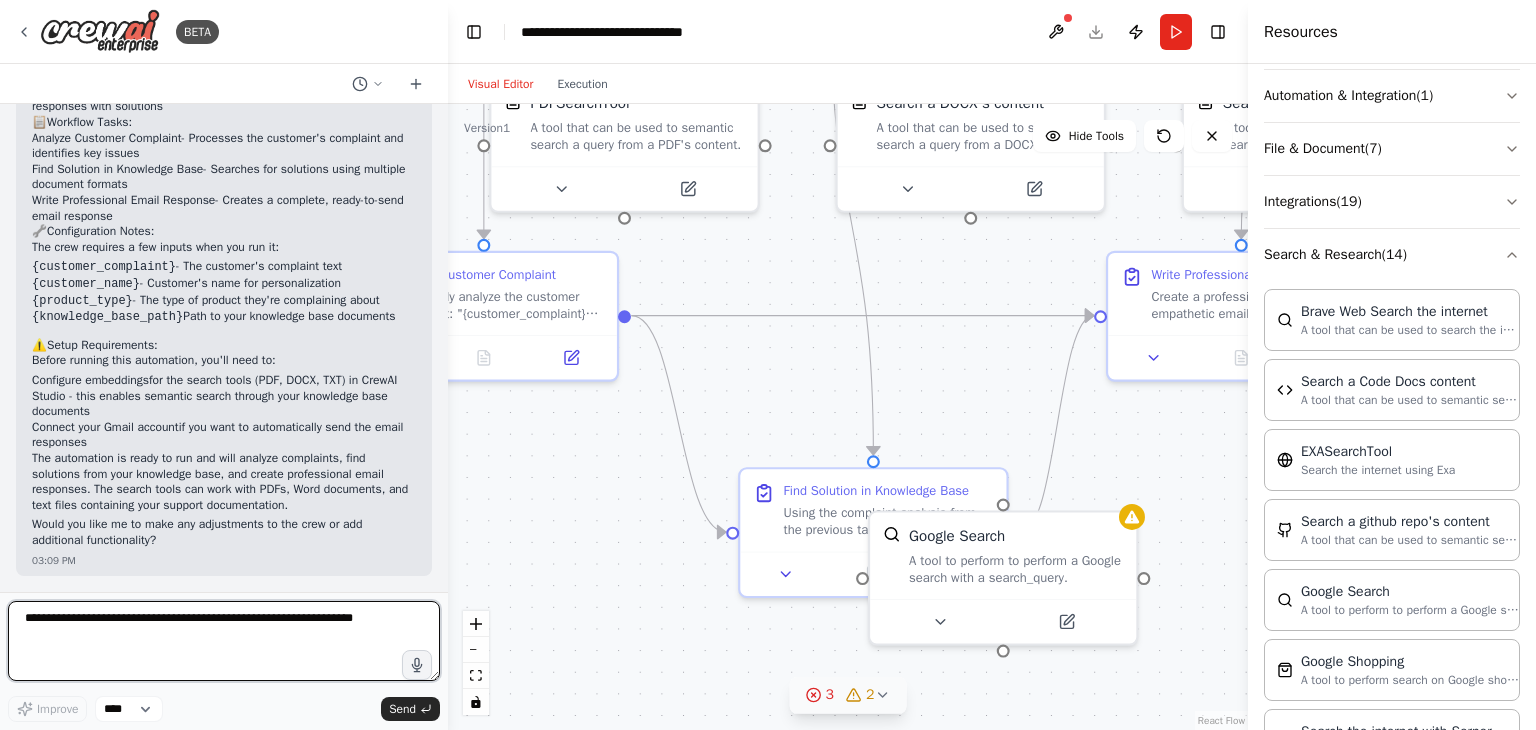 click at bounding box center (224, 641) 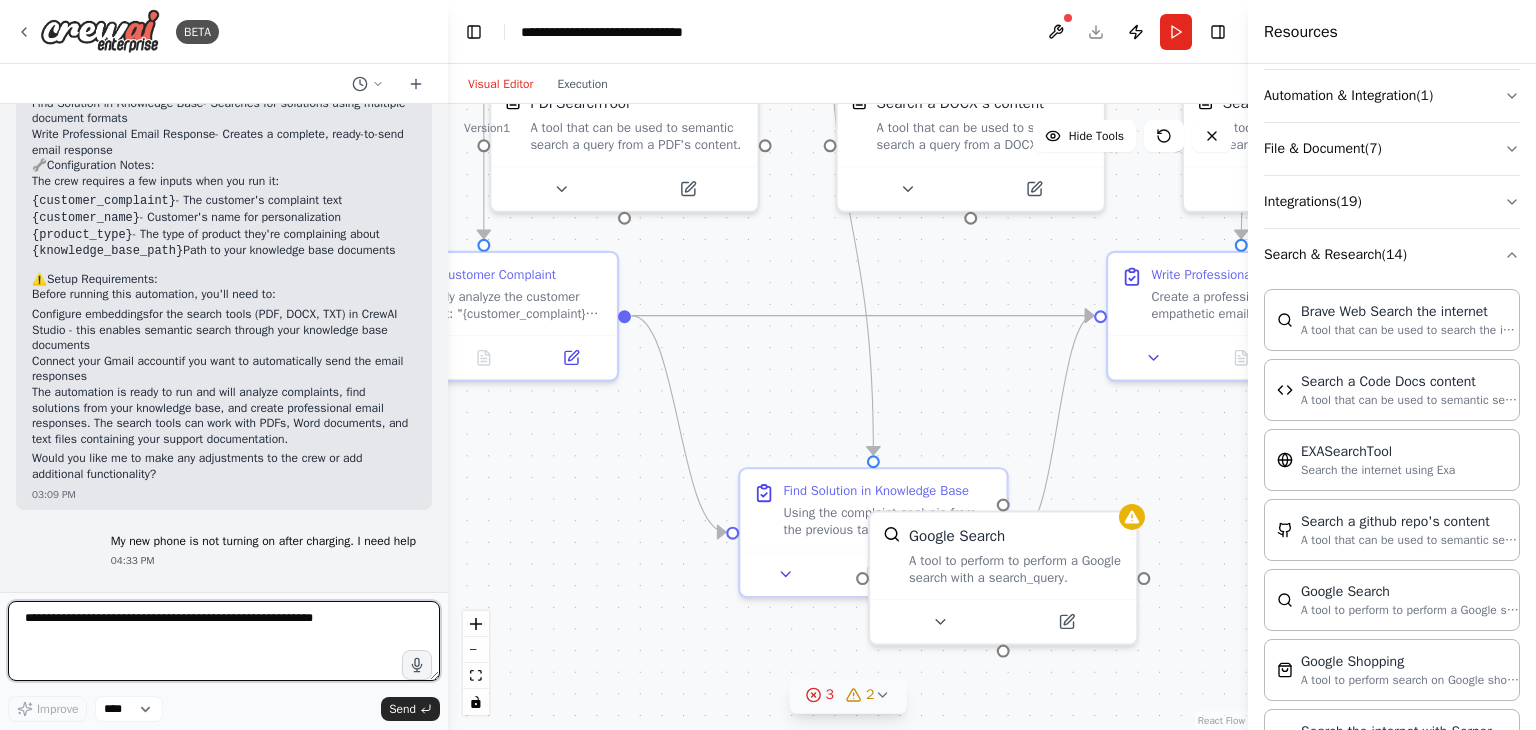 type 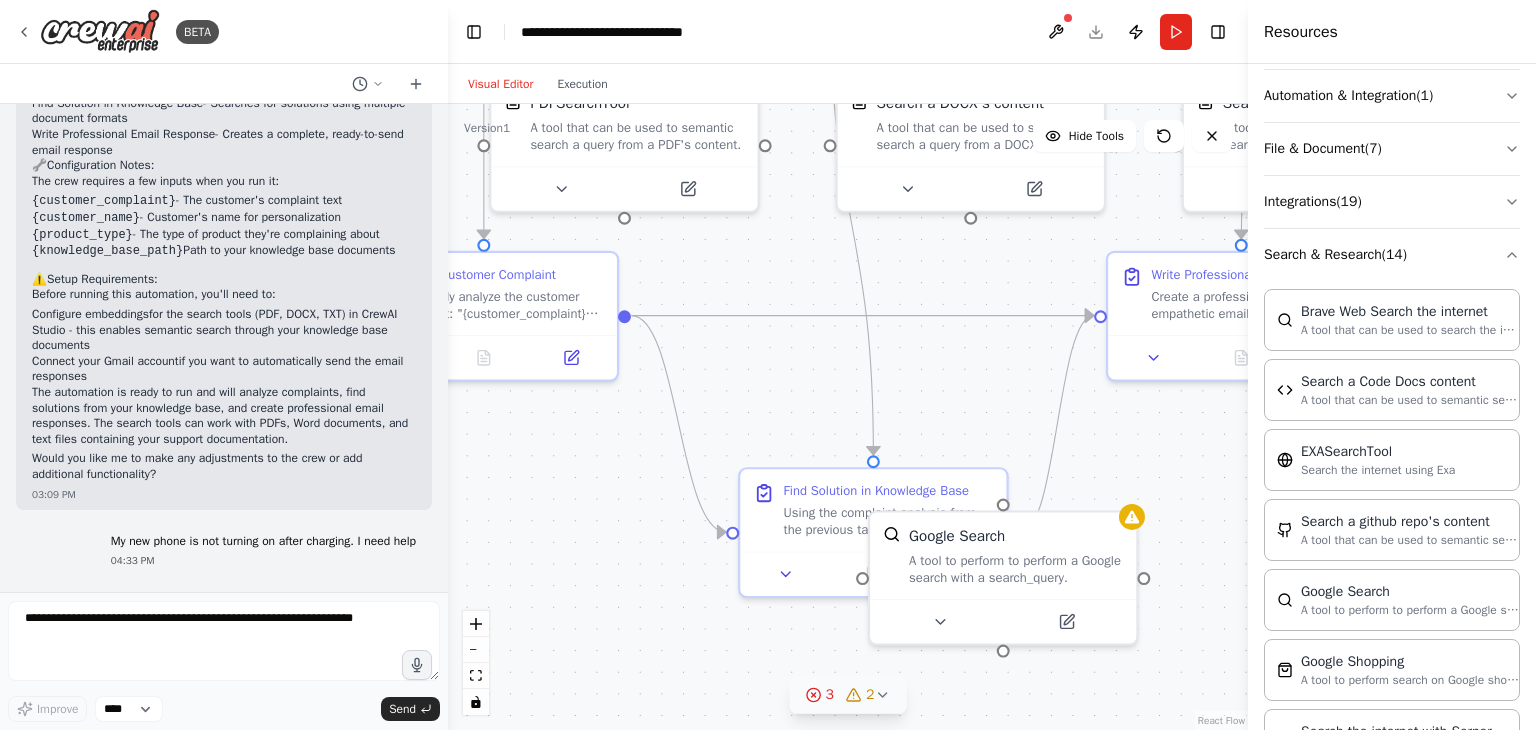 scroll, scrollTop: 1543, scrollLeft: 0, axis: vertical 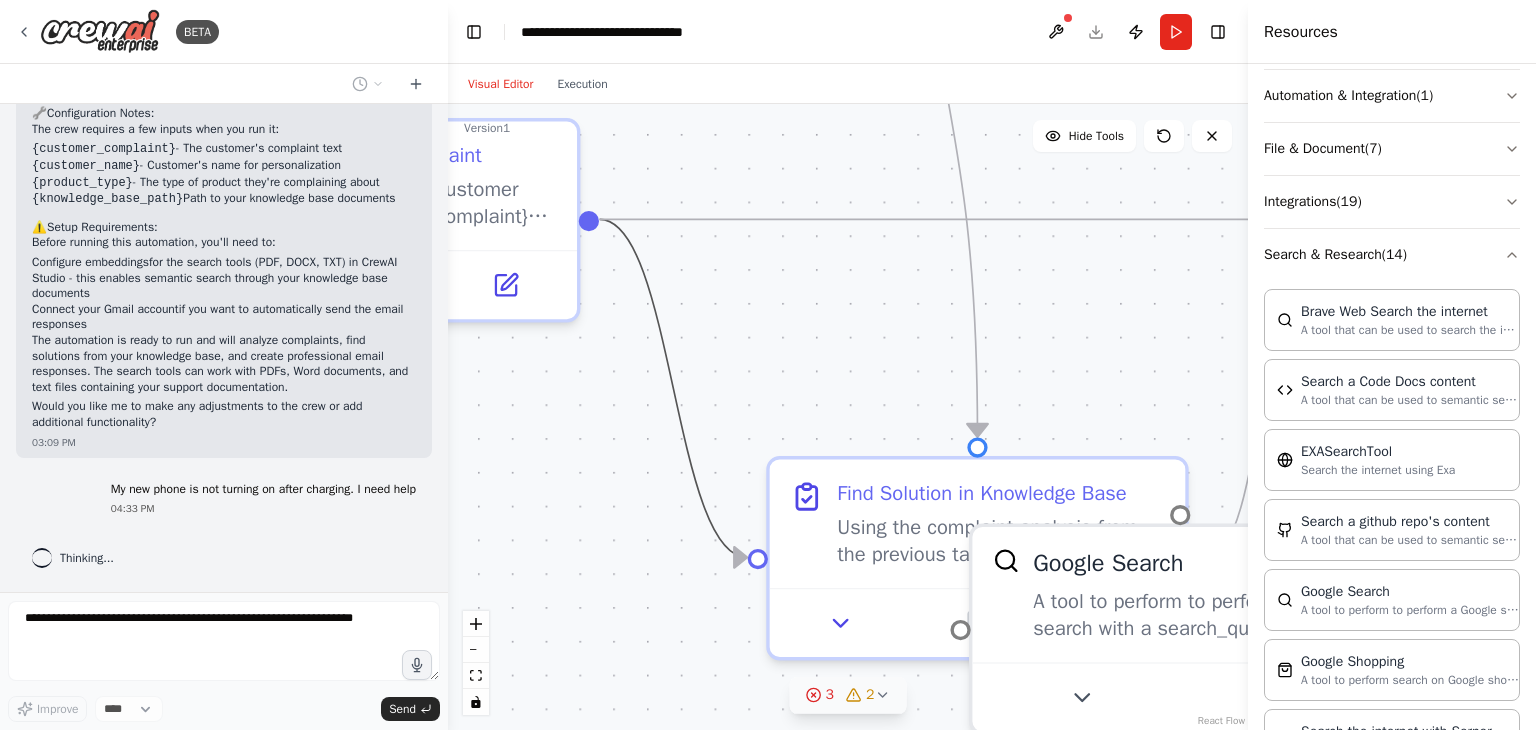 drag, startPoint x: 688, startPoint y: 487, endPoint x: 825, endPoint y: 318, distance: 217.5546 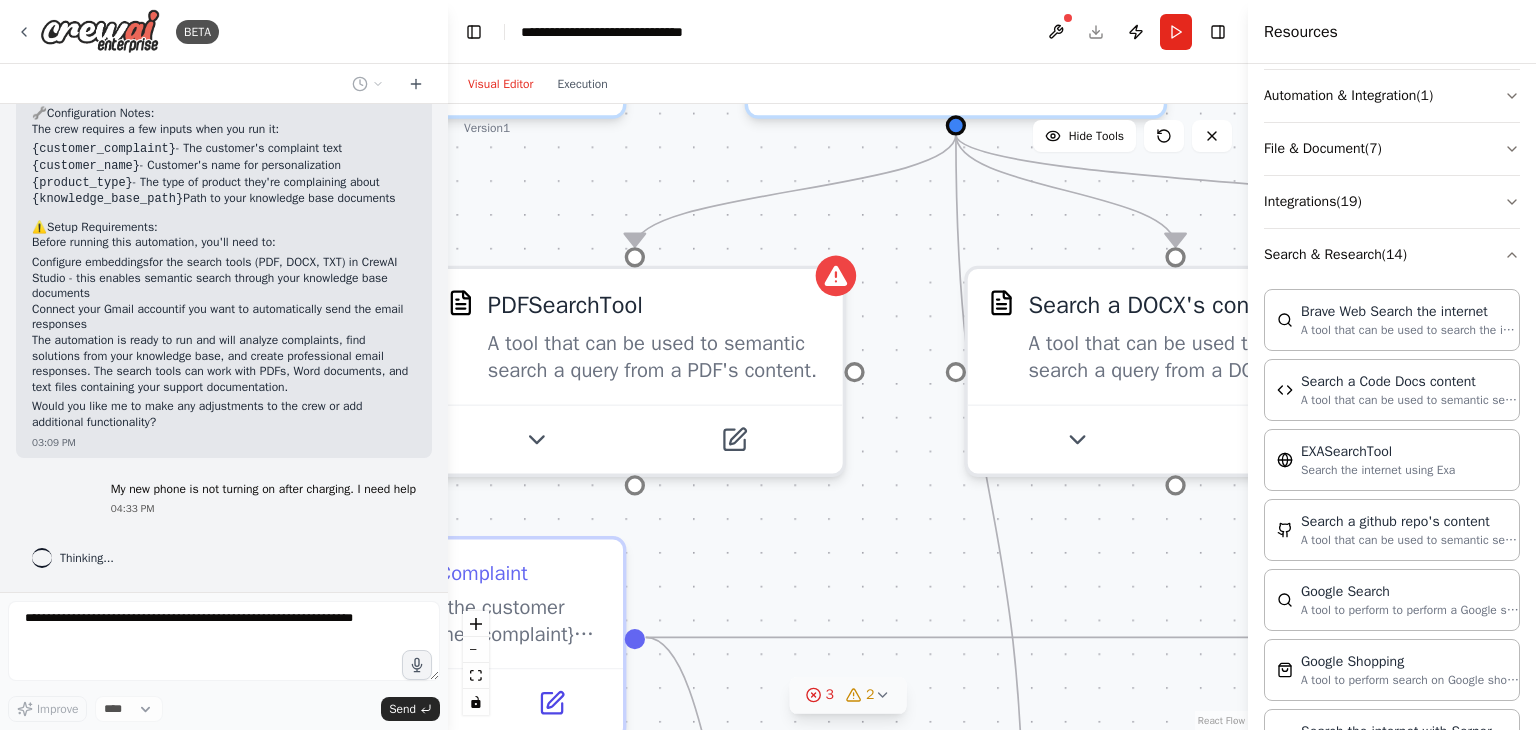 drag, startPoint x: 825, startPoint y: 318, endPoint x: 871, endPoint y: 736, distance: 420.5235 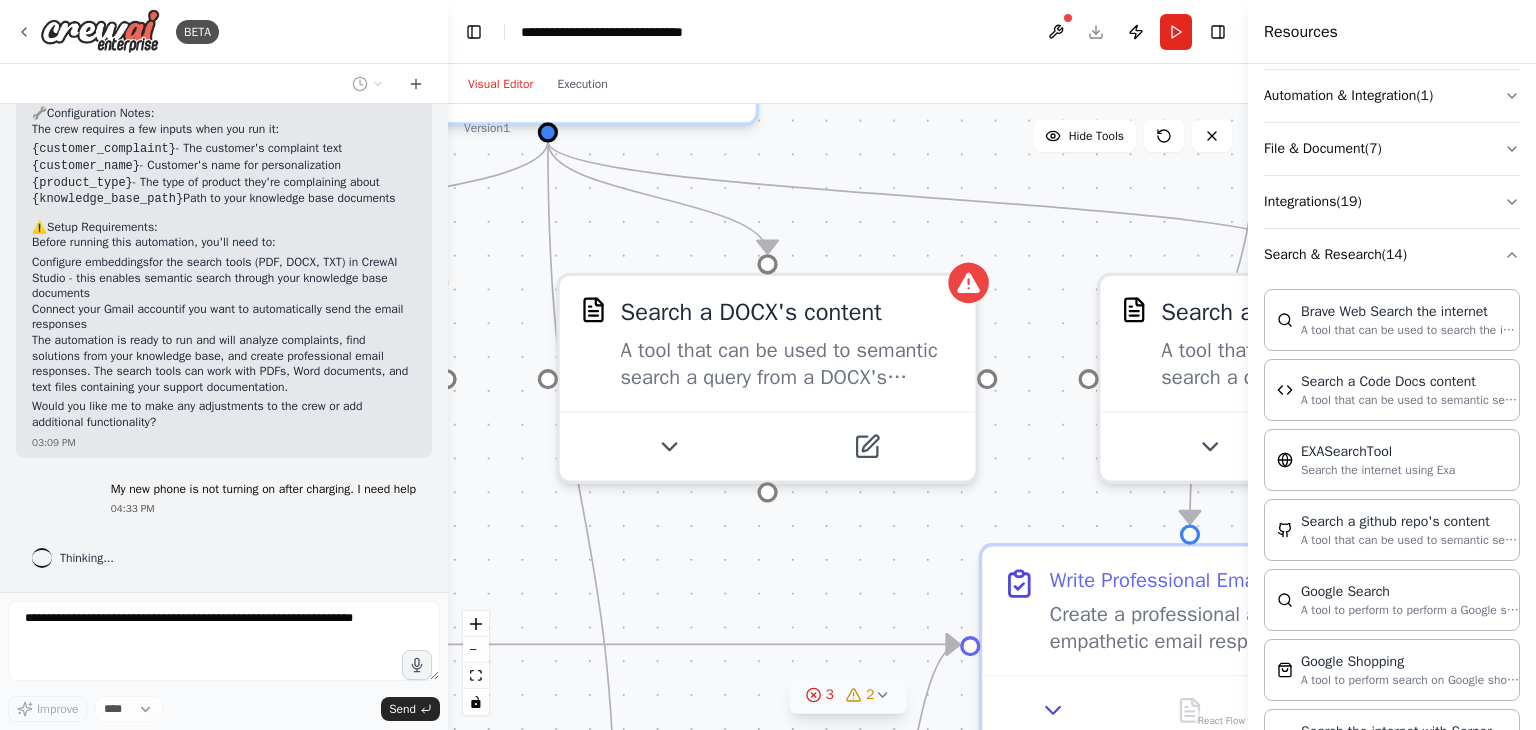 drag, startPoint x: 936, startPoint y: 590, endPoint x: 527, endPoint y: 597, distance: 409.0599 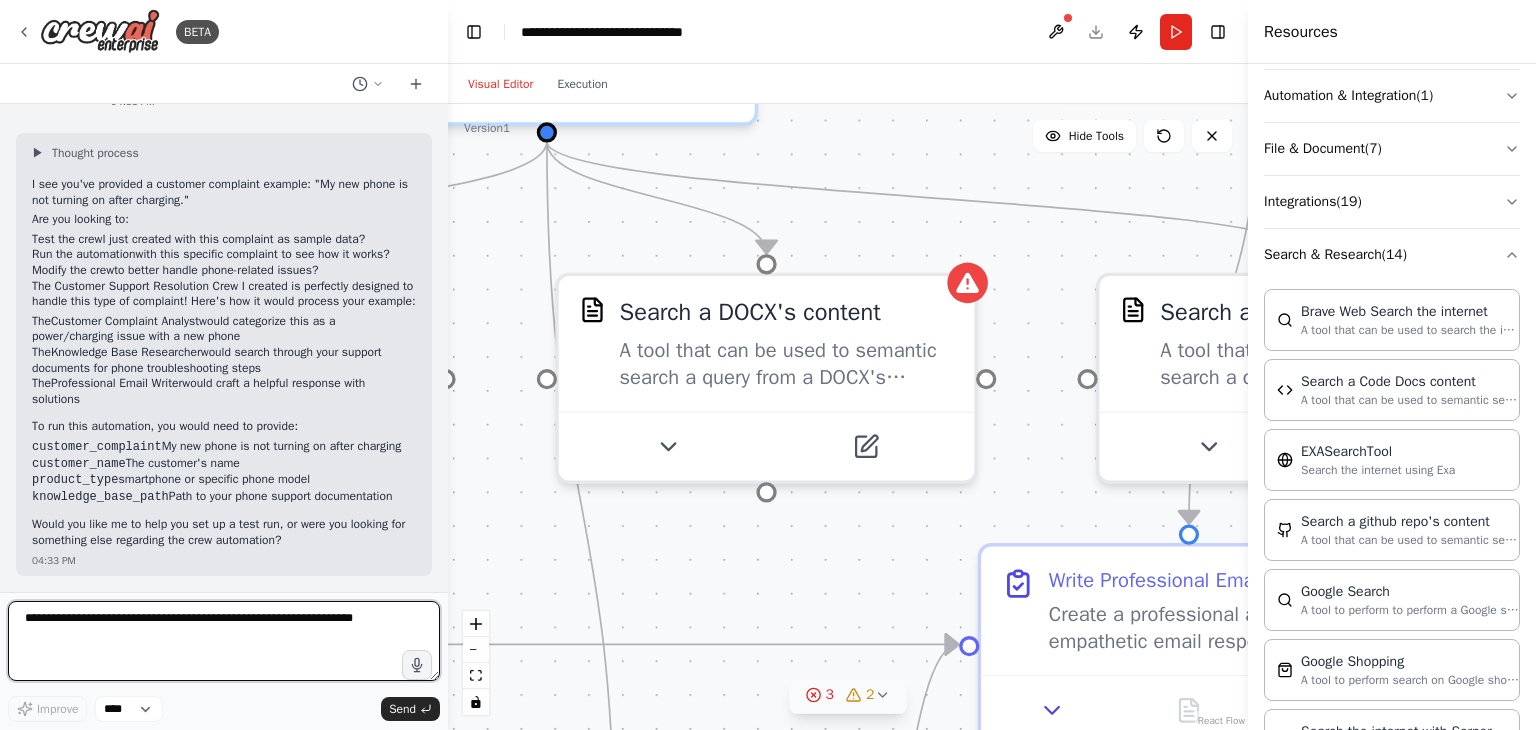 scroll, scrollTop: 1996, scrollLeft: 0, axis: vertical 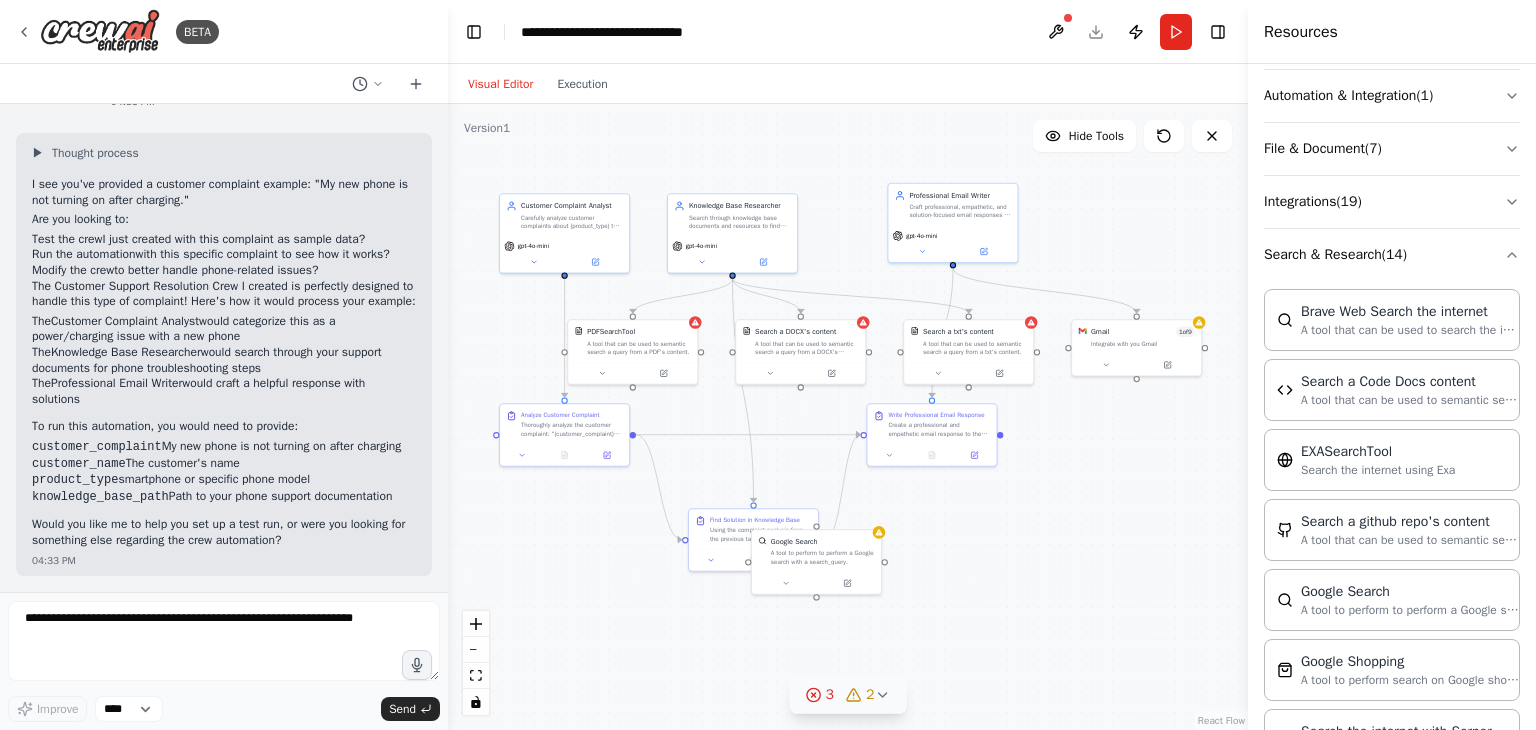 drag, startPoint x: 828, startPoint y: 465, endPoint x: 804, endPoint y: 470, distance: 24.5153 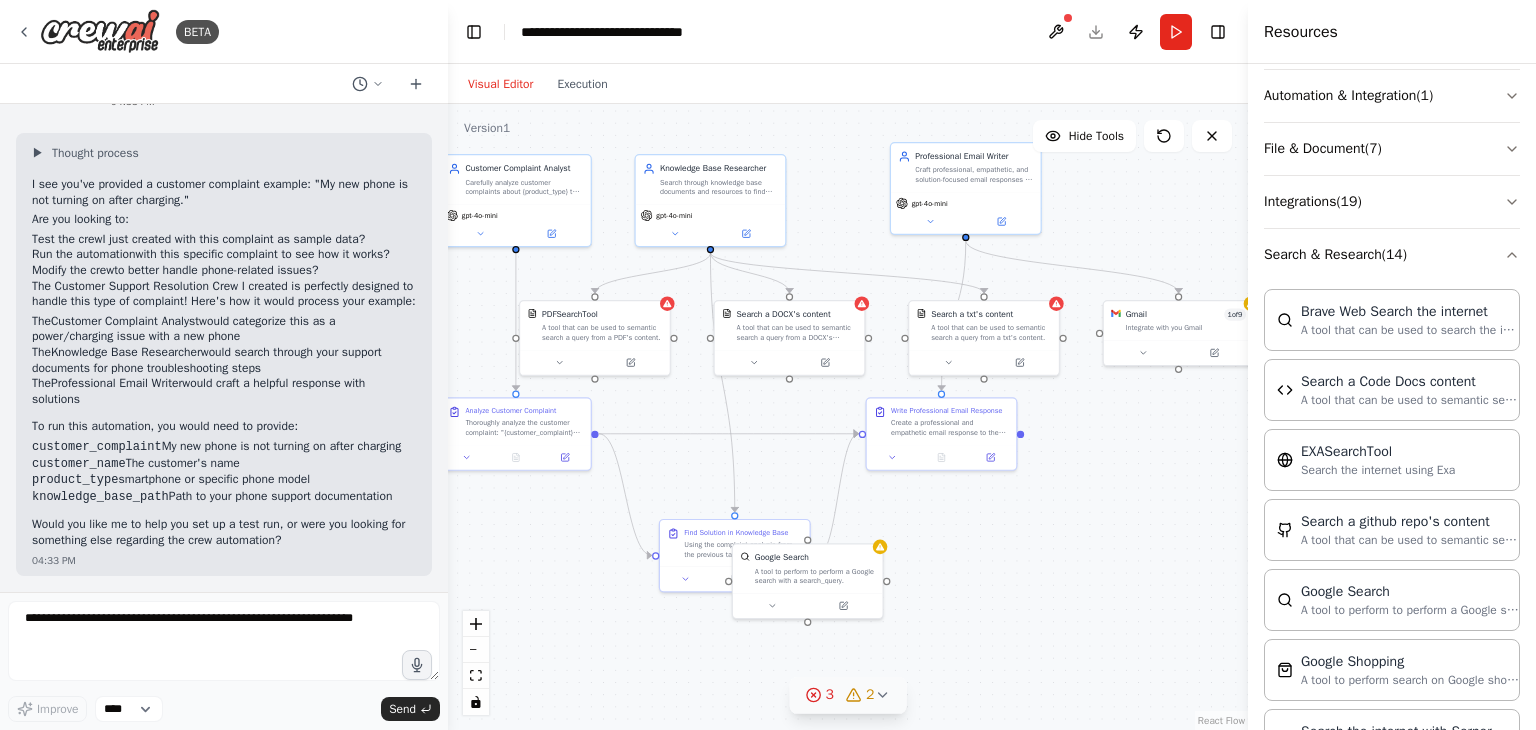 click on ".deletable-edge-delete-btn {
width: 20px;
height: 20px;
border: 0px solid #ffffff;
color: #6b7280;
background-color: #f8fafc;
cursor: pointer;
border-radius: 50%;
font-size: 12px;
padding: 3px;
display: flex;
align-items: center;
justify-content: center;
transition: all 0.2s cubic-bezier(0.4, 0, 0.2, 1);
box-shadow: 0 2px 4px rgba(0, 0, 0, 0.1);
}
.deletable-edge-delete-btn:hover {
background-color: #ef4444;
color: #ffffff;
border-color: #dc2626;
transform: scale(1.1);
box-shadow: 0 4px 12px rgba(239, 68, 68, 0.4);
}
.deletable-edge-delete-btn:active {
transform: scale(0.95);
box-shadow: 0 2px 4px rgba(239, 68, 68, 0.3);
}
Customer Complaint Analyst gpt-4o-mini Knowledge Base Researcher 1 9" at bounding box center (848, 417) 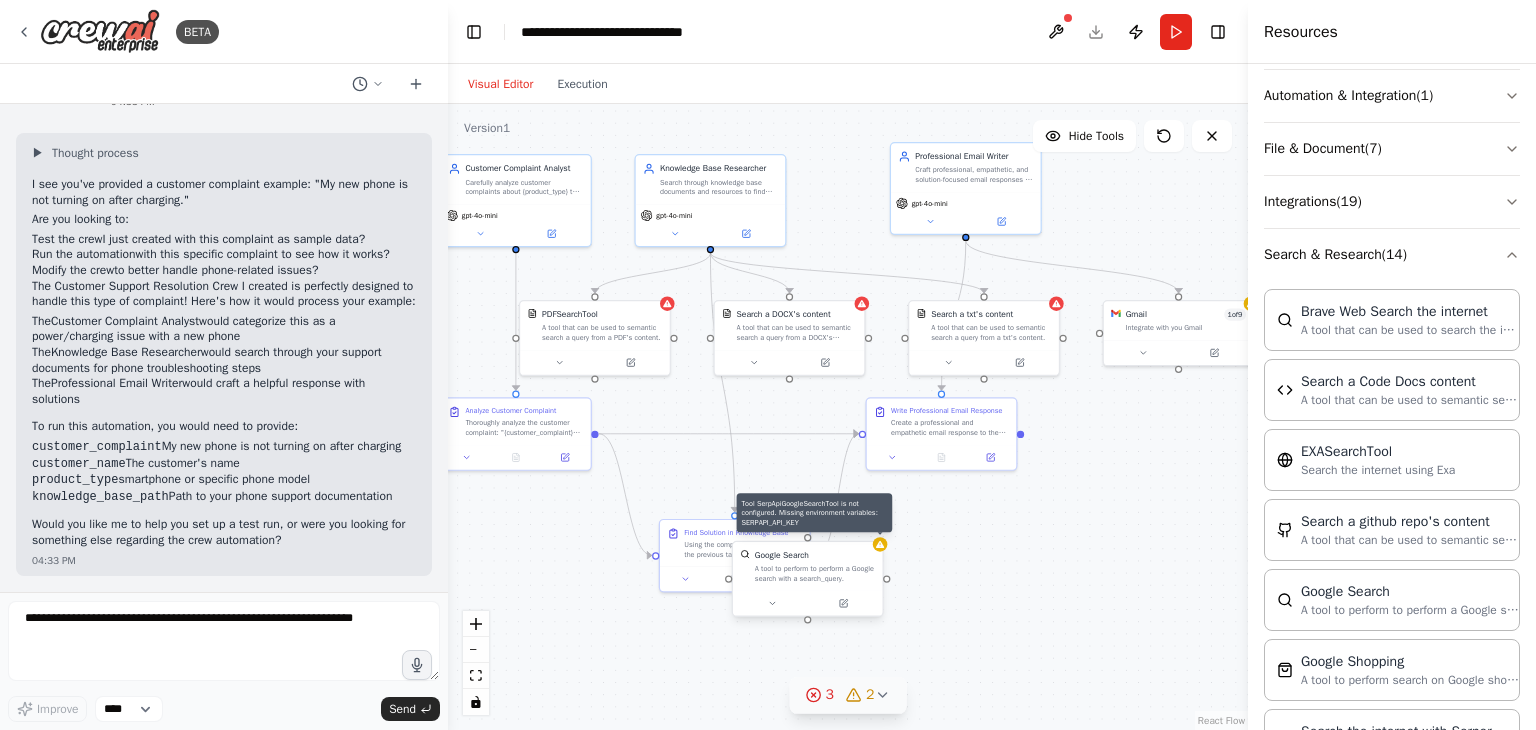 click 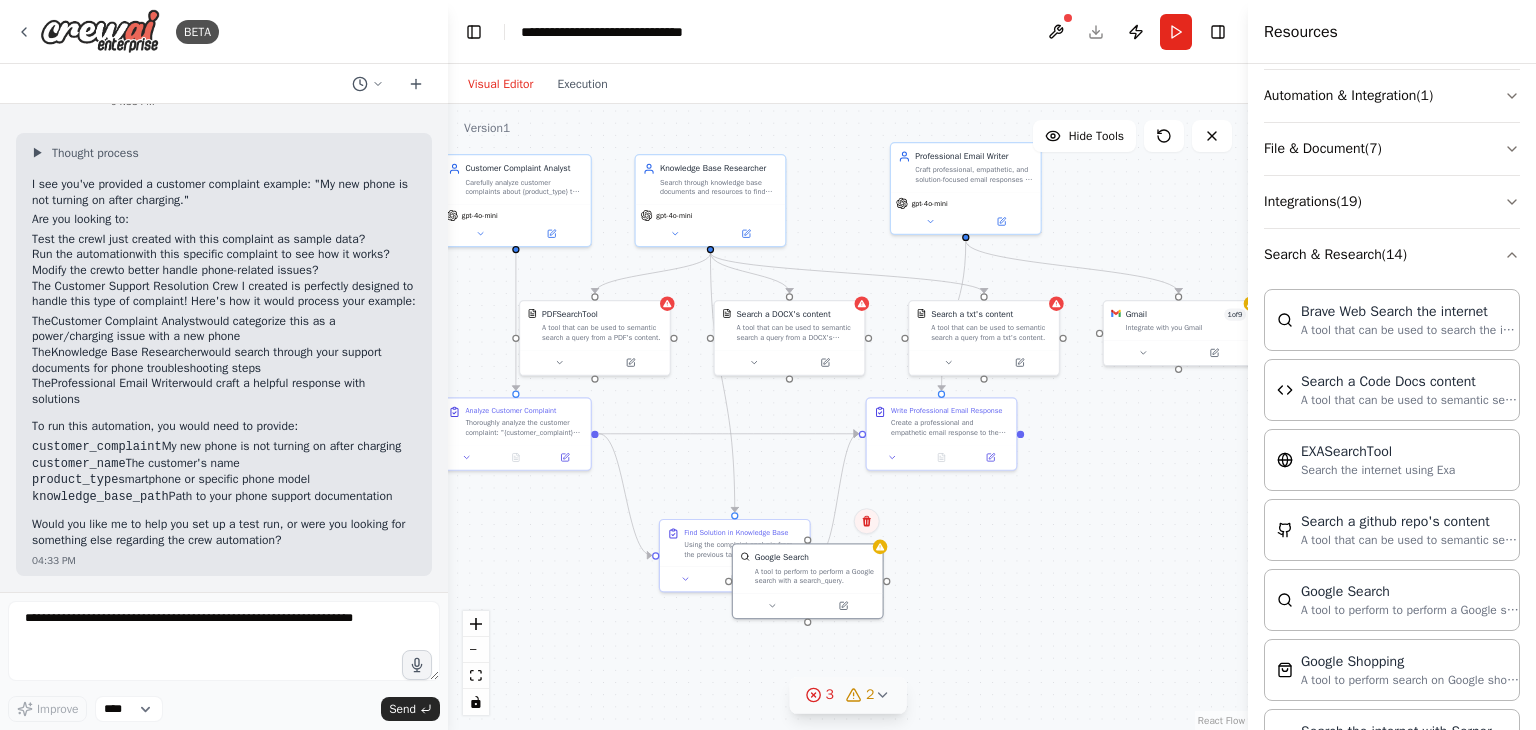 click at bounding box center [867, 521] 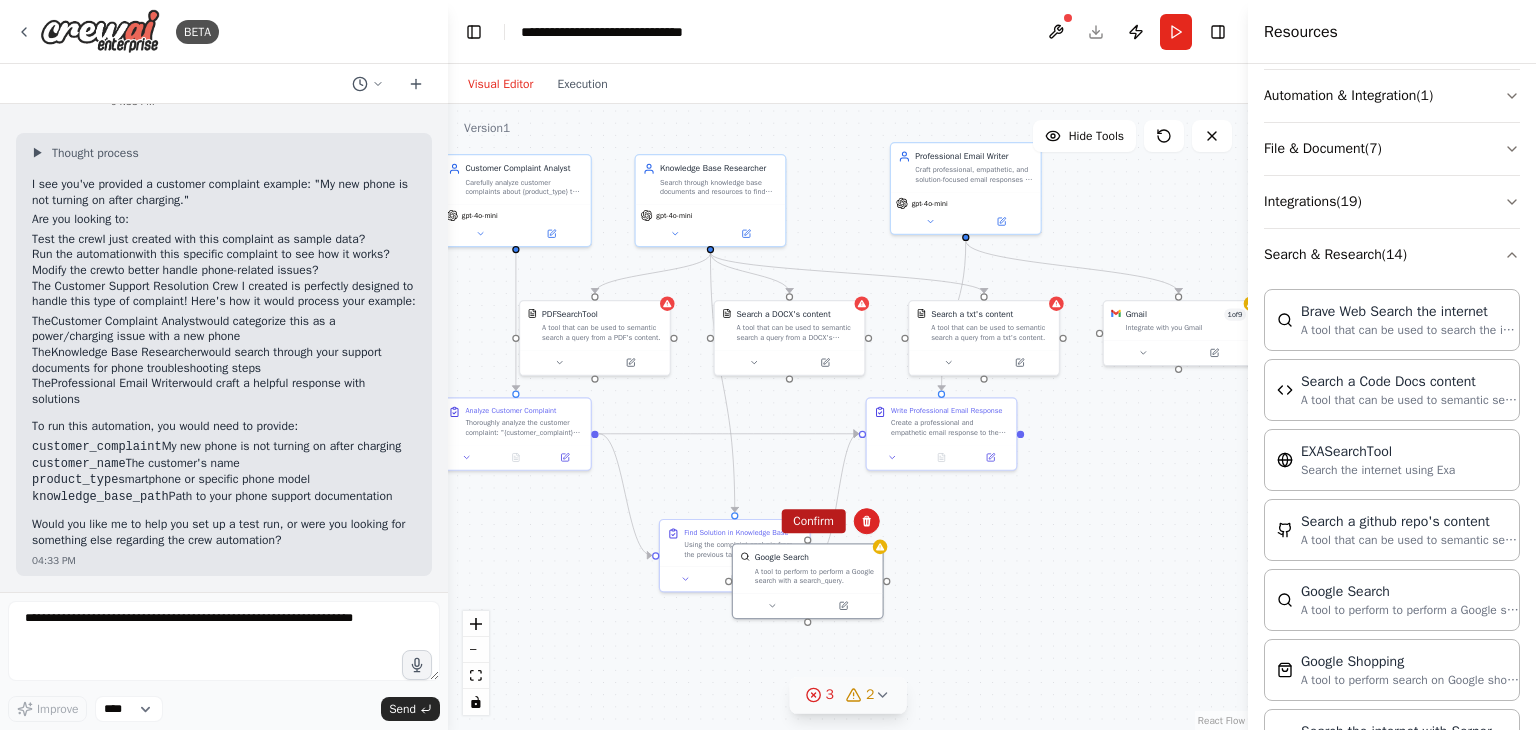 click on "Confirm" at bounding box center (813, 521) 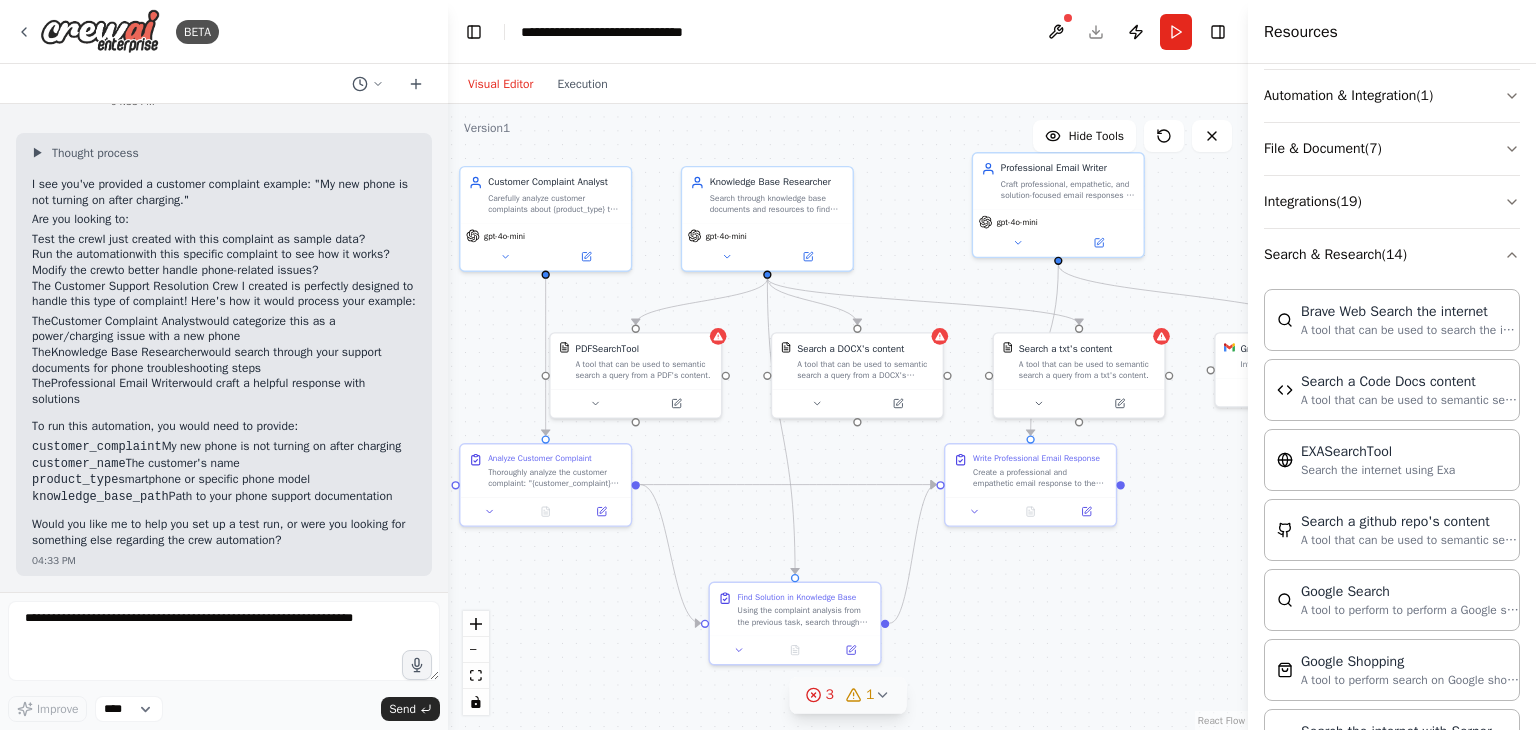 drag, startPoint x: 912, startPoint y: 557, endPoint x: 996, endPoint y: 623, distance: 106.826965 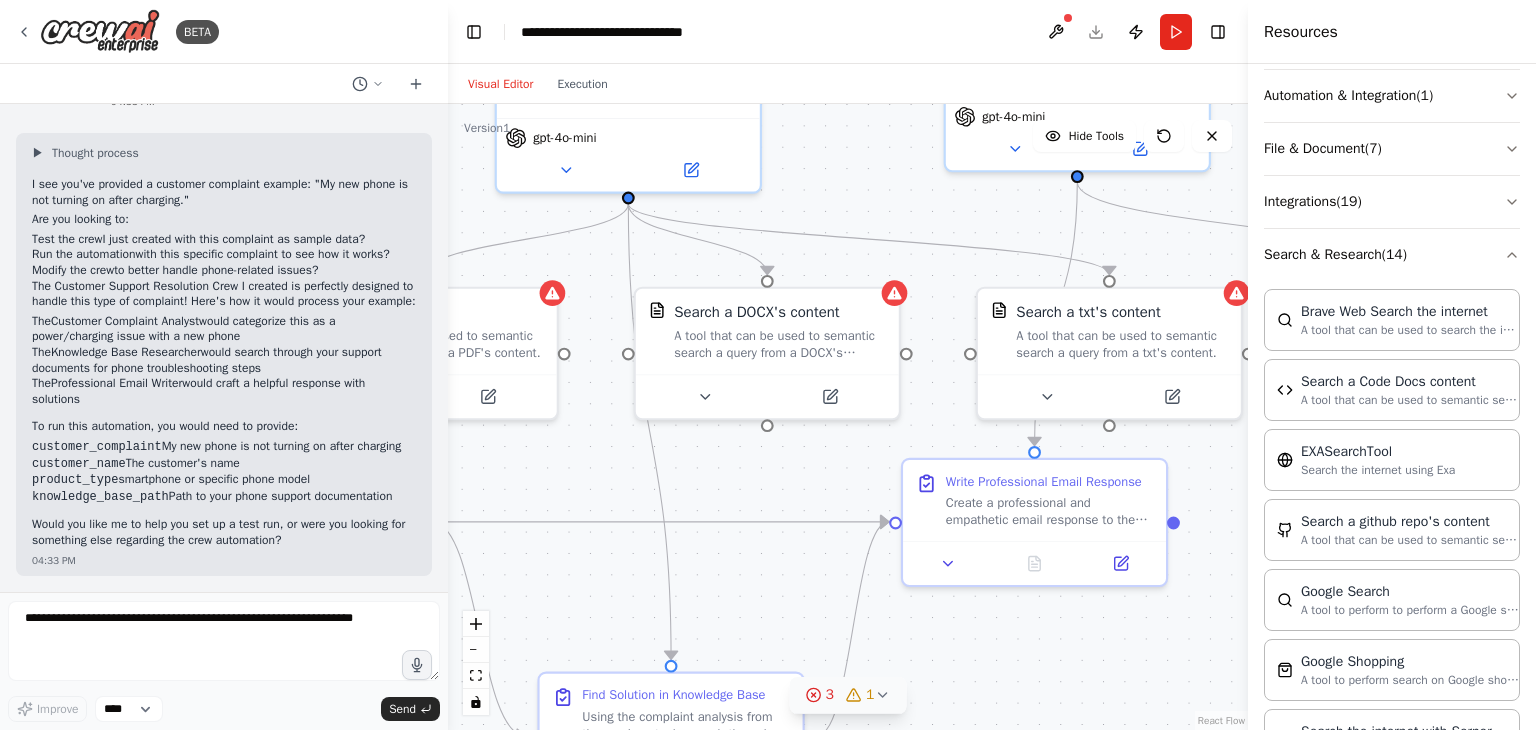 drag, startPoint x: 834, startPoint y: 452, endPoint x: 754, endPoint y: 453, distance: 80.00625 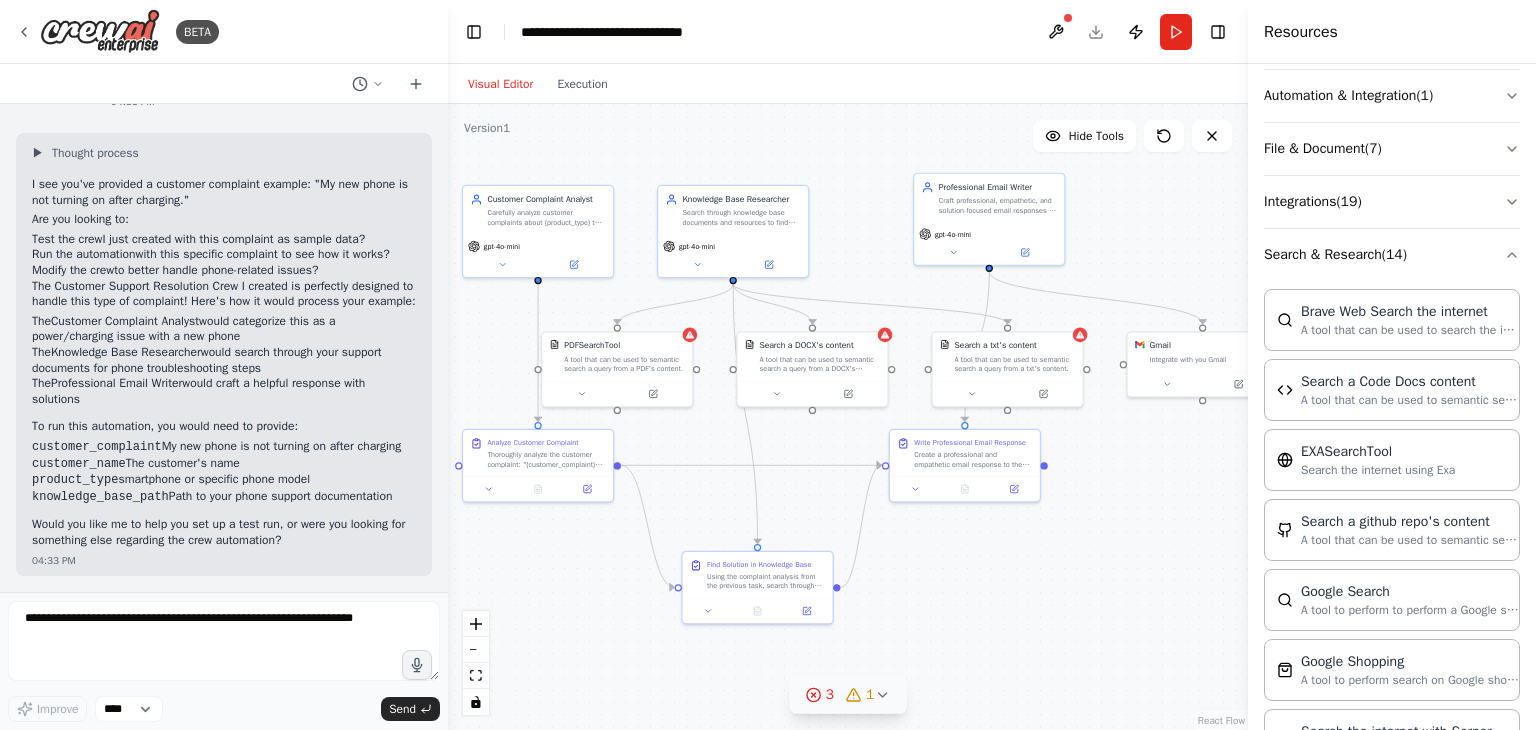 drag, startPoint x: 754, startPoint y: 453, endPoint x: 790, endPoint y: 437, distance: 39.39543 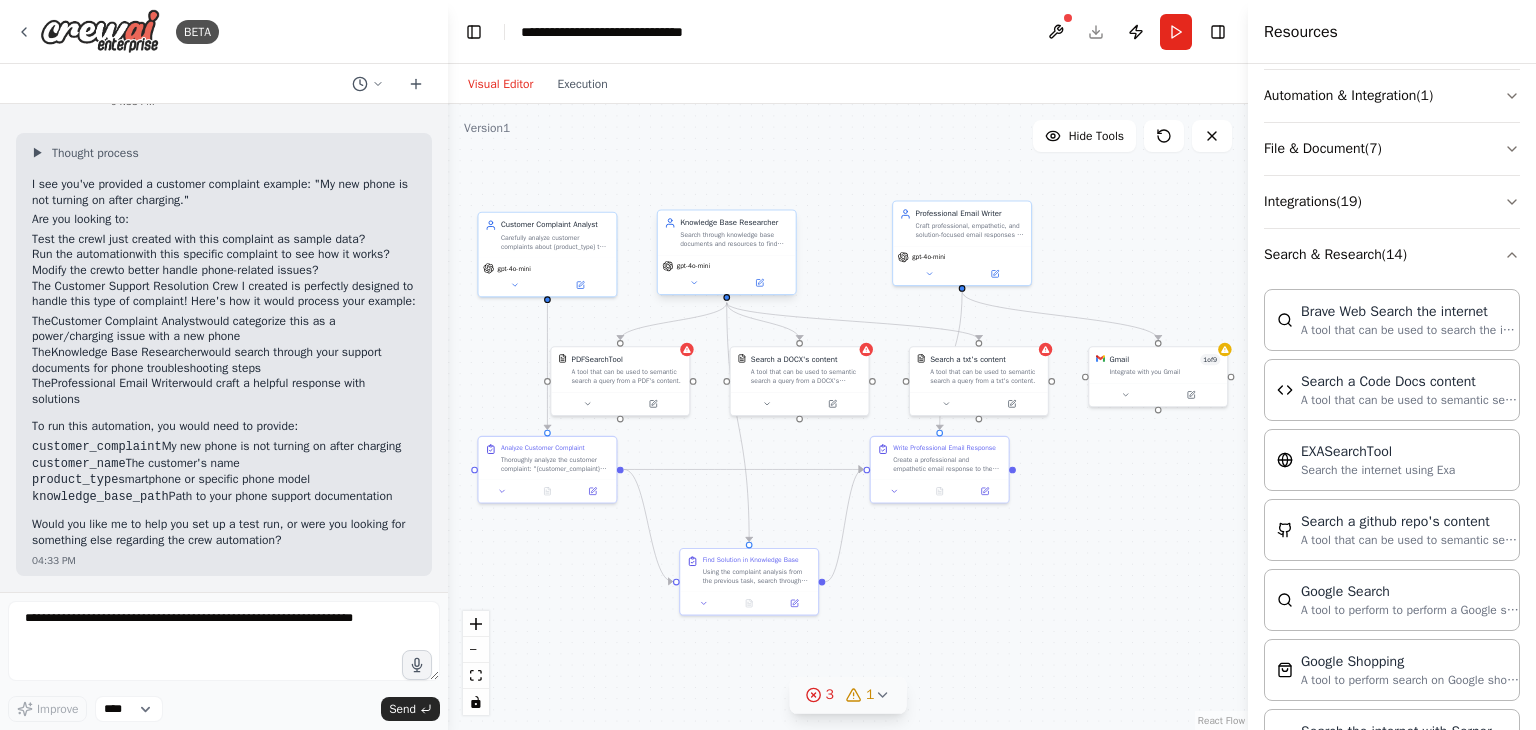 click on "Search through knowledge base documents and resources to find accurate solutions for {product_type} issues, ensuring the solutions are comprehensive, up-to-date, and directly address the customer's specific problem" at bounding box center [734, 240] 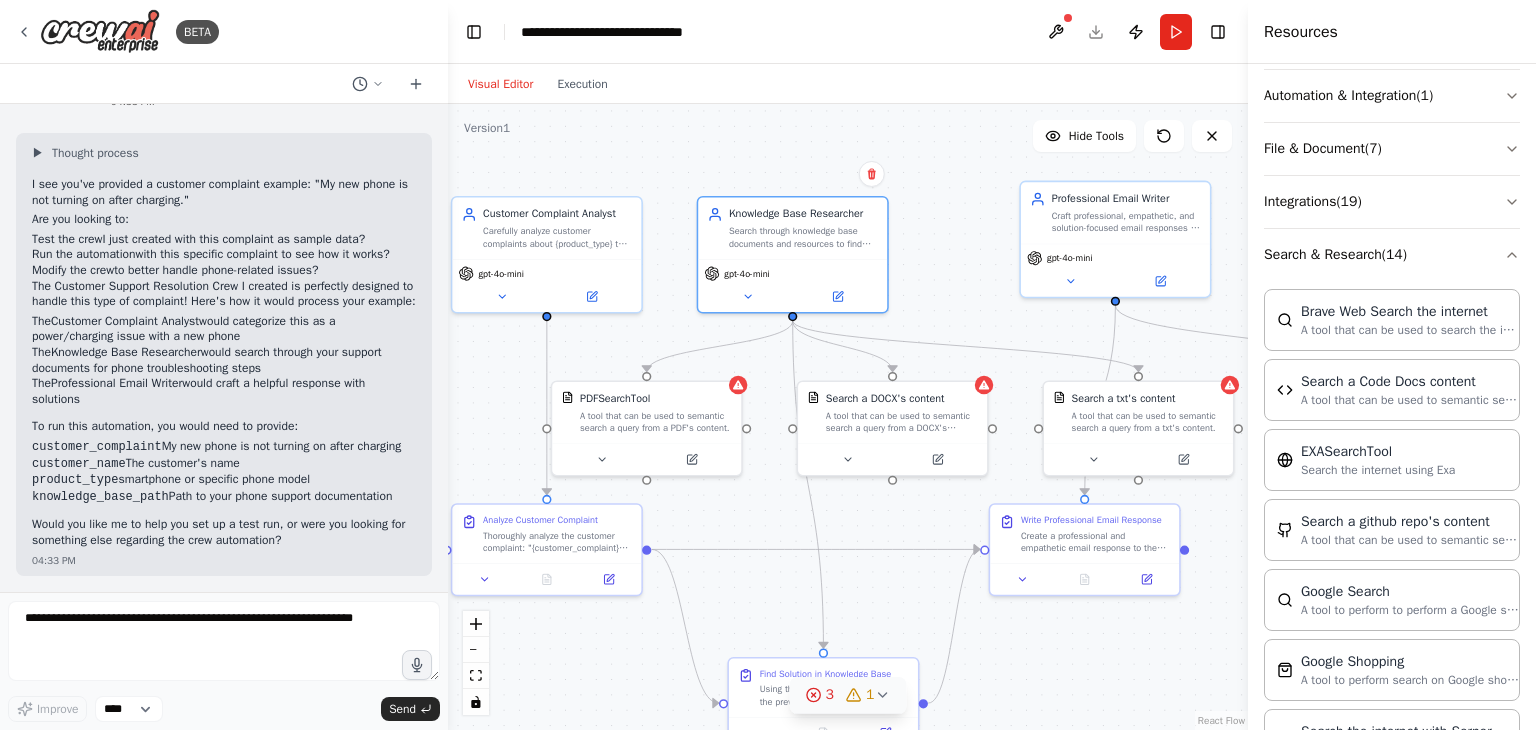 click on ".deletable-edge-delete-btn {
width: 20px;
height: 20px;
border: 0px solid #ffffff;
color: #6b7280;
background-color: #f8fafc;
cursor: pointer;
border-radius: 50%;
font-size: 12px;
padding: 3px;
display: flex;
align-items: center;
justify-content: center;
transition: all 0.2s cubic-bezier(0.4, 0, 0.2, 1);
box-shadow: 0 2px 4px rgba(0, 0, 0, 0.1);
}
.deletable-edge-delete-btn:hover {
background-color: #ef4444;
color: #ffffff;
border-color: #dc2626;
transform: scale(1.1);
box-shadow: 0 4px 12px rgba(239, 68, 68, 0.4);
}
.deletable-edge-delete-btn:active {
transform: scale(0.95);
box-shadow: 0 2px 4px rgba(239, 68, 68, 0.3);
}
Customer Complaint Analyst gpt-4o-mini Knowledge Base Researcher 1 9" at bounding box center [848, 417] 